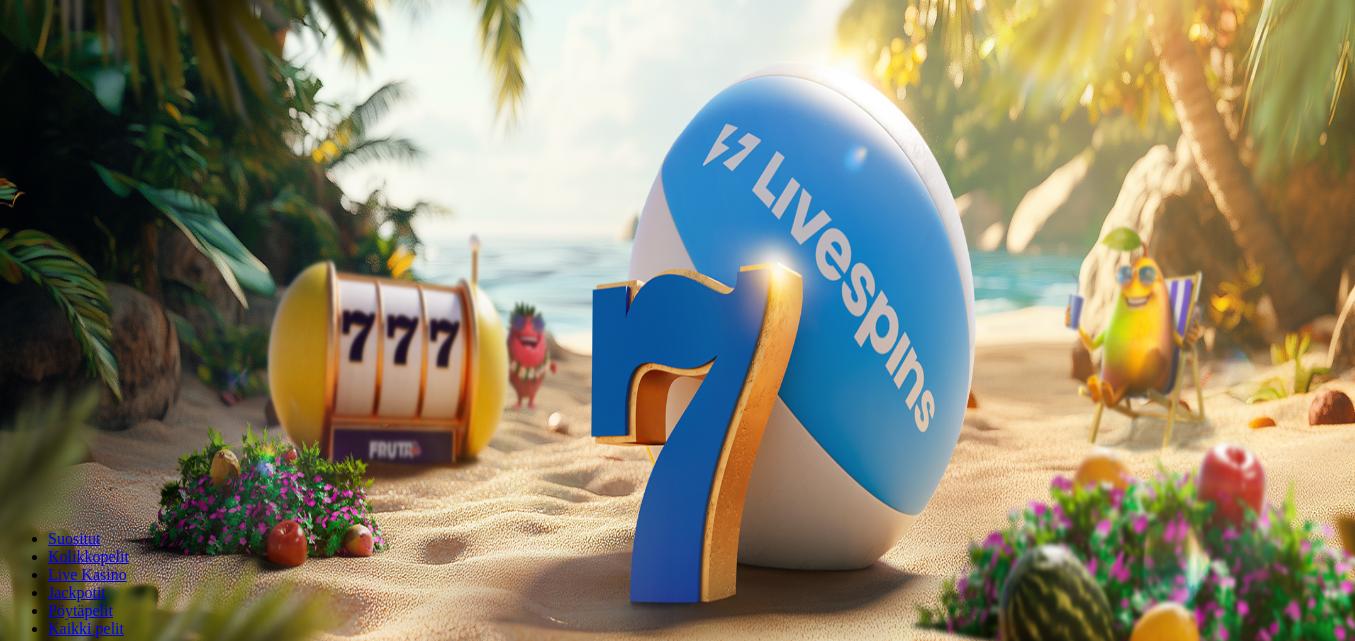 scroll, scrollTop: 0, scrollLeft: 0, axis: both 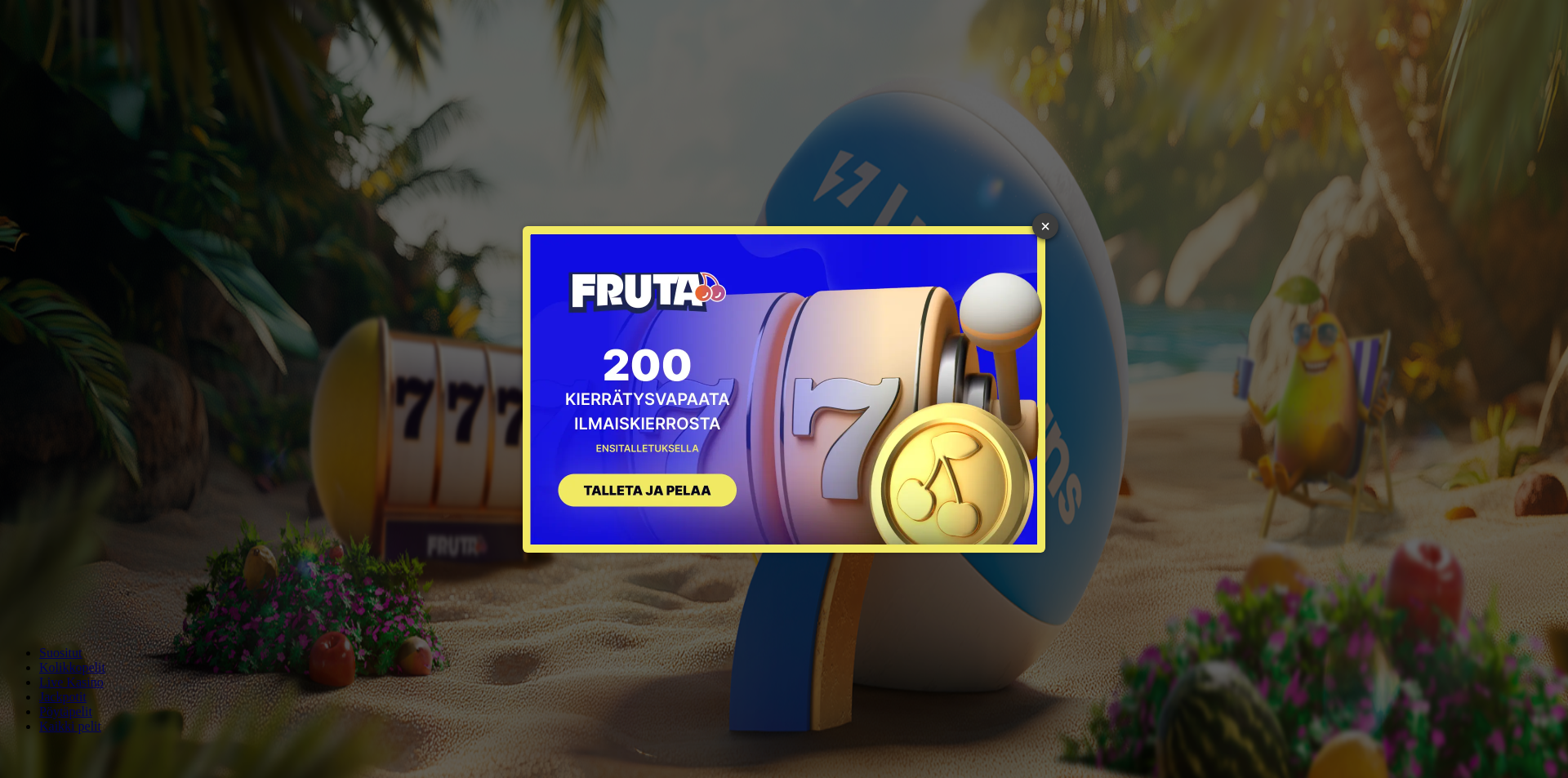 click on "×" at bounding box center (1045, 226) 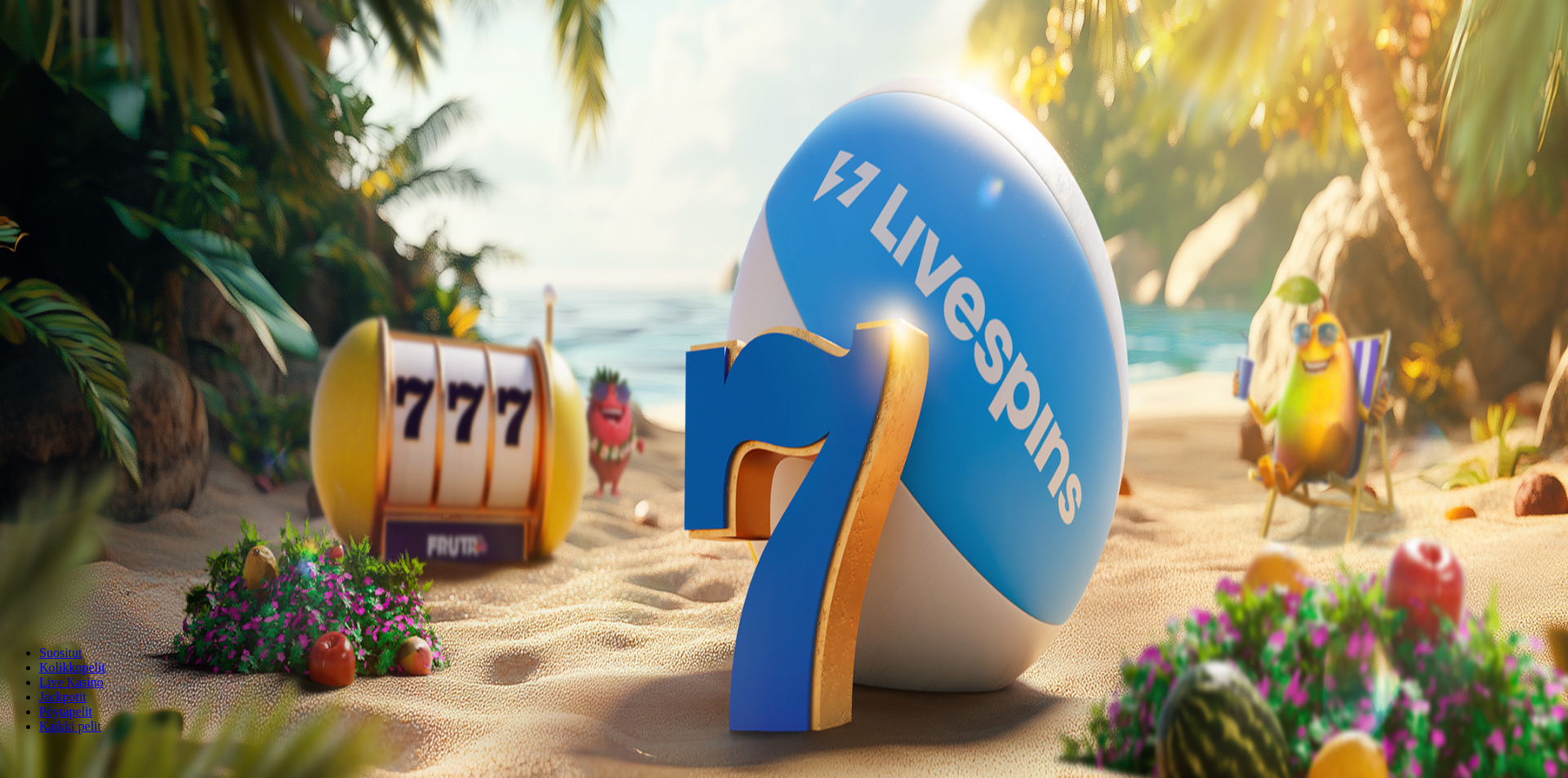 click on "Ymmärrän" at bounding box center [123, 4423] 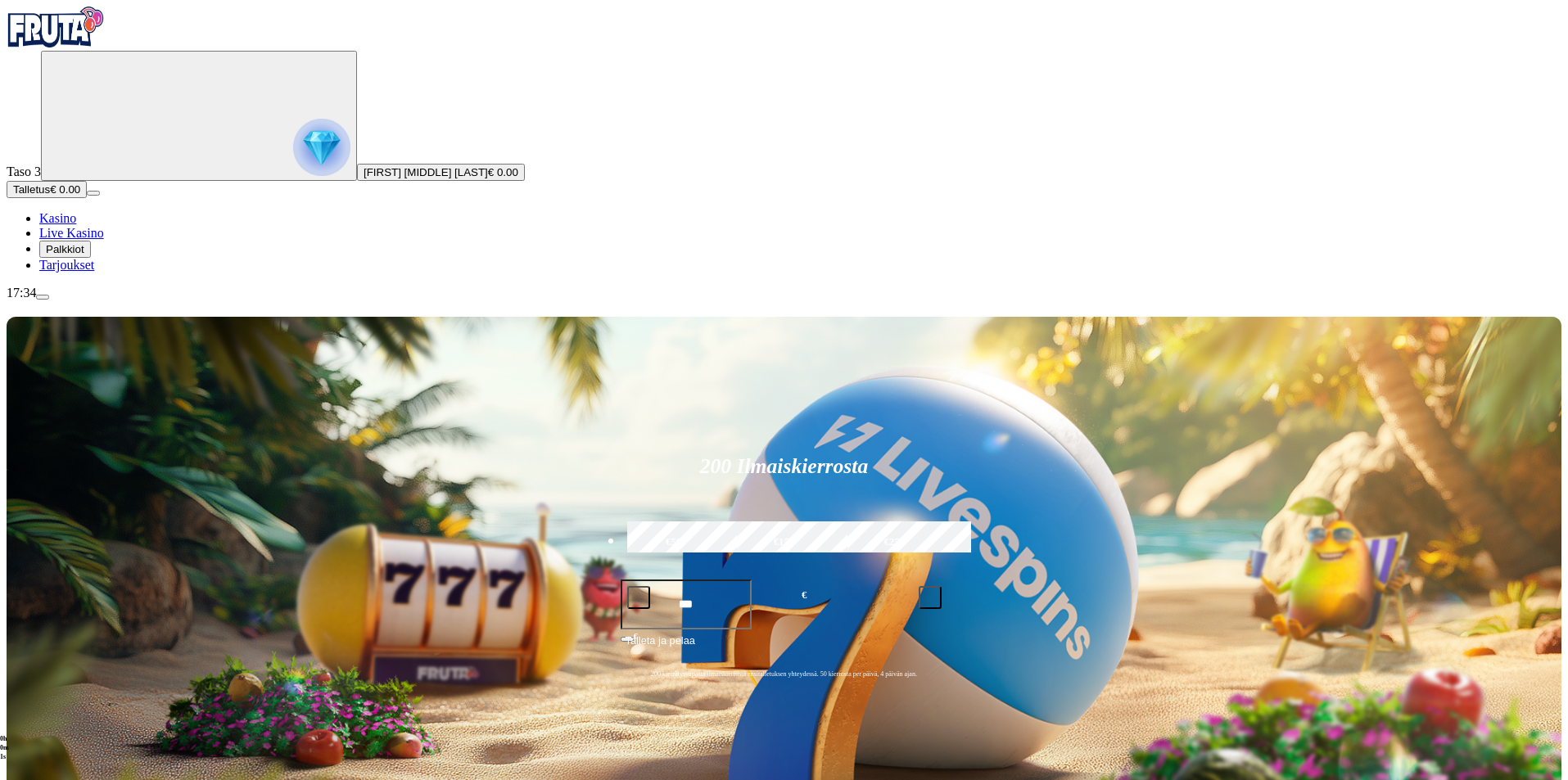 click on "Talletus € 0.00" at bounding box center (47, 189) 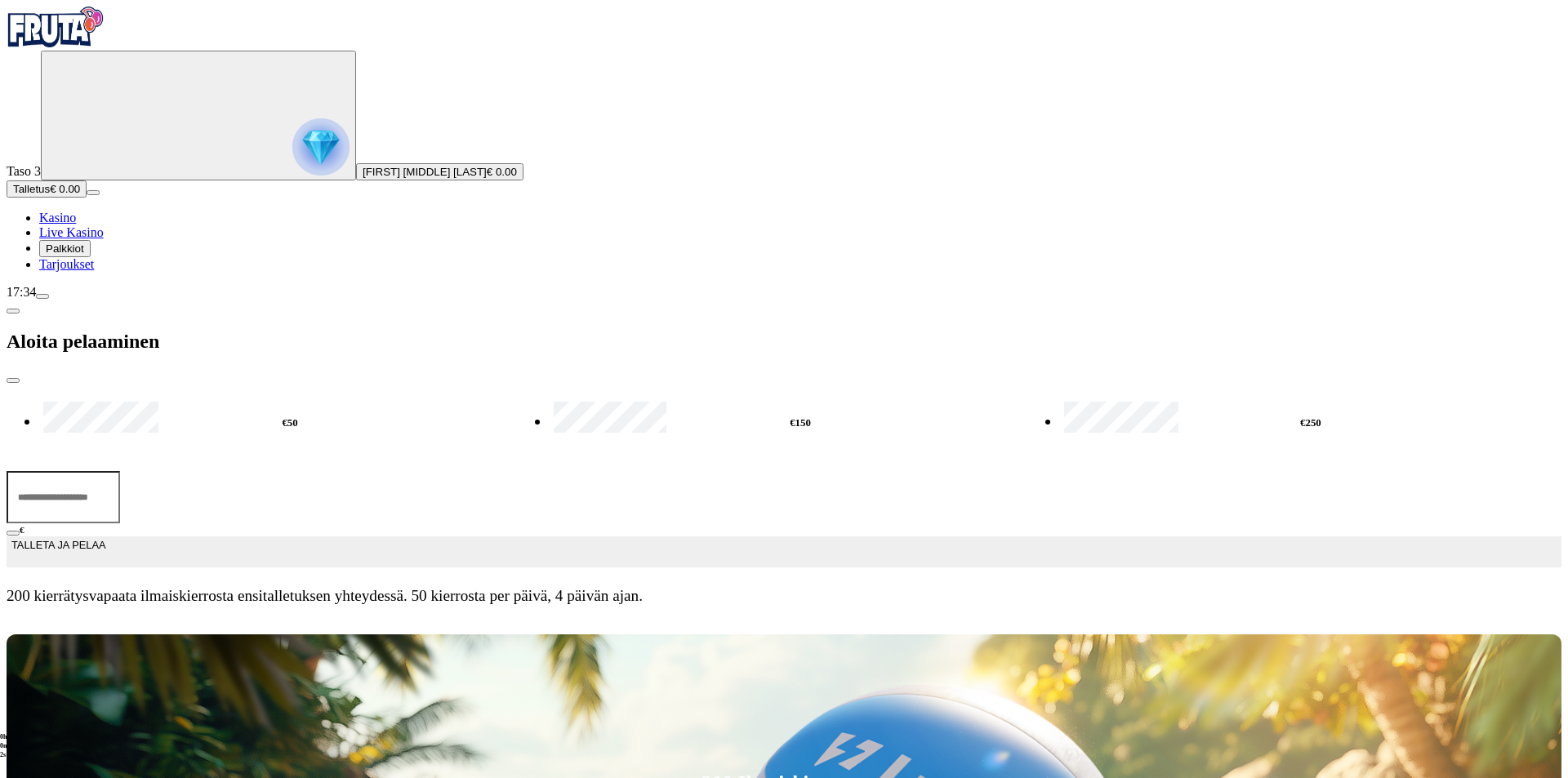 click on "***" at bounding box center [63, 497] 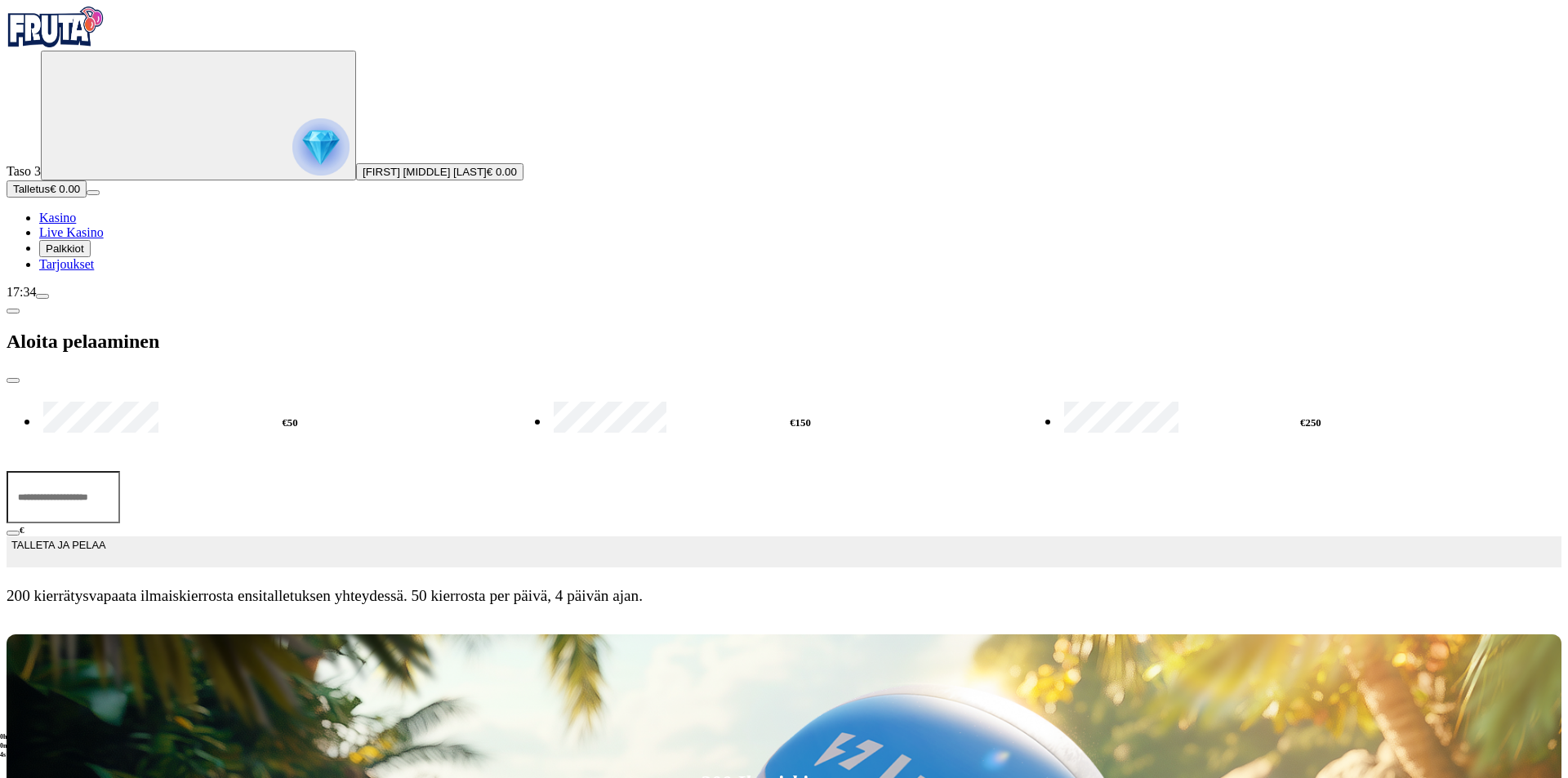 click on "Palkkiot" at bounding box center [65, 248] 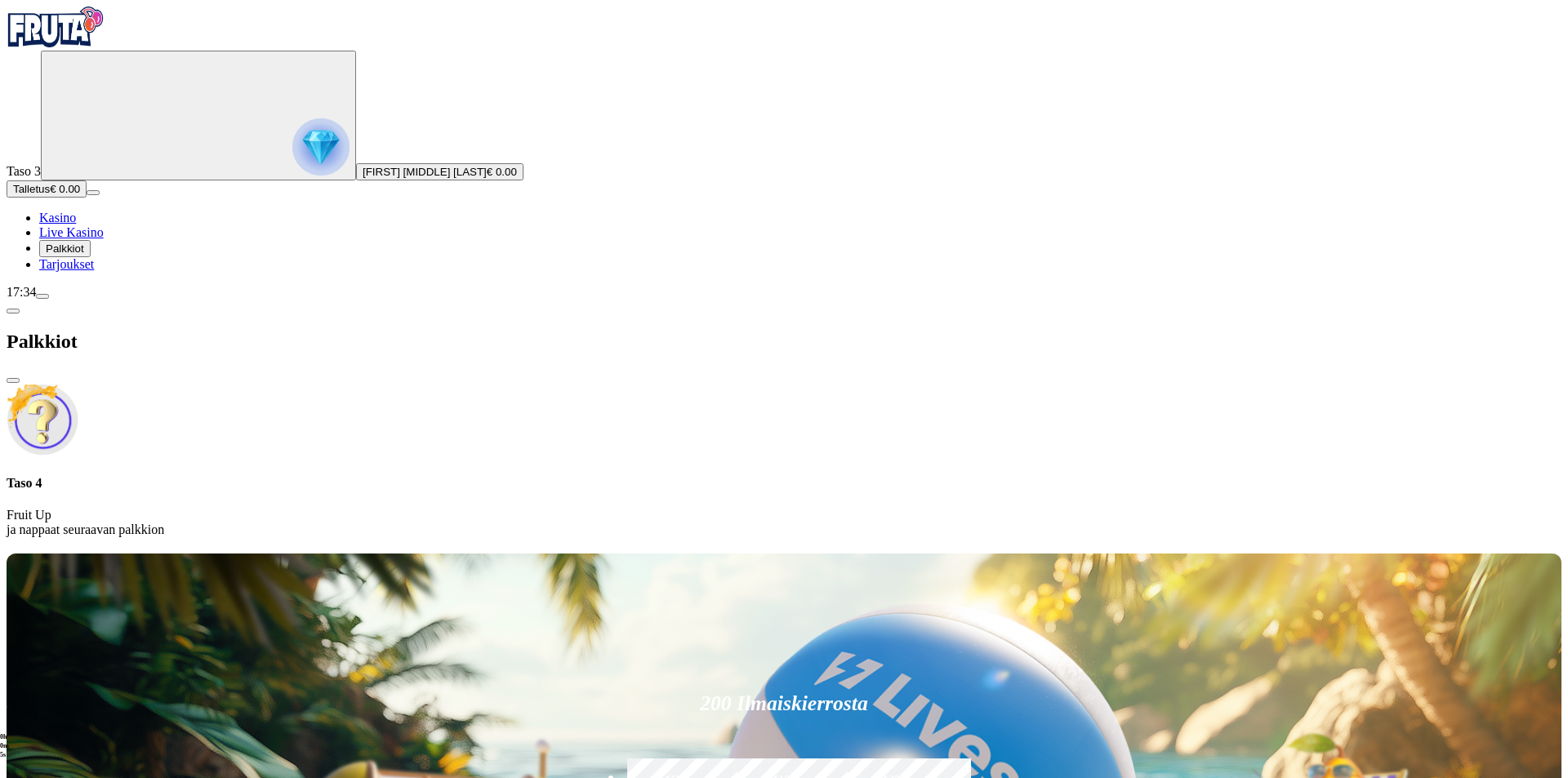 click on "Fruit Up   ja nappaat seuraavan palkkion" at bounding box center [784, 522] 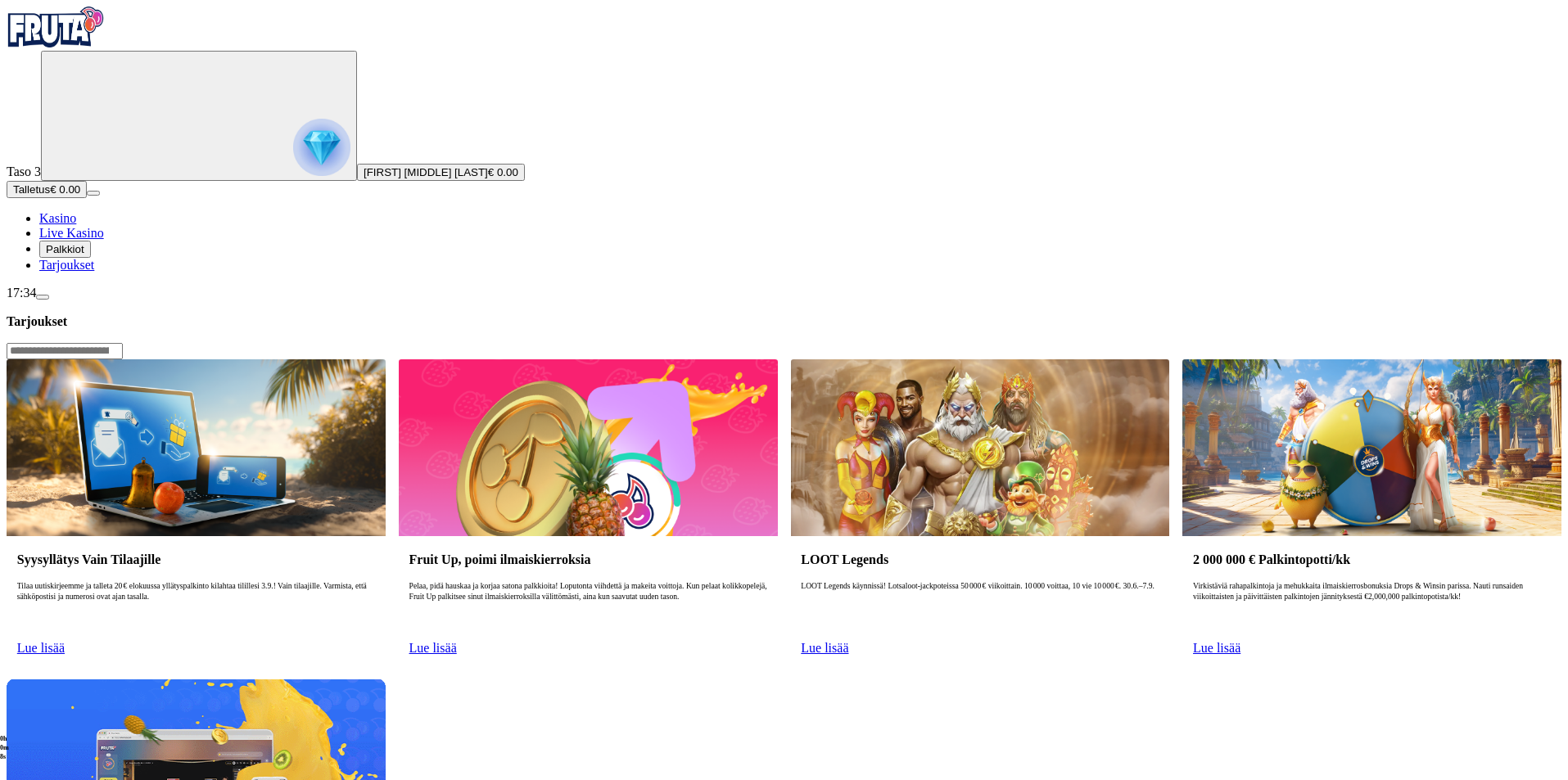 click on "Talletus" at bounding box center [31, 189] 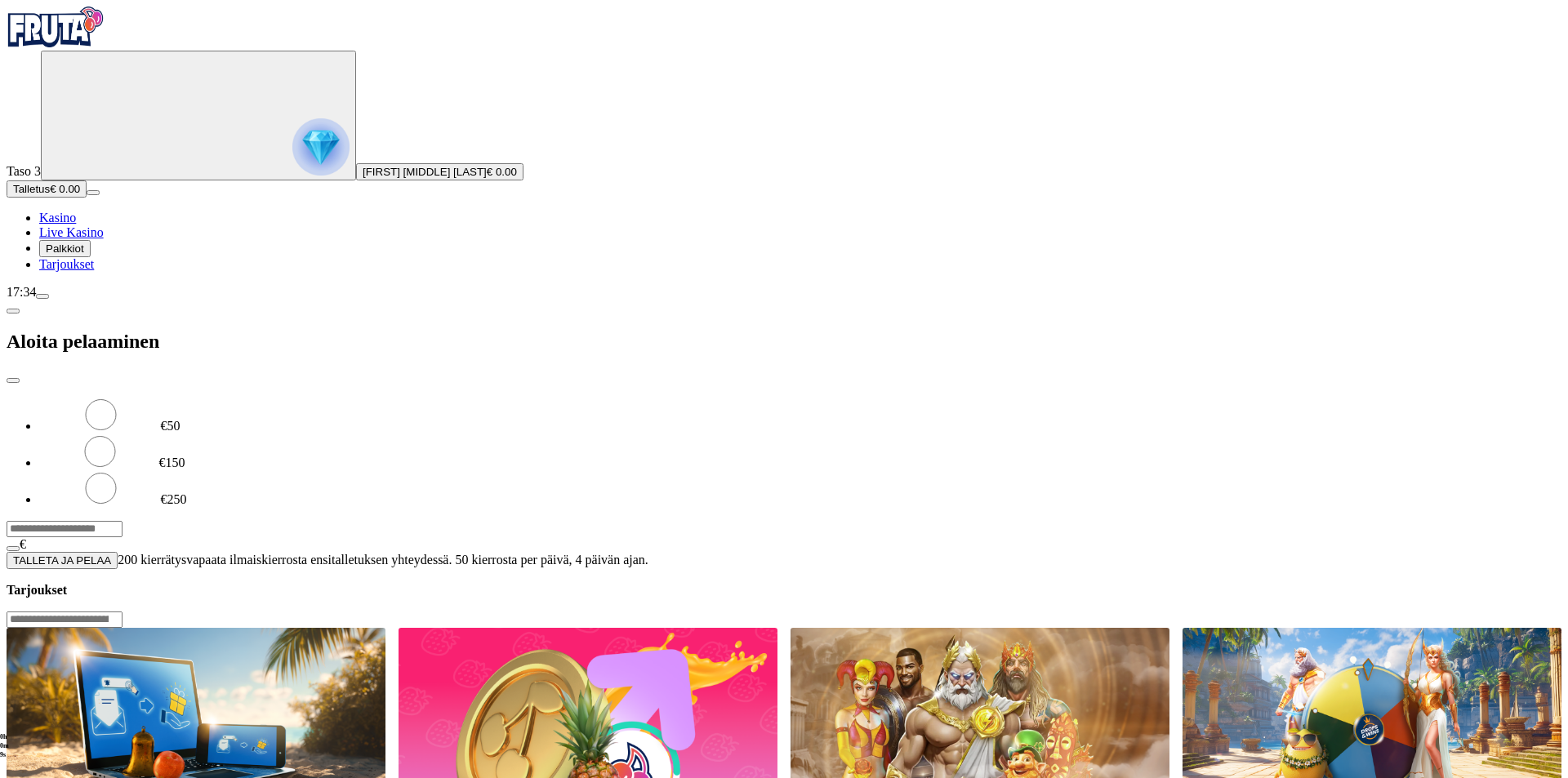click on "***" at bounding box center [65, 529] 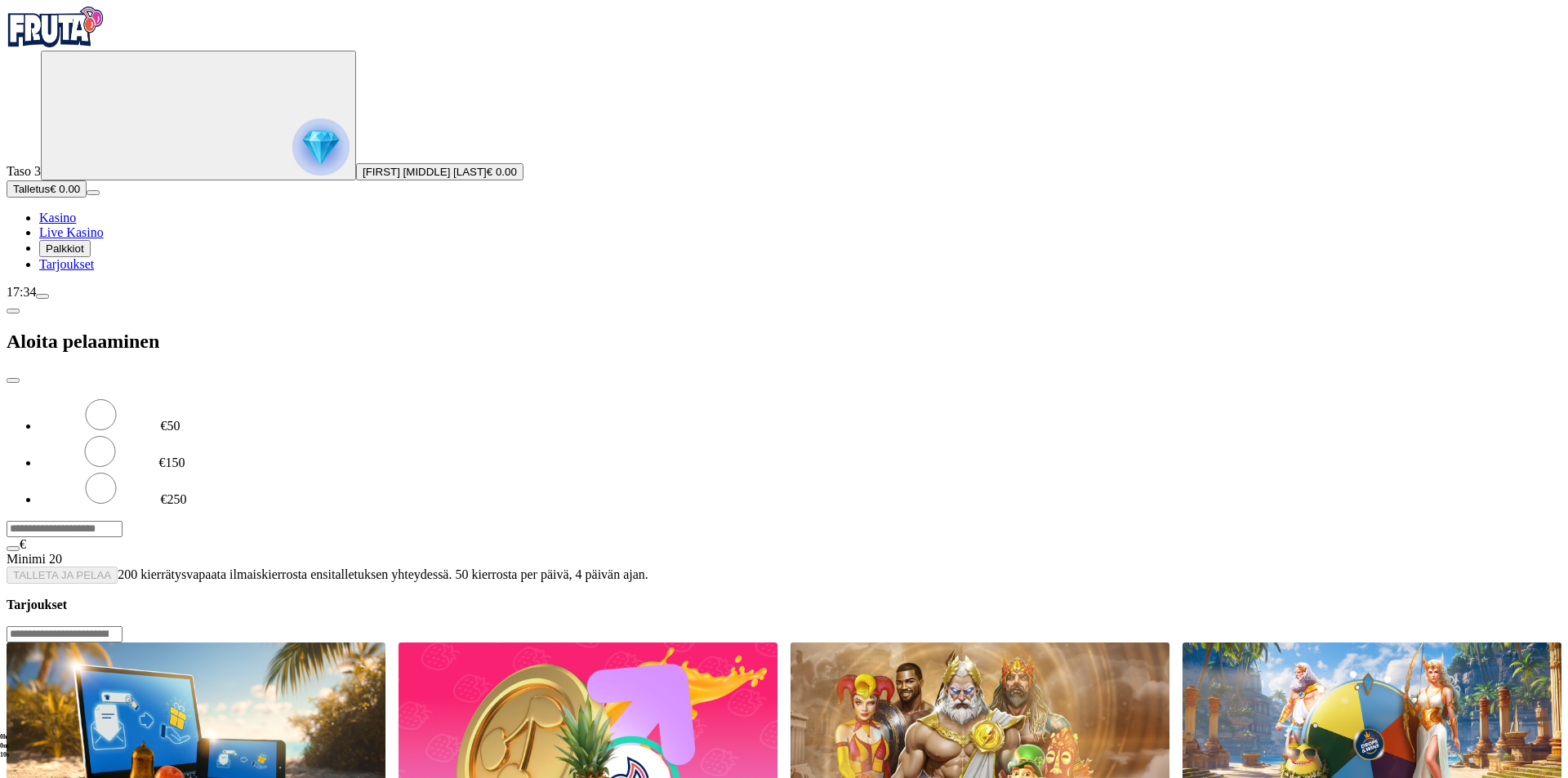 type on "*" 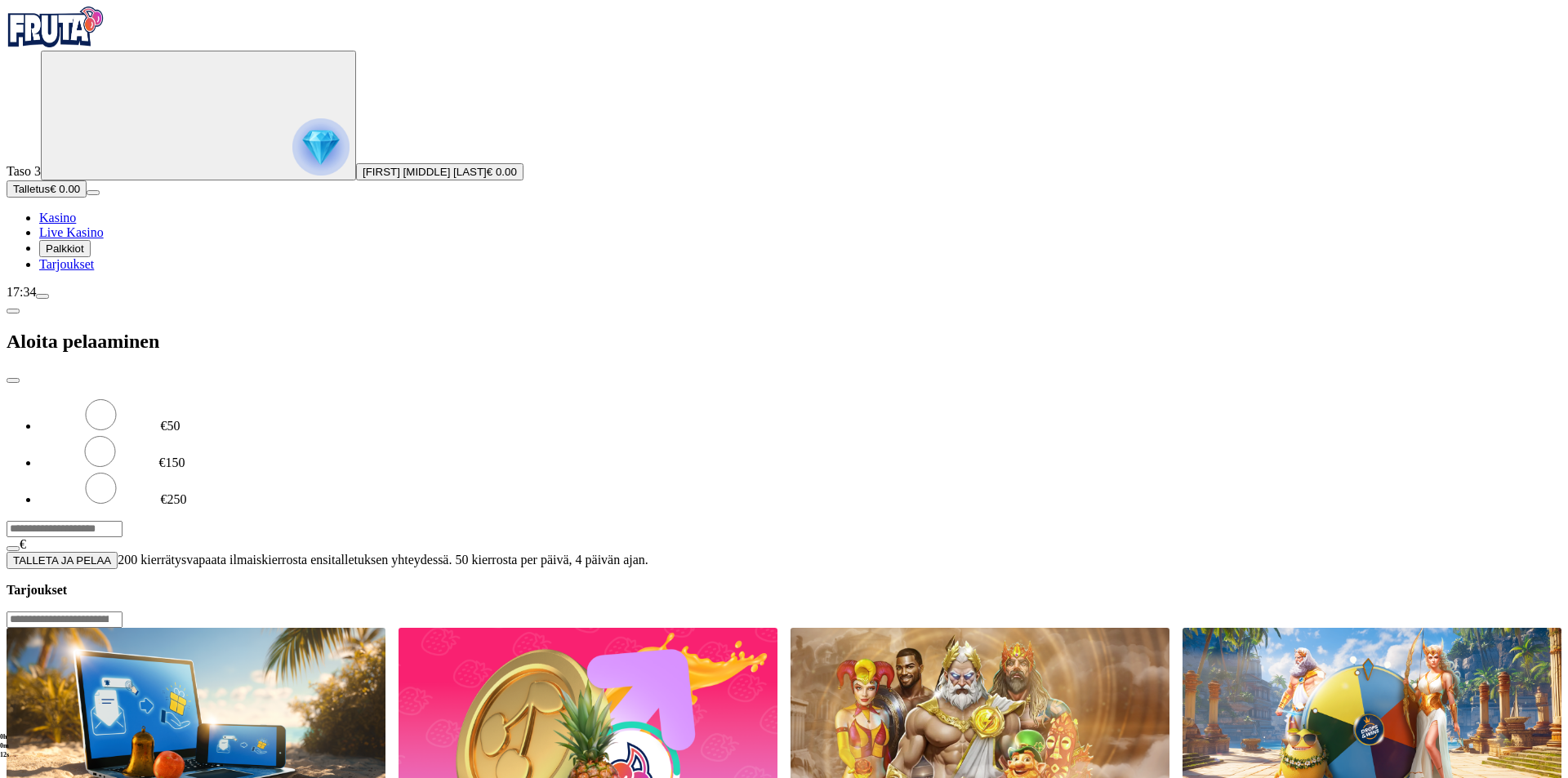type on "**" 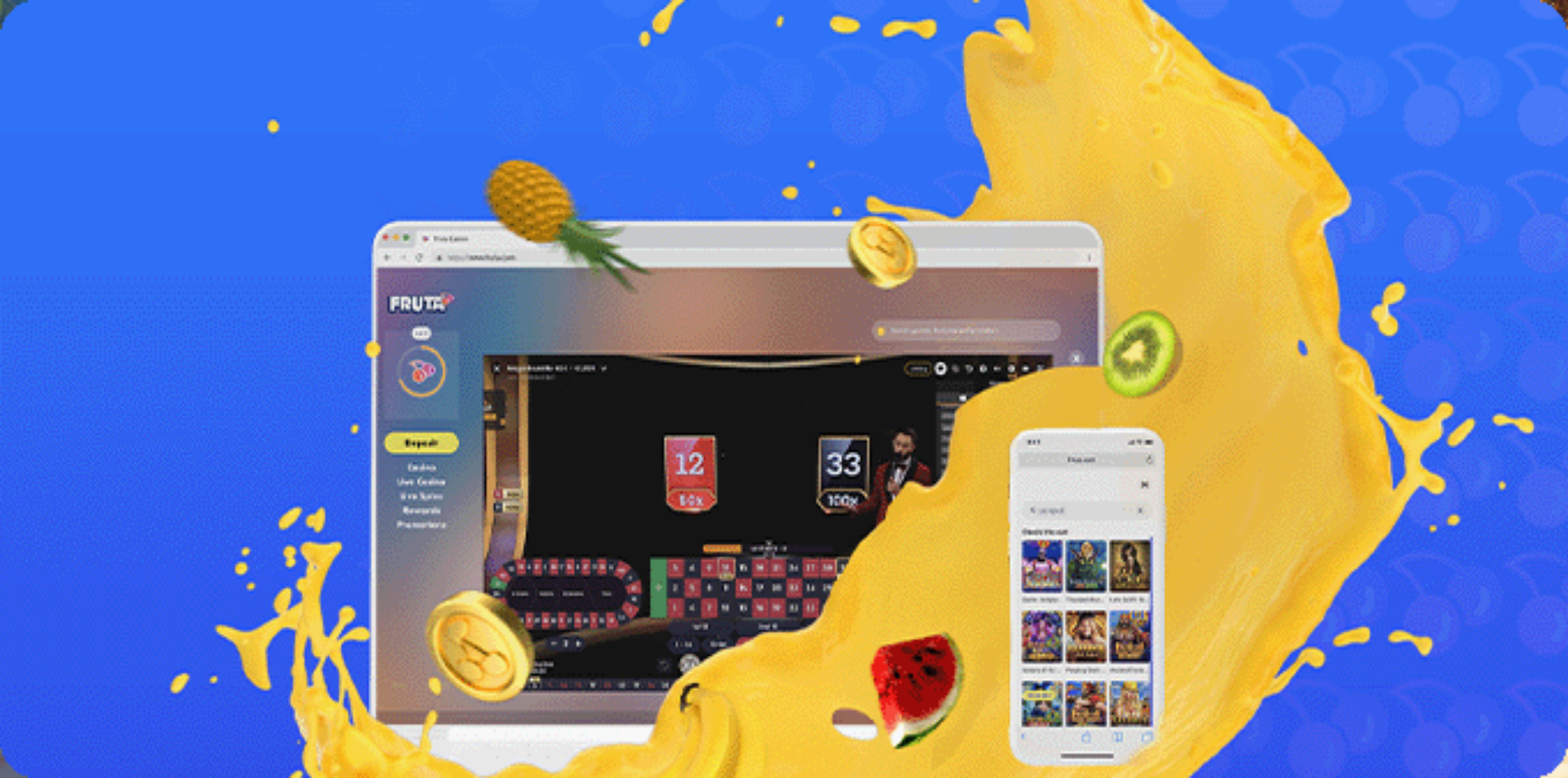 scroll, scrollTop: 0, scrollLeft: 0, axis: both 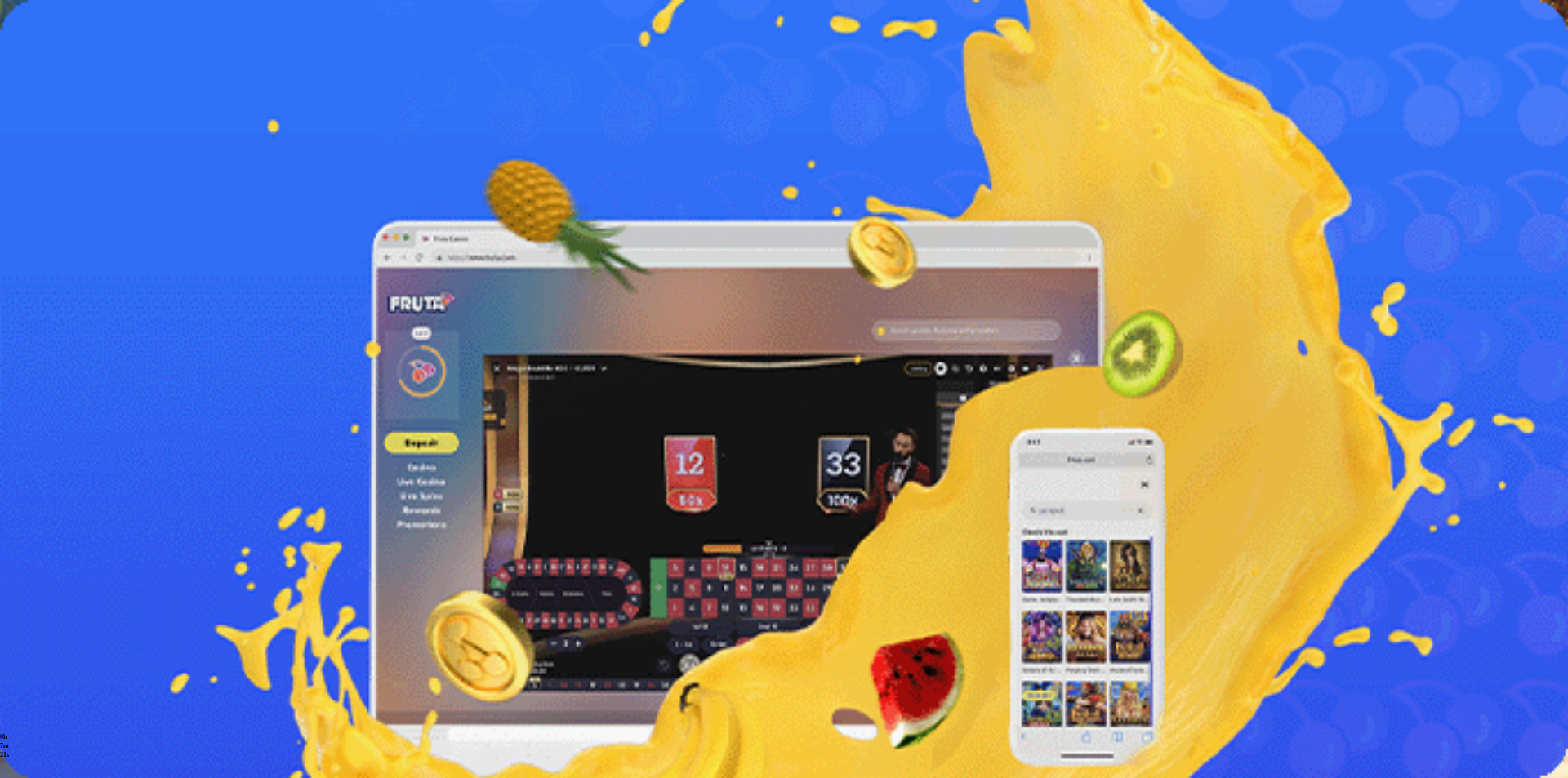 drag, startPoint x: 302, startPoint y: 140, endPoint x: 277, endPoint y: 136, distance: 25.318 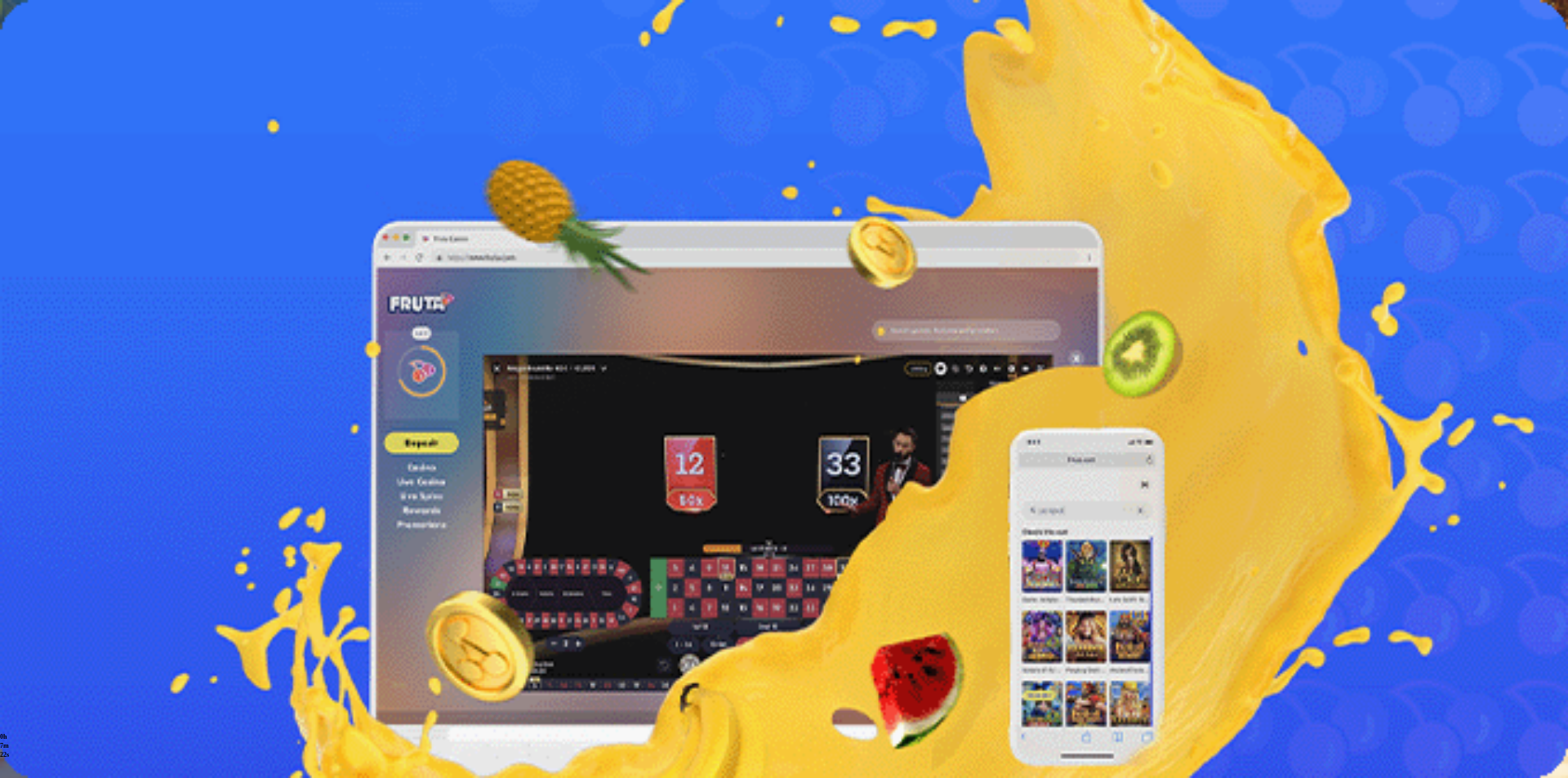 type on "*" 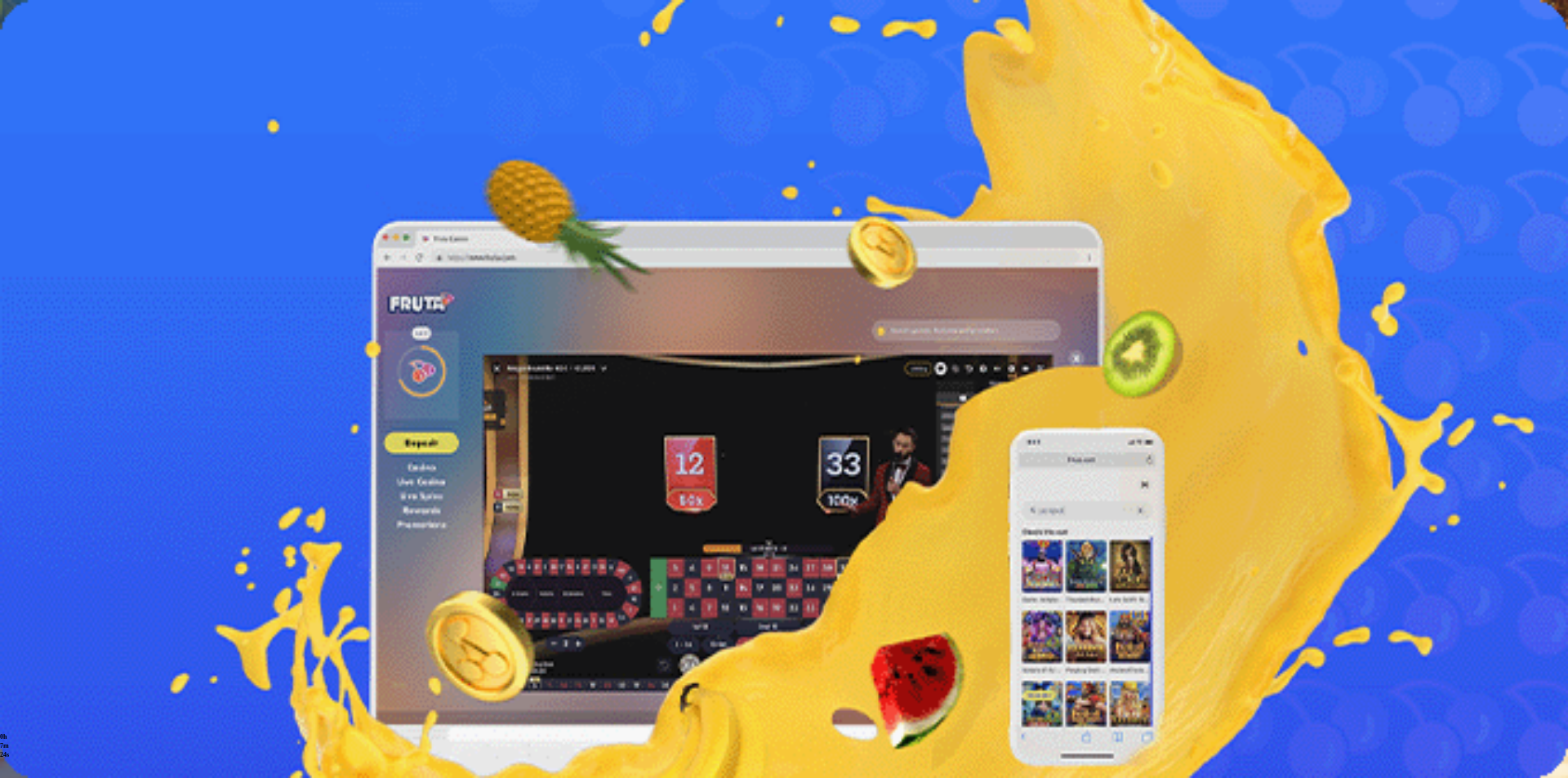 type on "**" 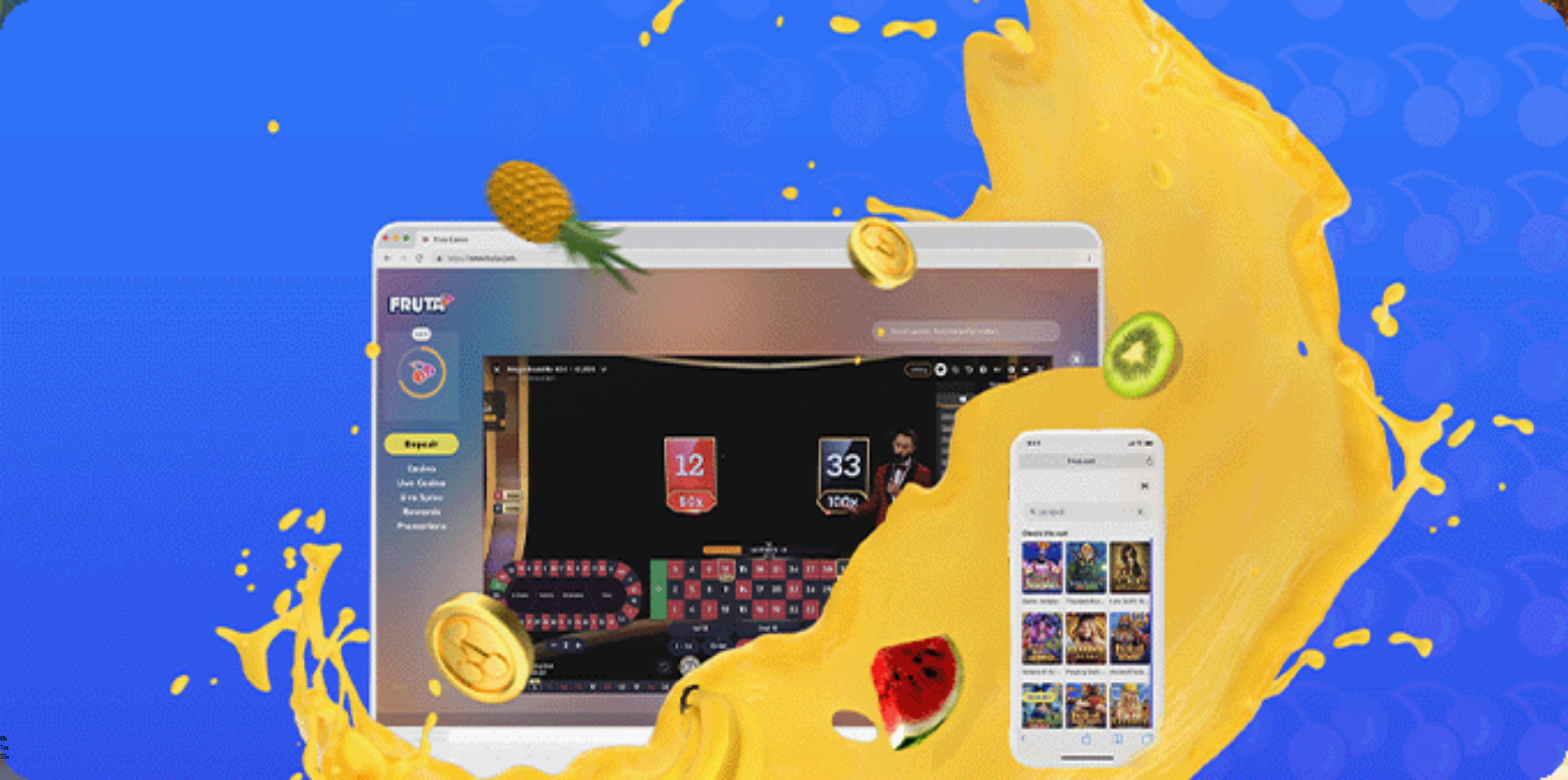 click on "Kasino" at bounding box center (57, 218) 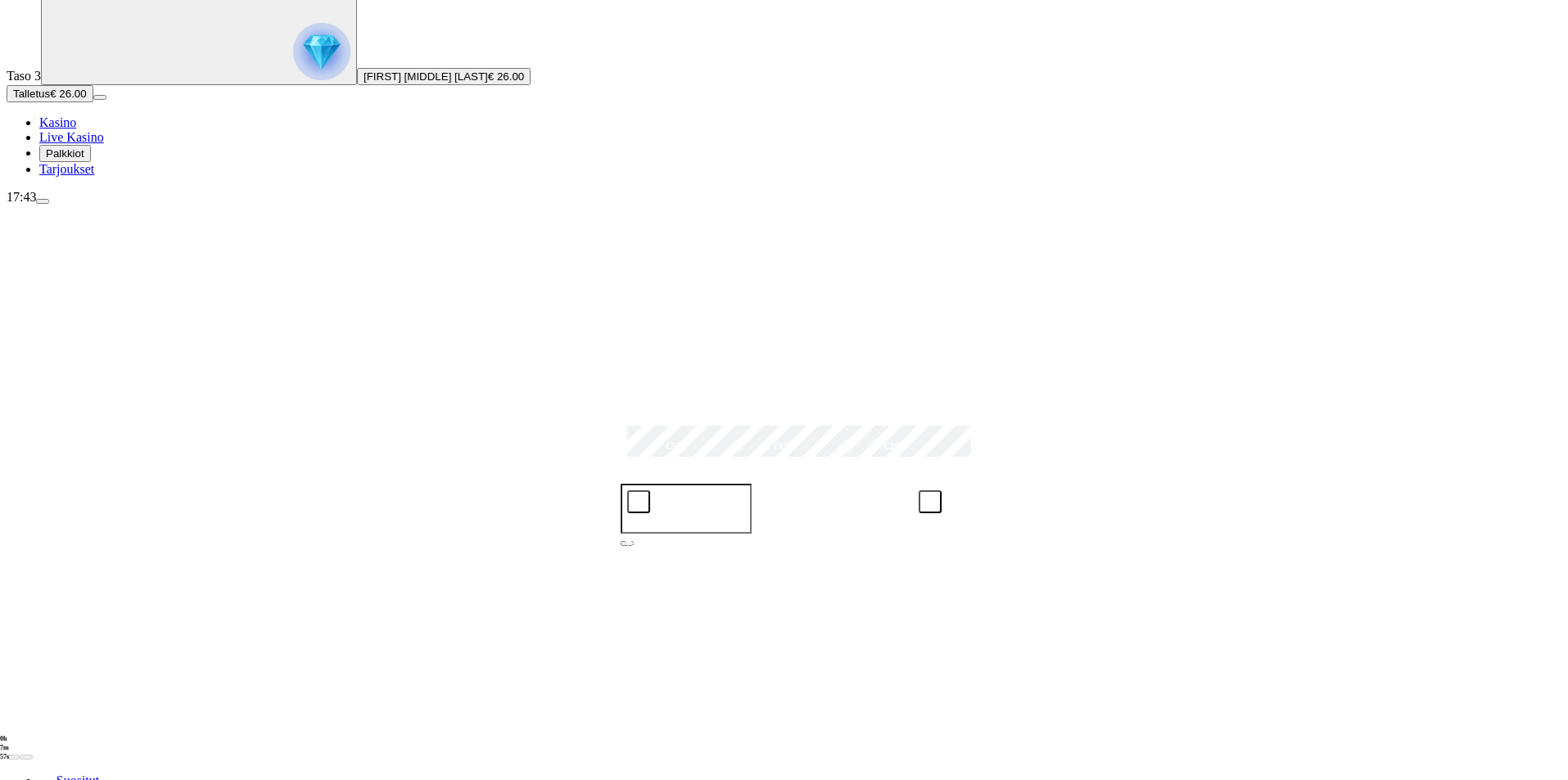 scroll, scrollTop: 164, scrollLeft: 0, axis: vertical 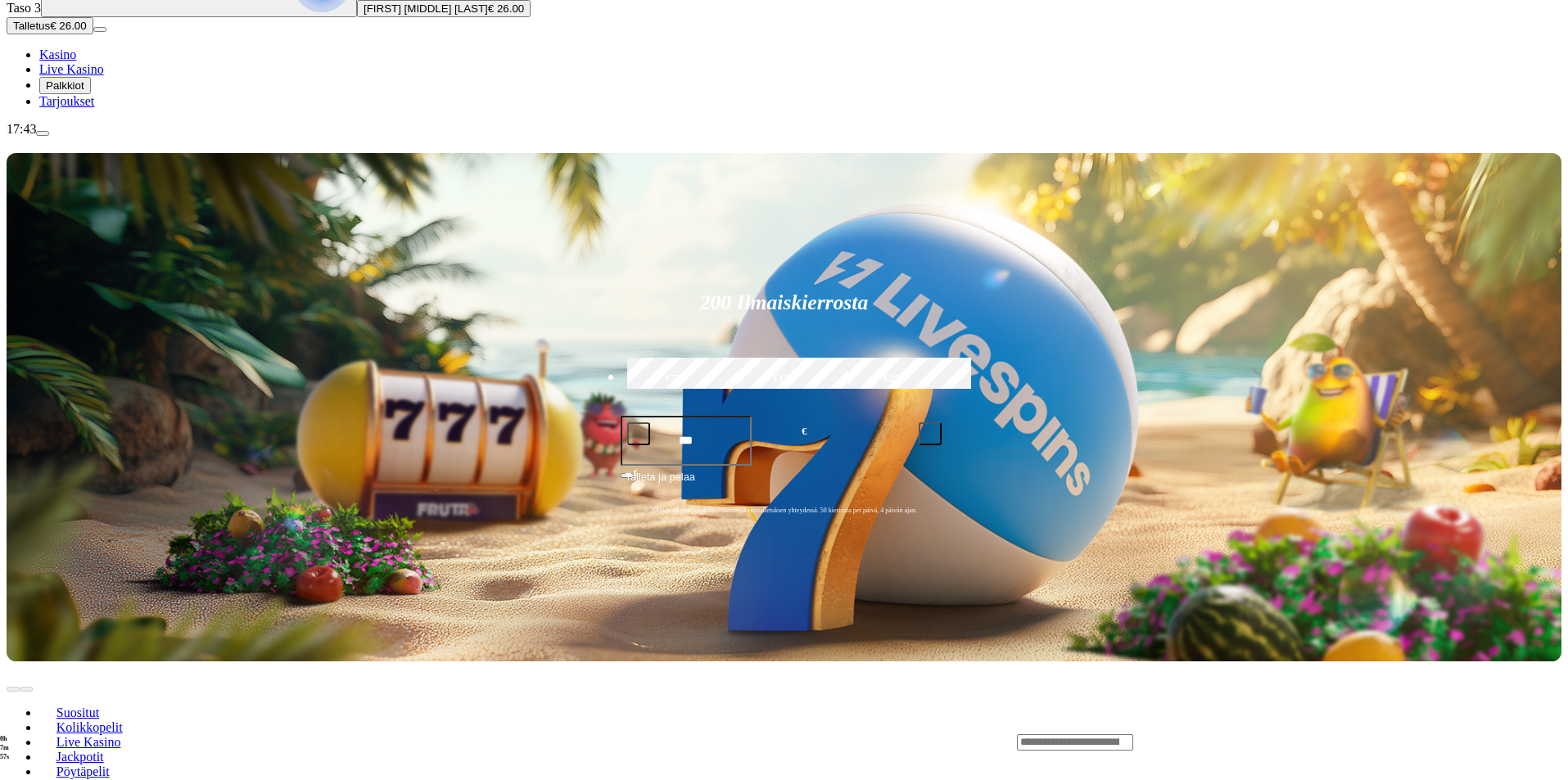 click at bounding box center (1075, 742) 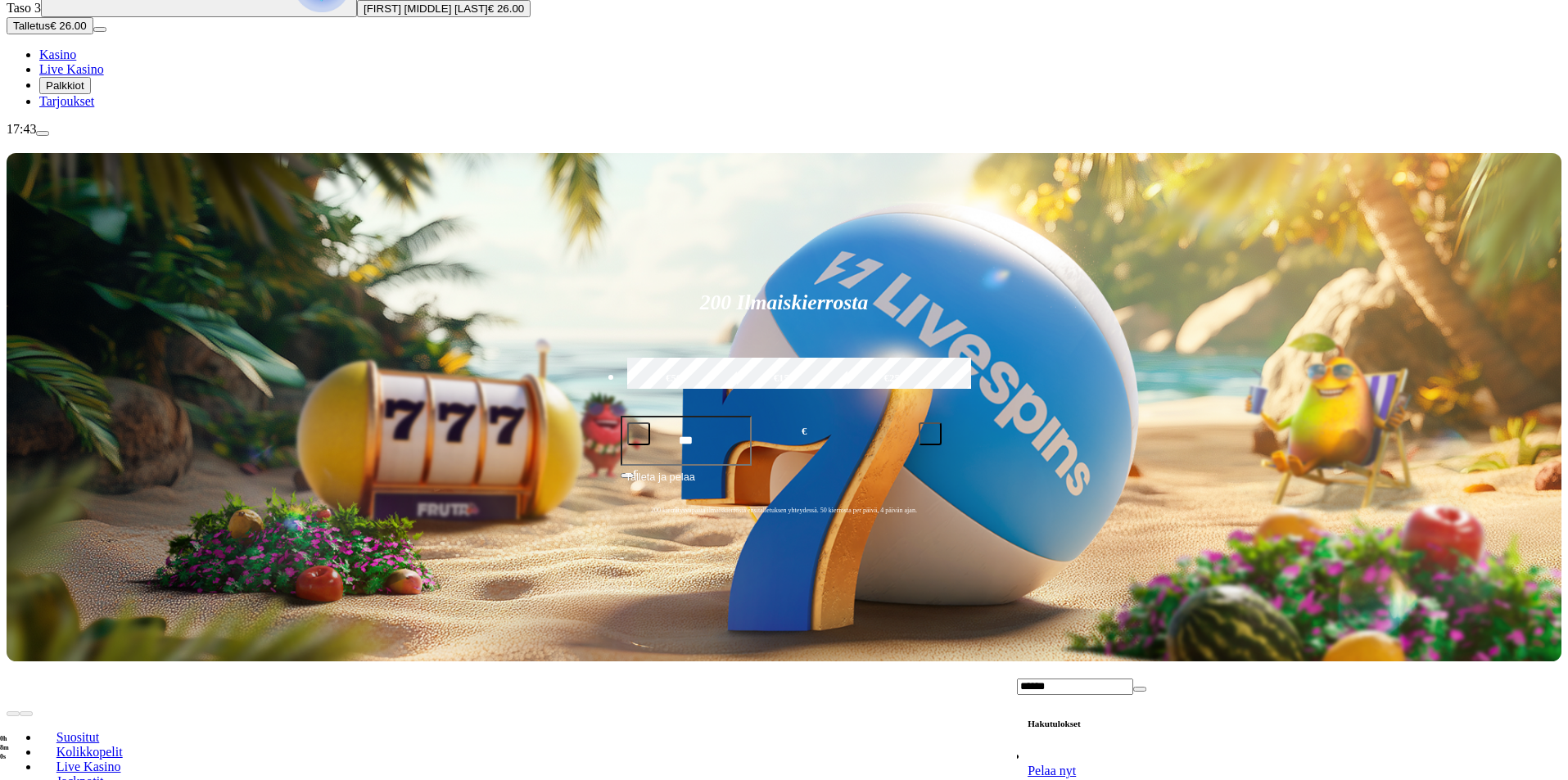 type on "******" 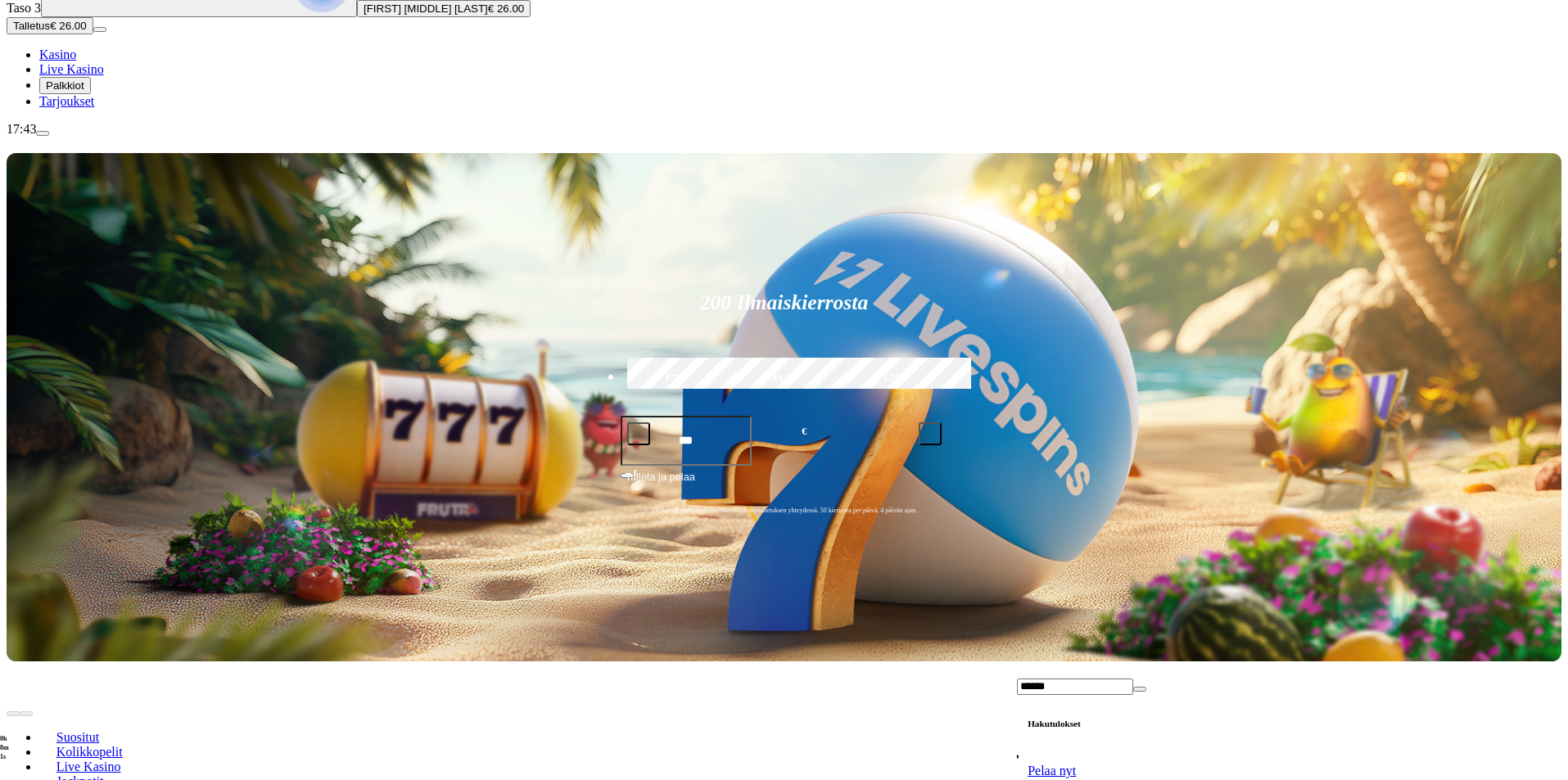 scroll, scrollTop: 0, scrollLeft: 0, axis: both 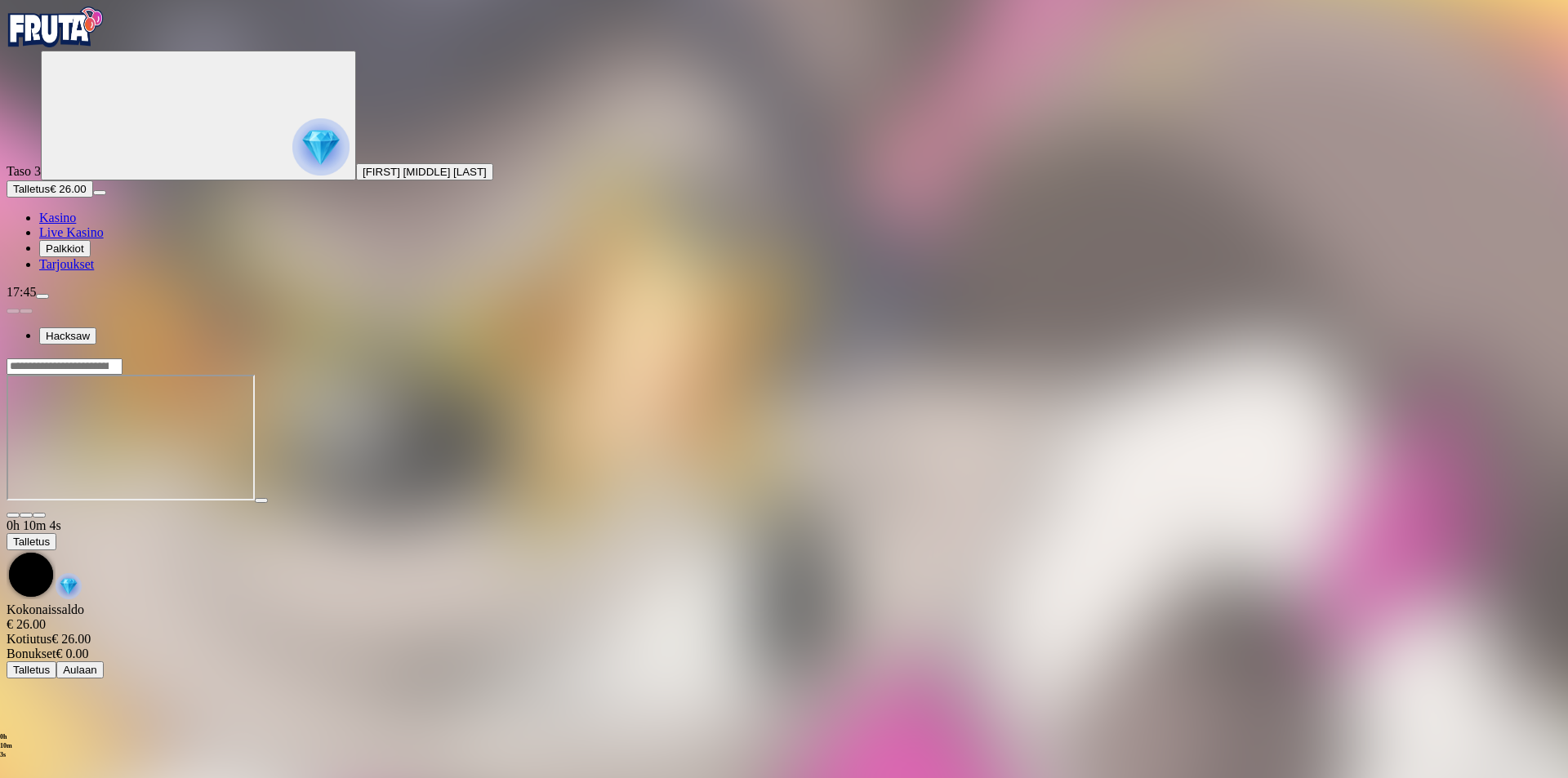 click at bounding box center [65, 367] 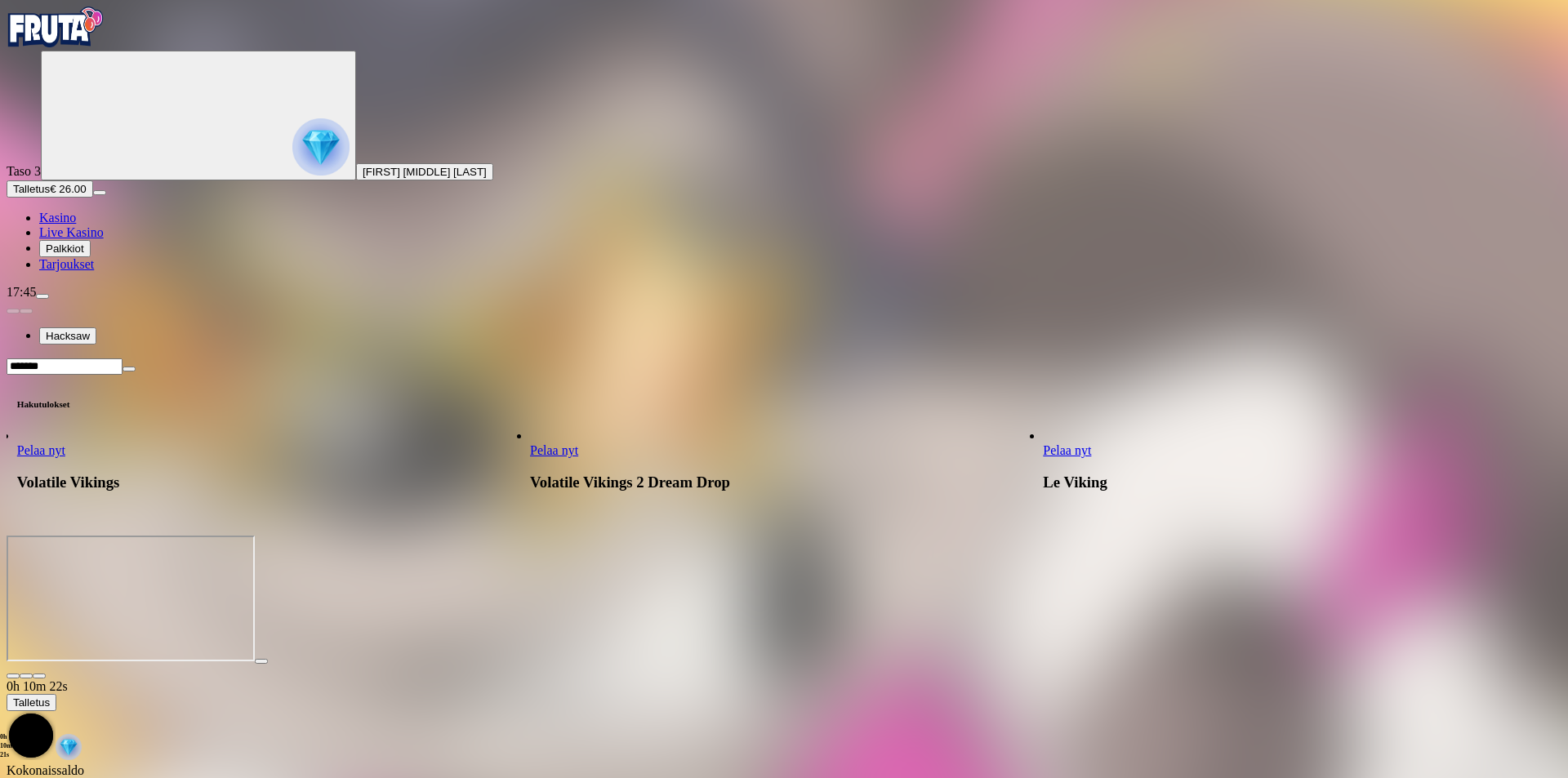 type on "*******" 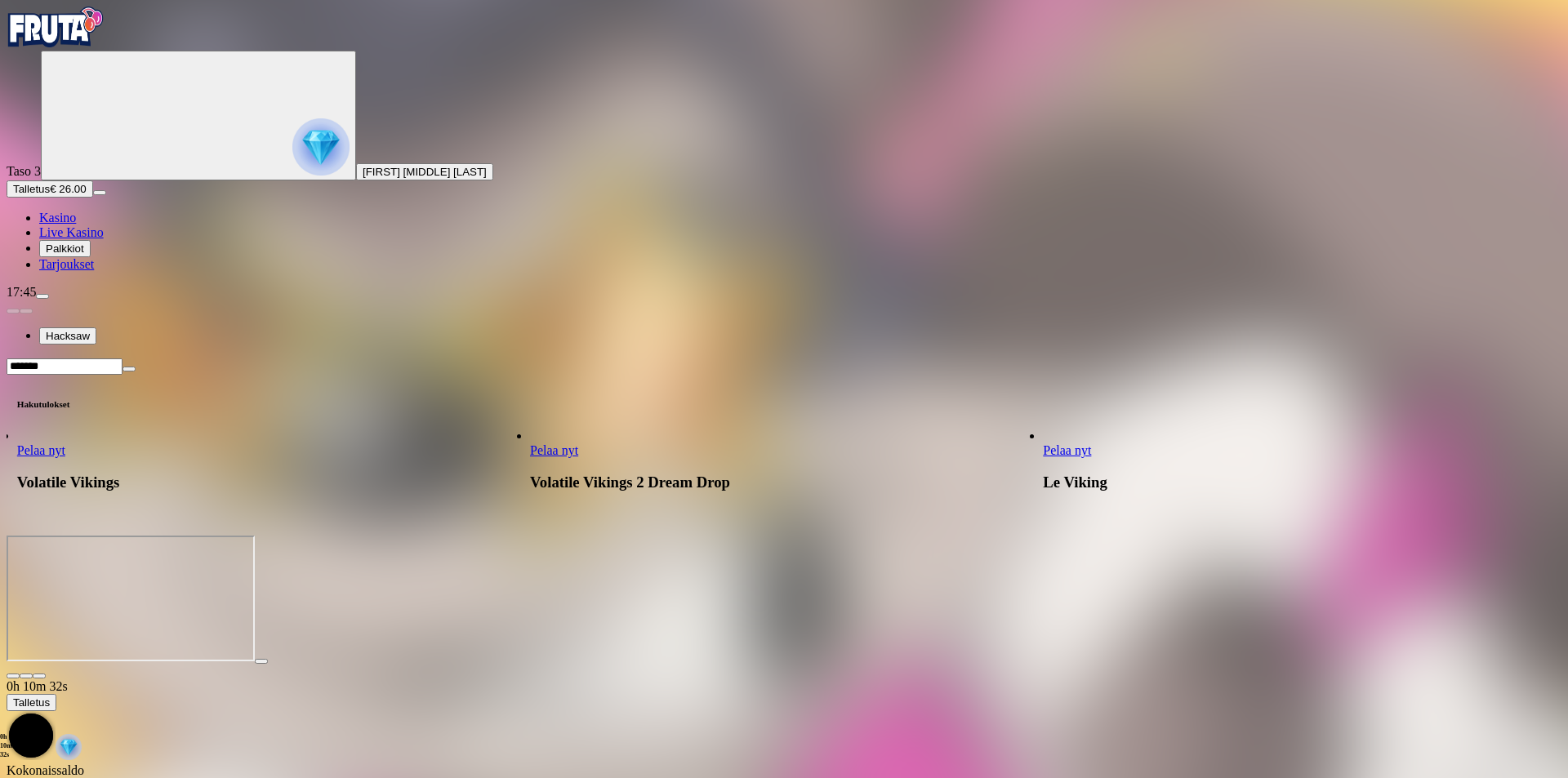 click on "Pelaa nyt" at bounding box center (1067, 450) 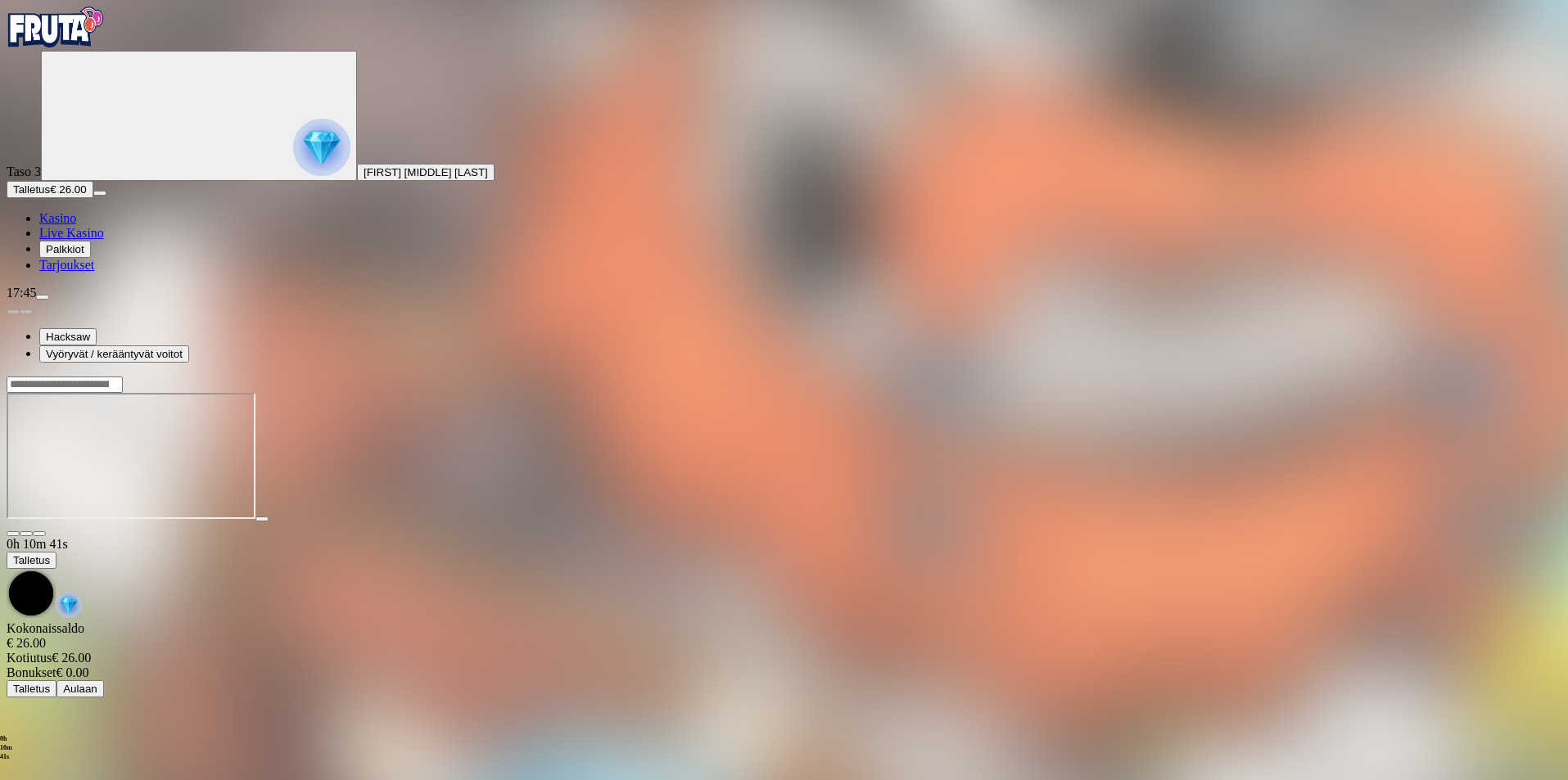 click at bounding box center [39, 534] 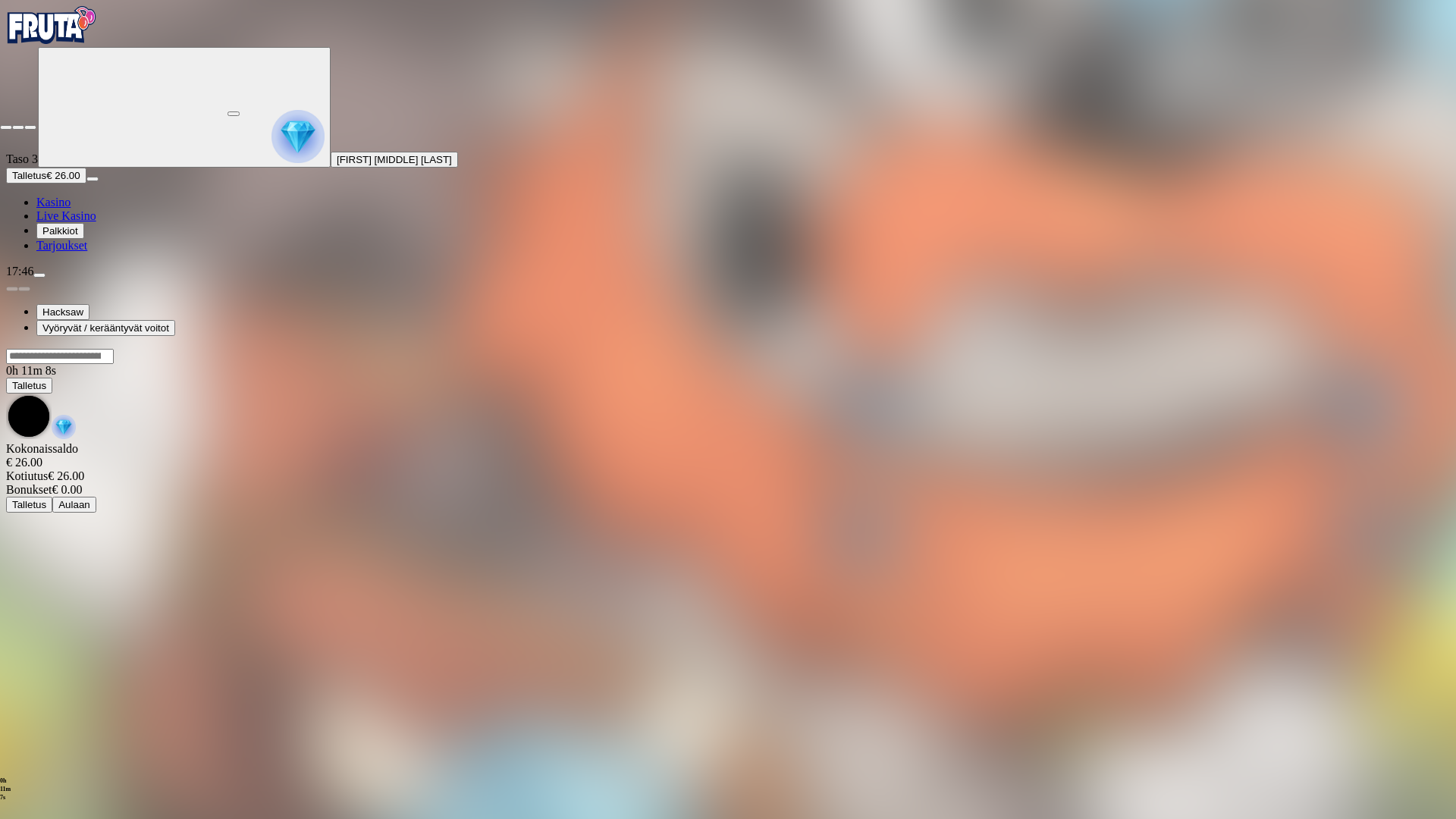 click at bounding box center [30, 127] 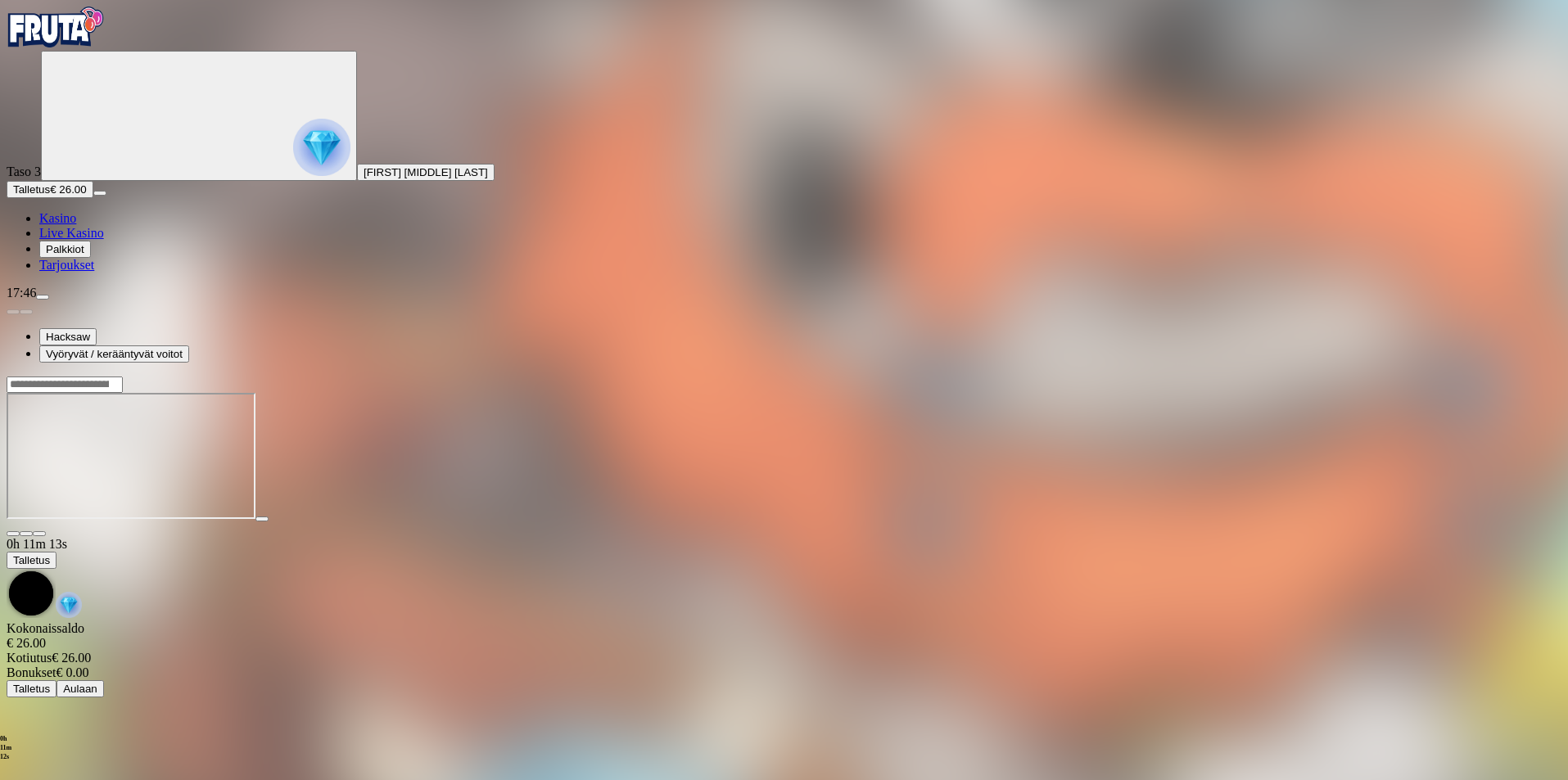 click at bounding box center [39, 534] 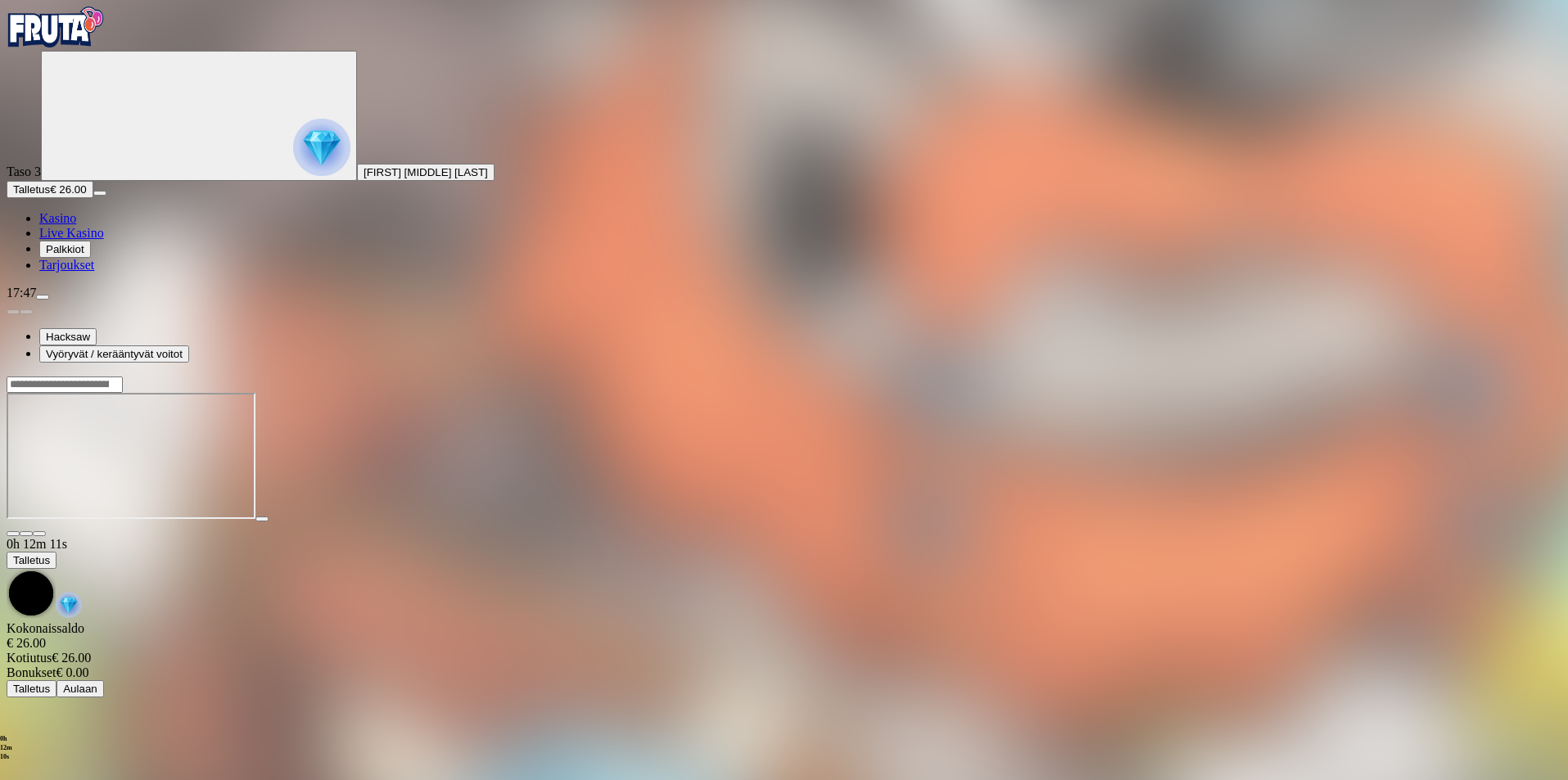 click at bounding box center [39, 534] 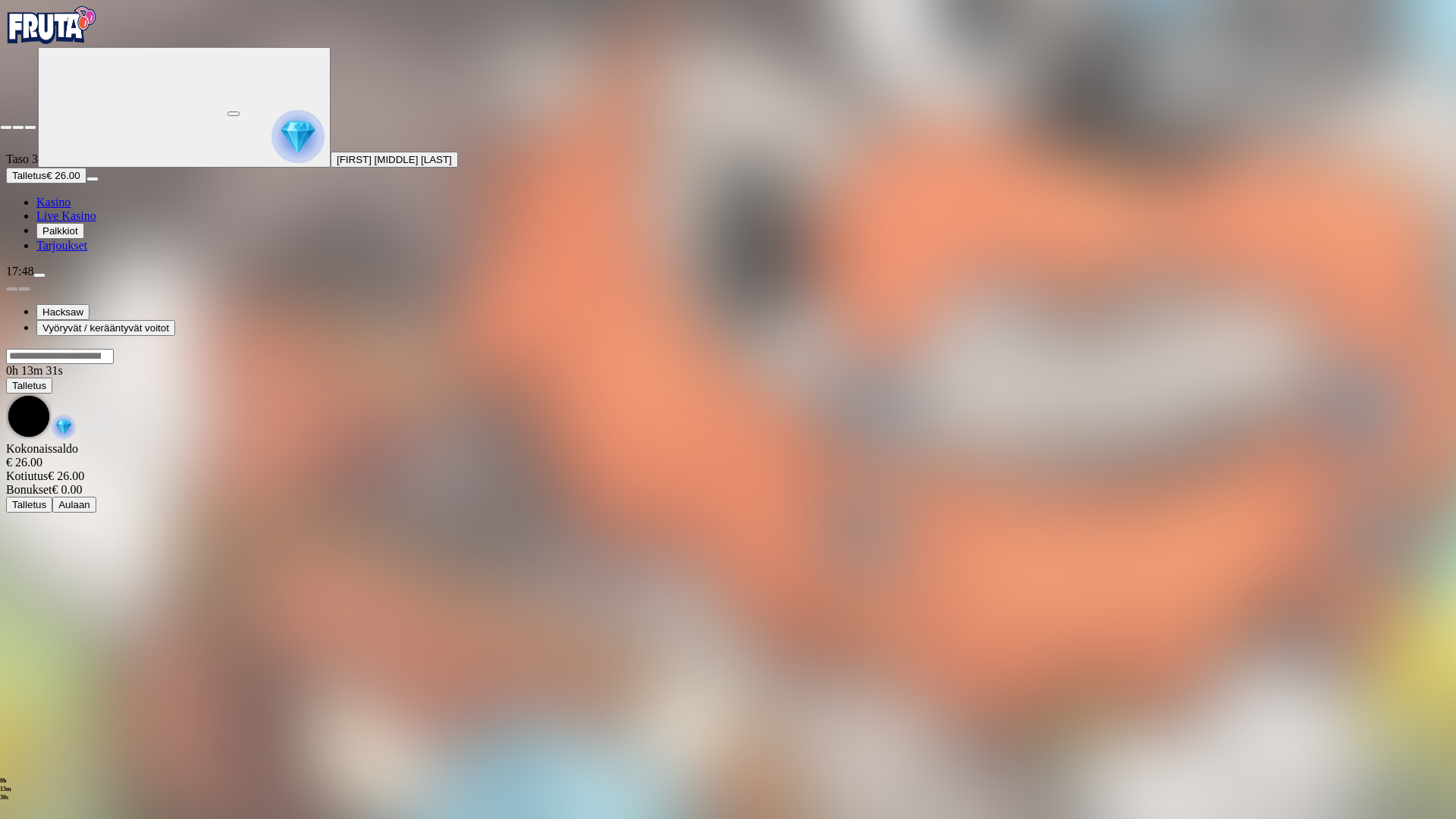 click at bounding box center [30, 127] 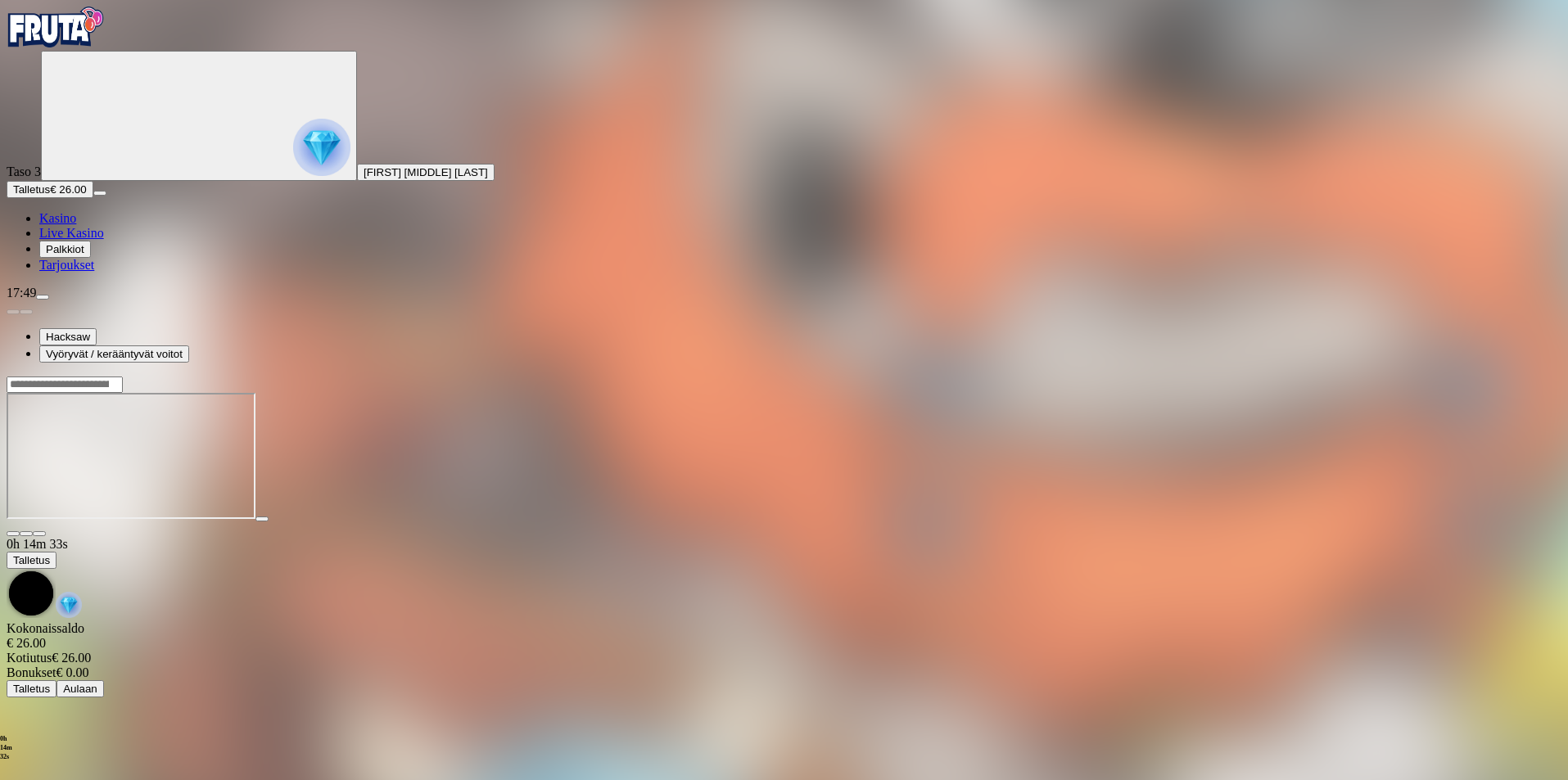 click at bounding box center (65, 385) 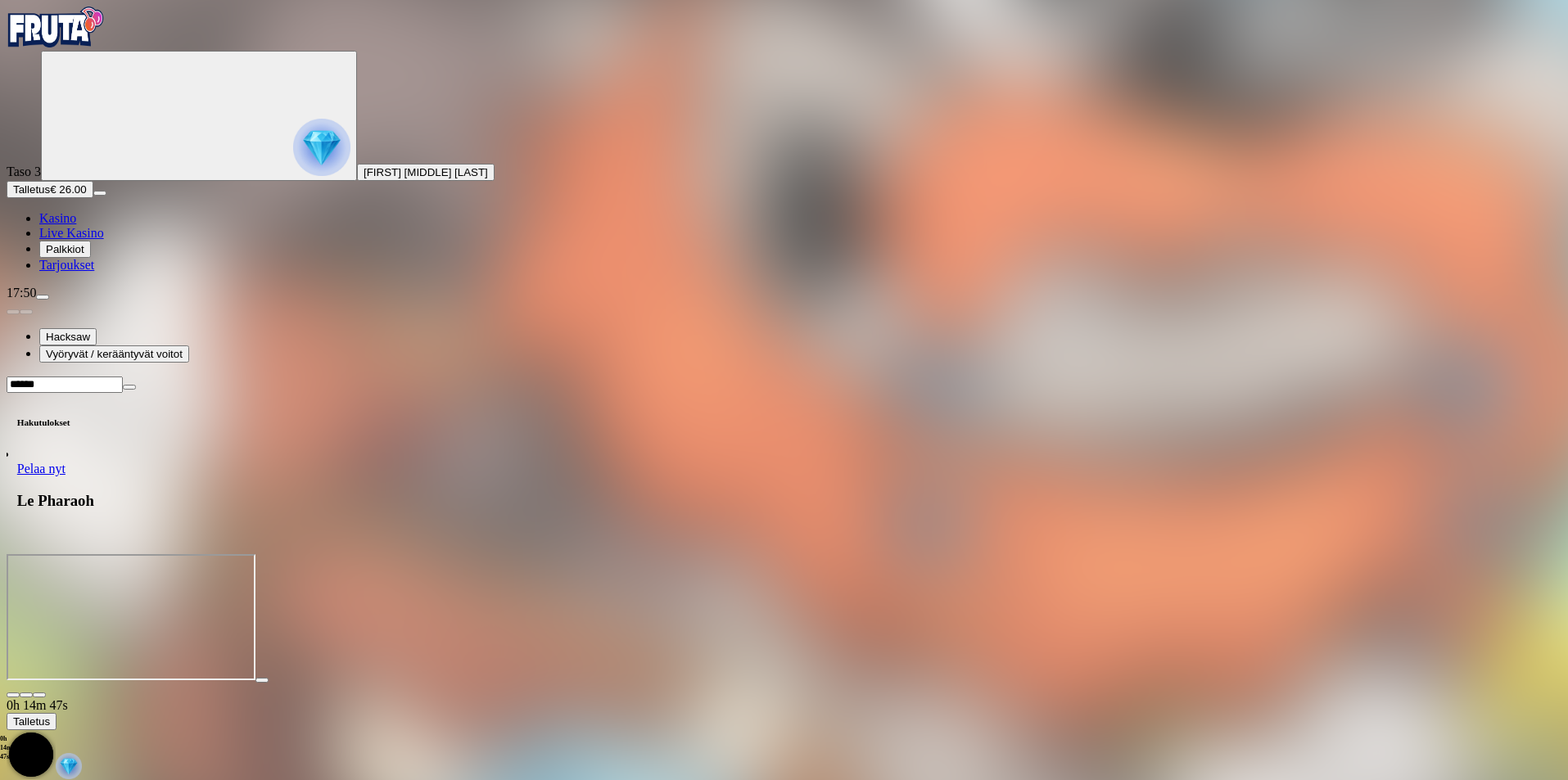 type on "******" 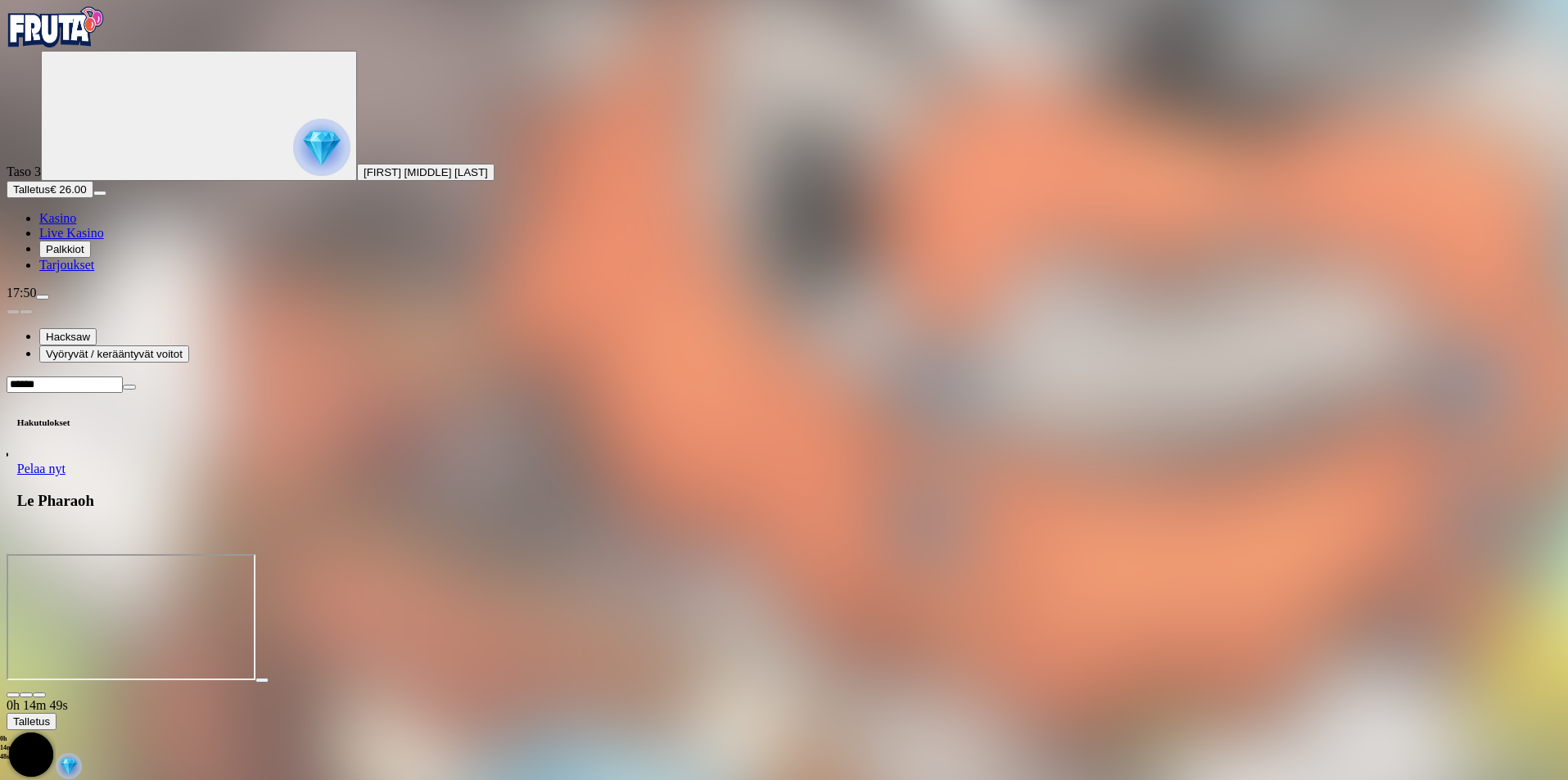 click at bounding box center [129, 387] 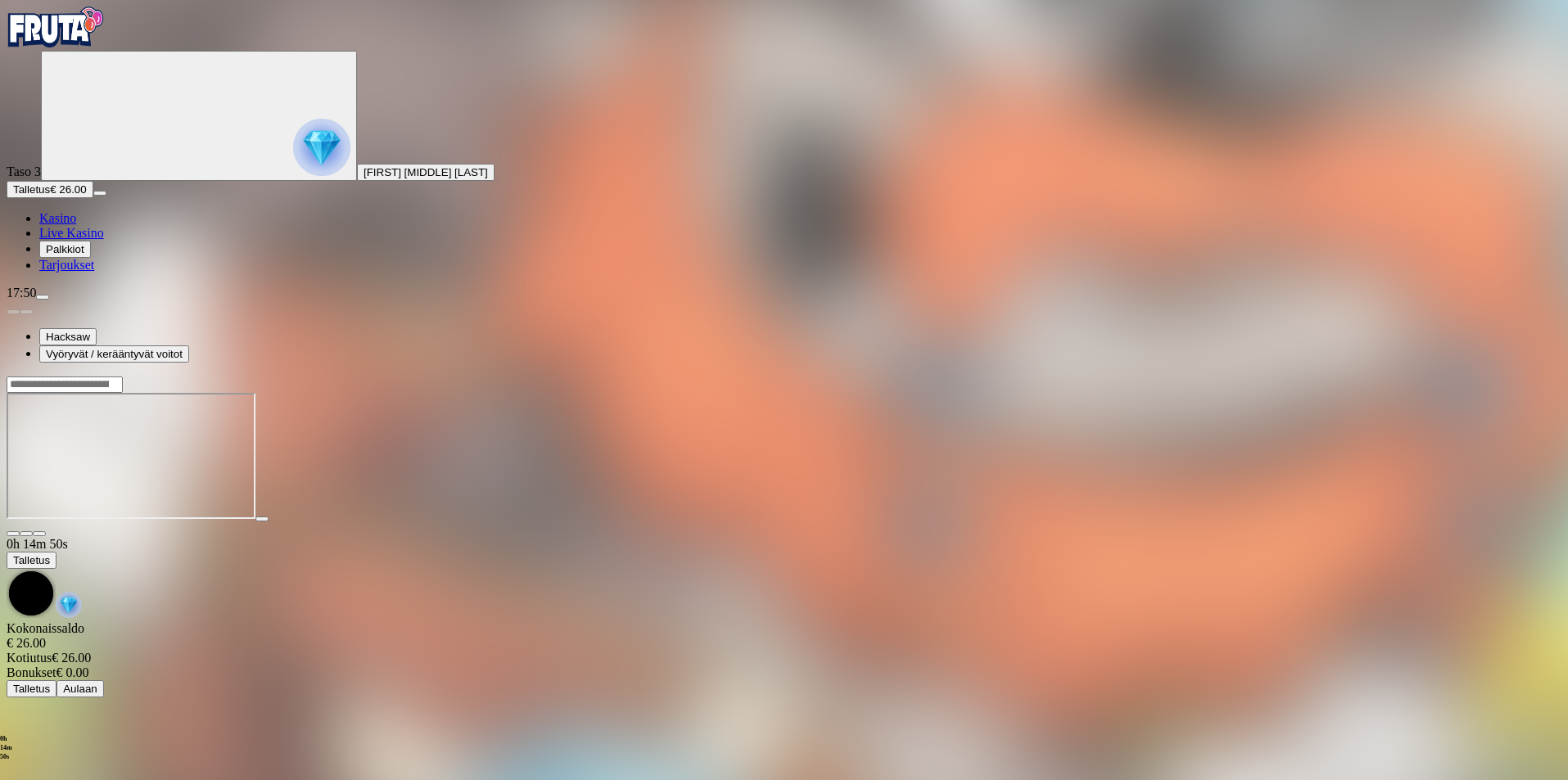 click at bounding box center (784, 530) 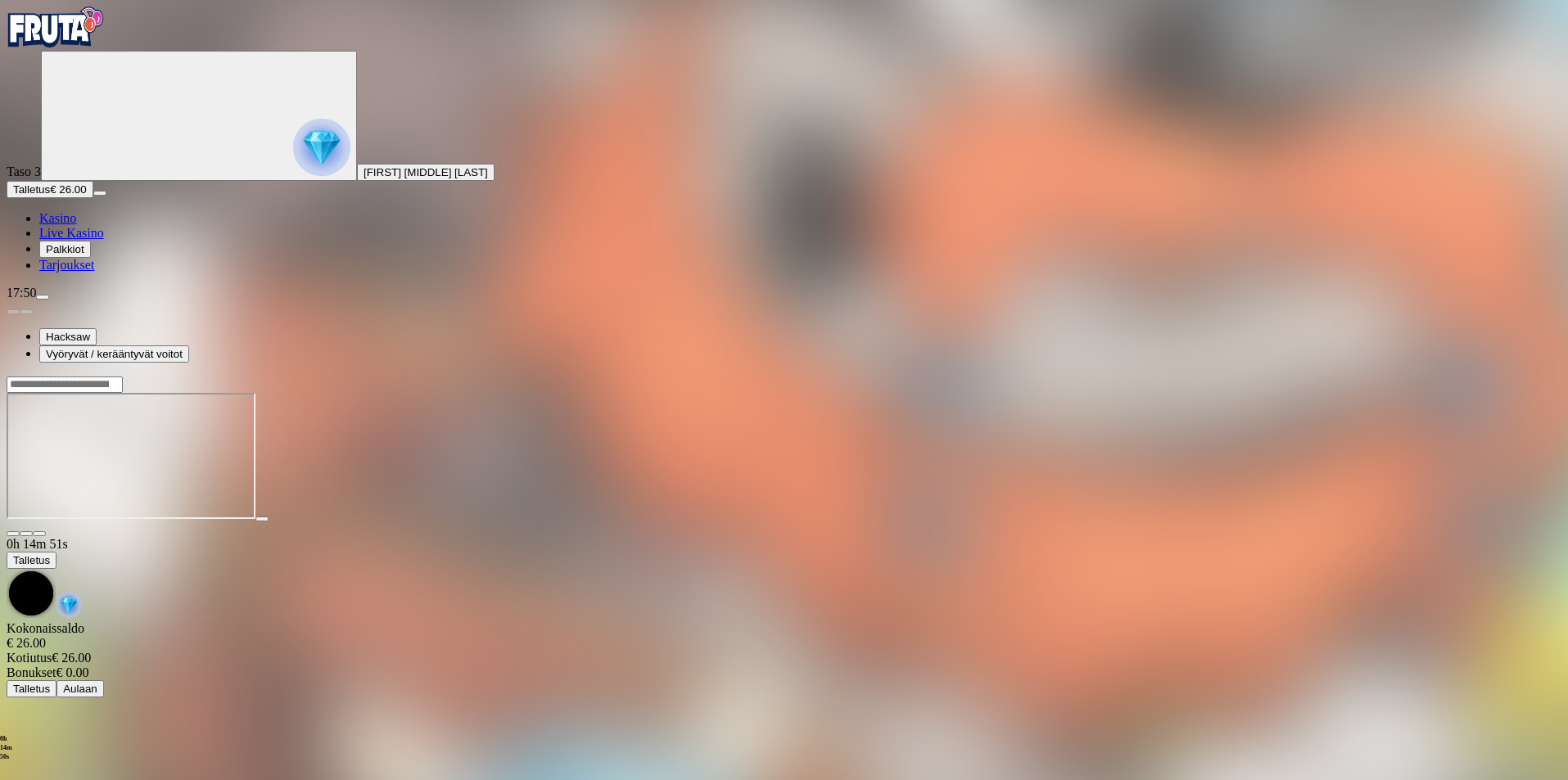 click at bounding box center (39, 534) 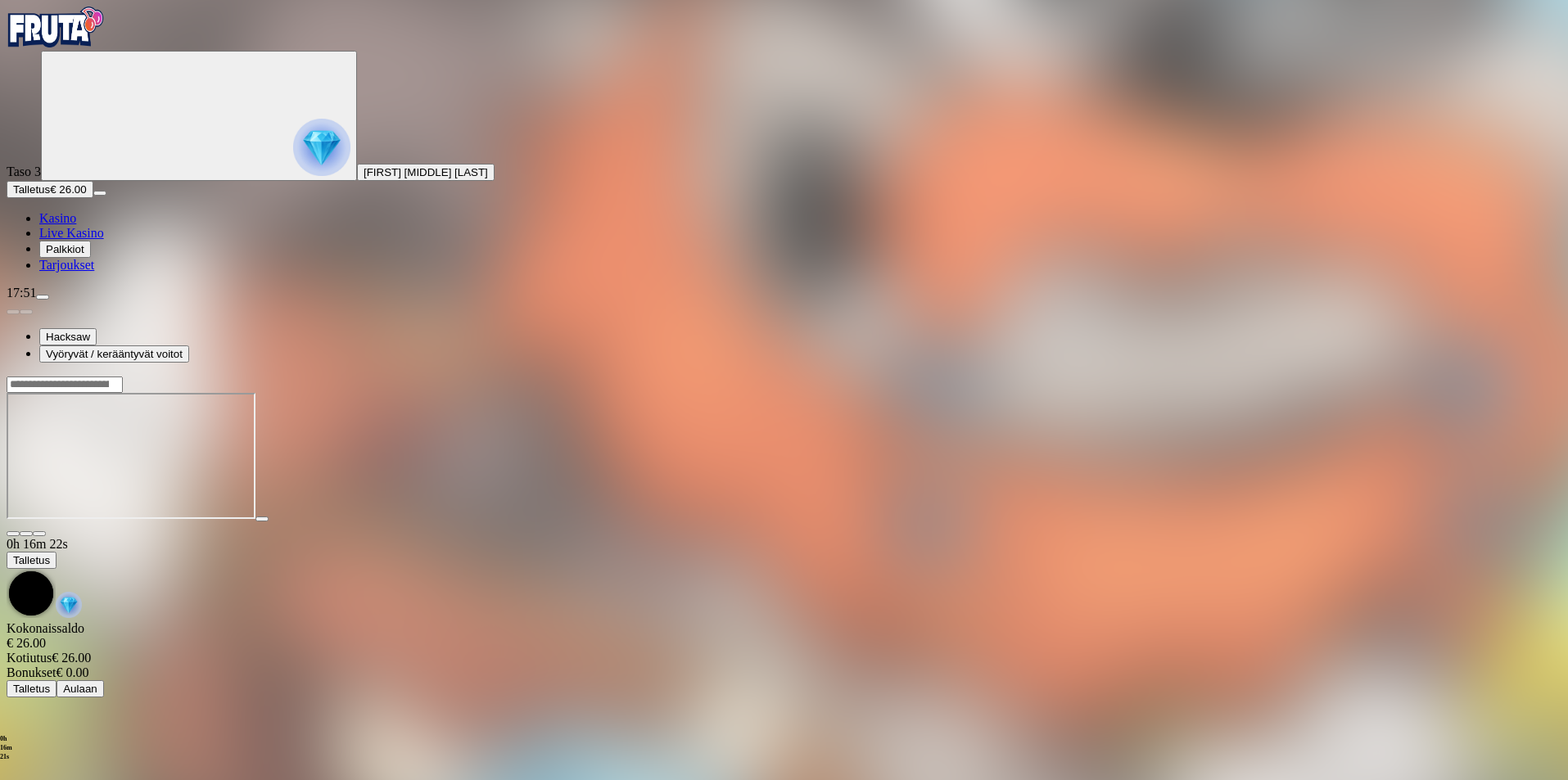 click at bounding box center (43, 297) 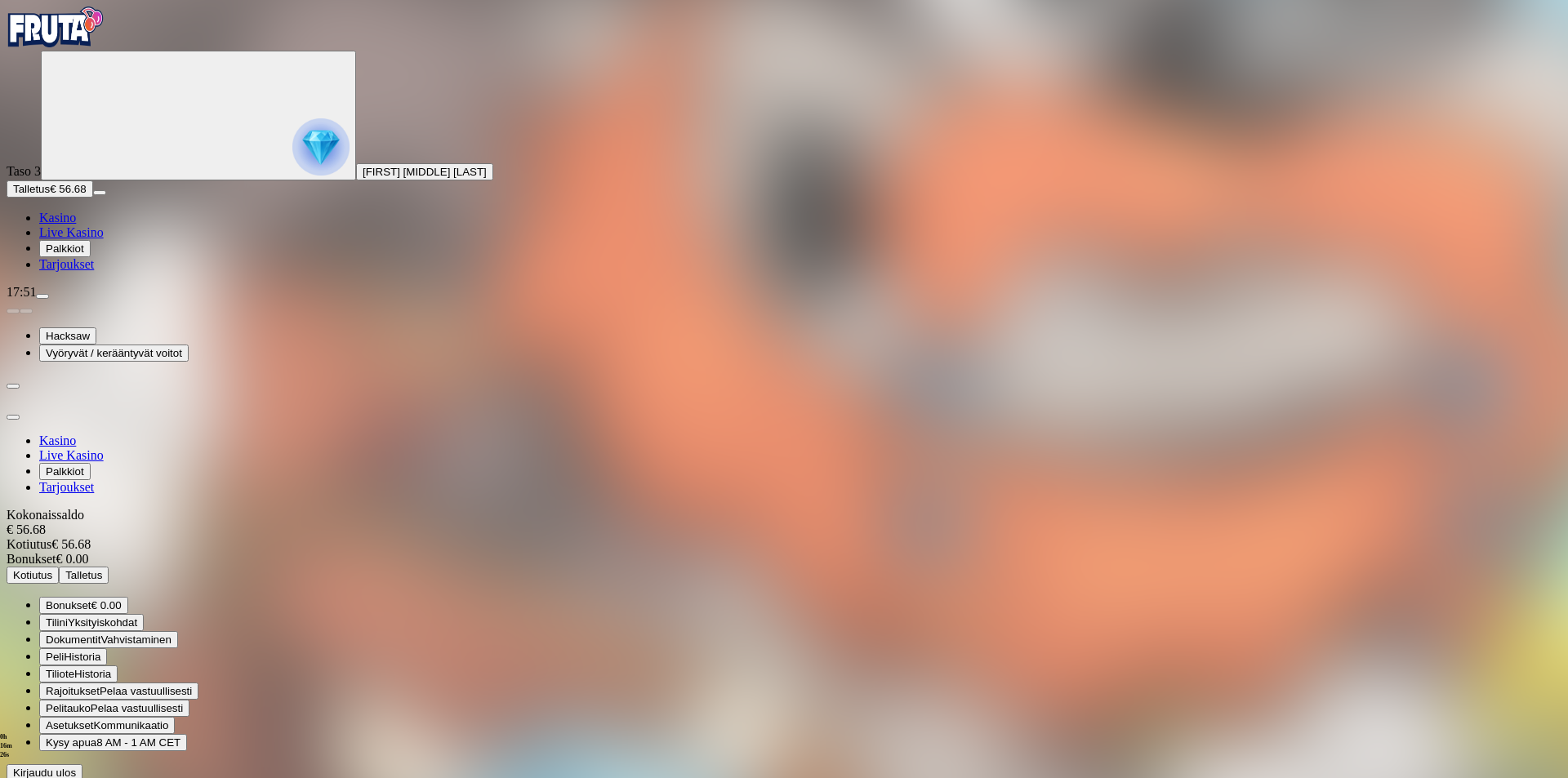 click at bounding box center [784, 781] 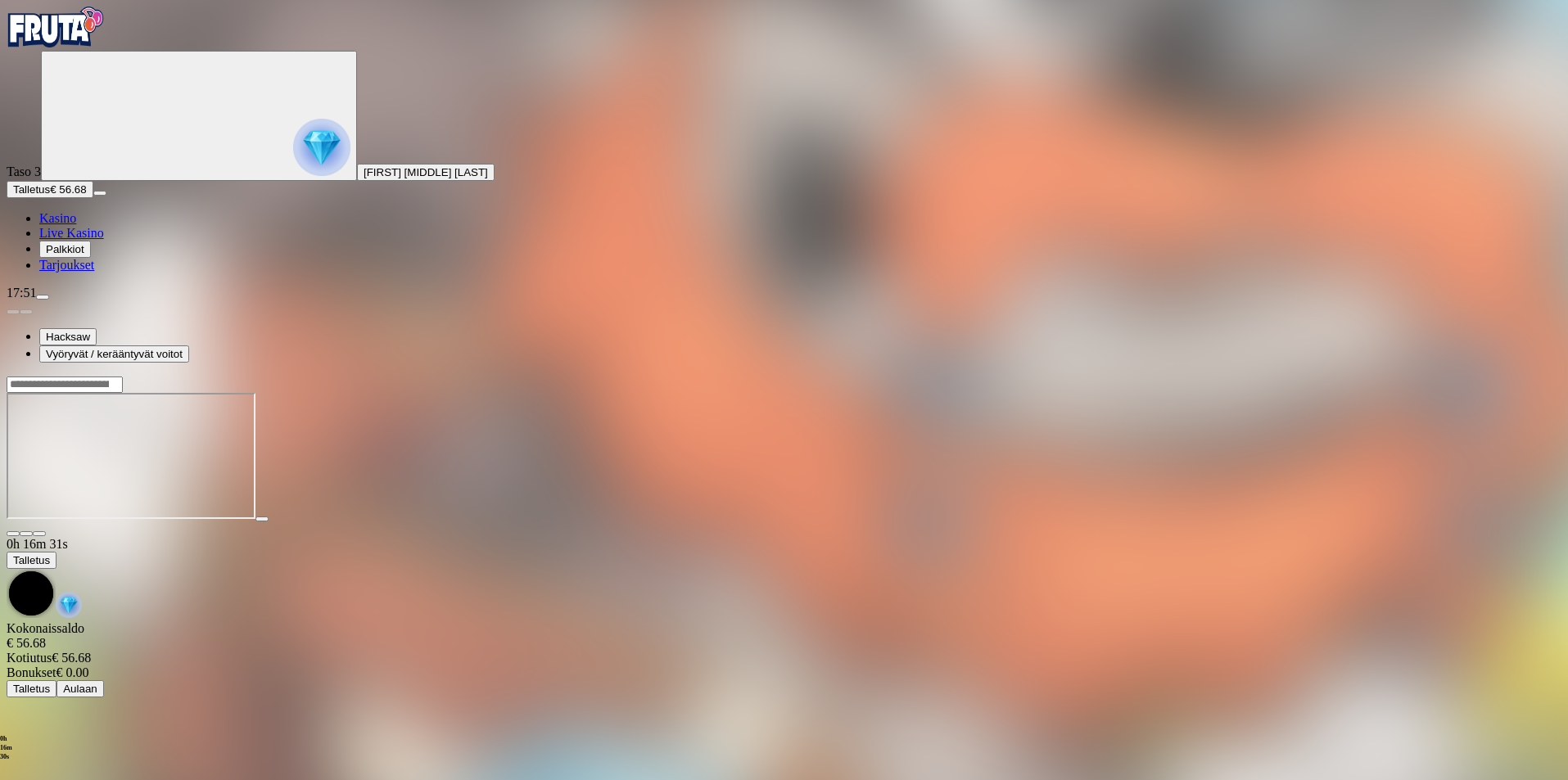 click at bounding box center [43, 297] 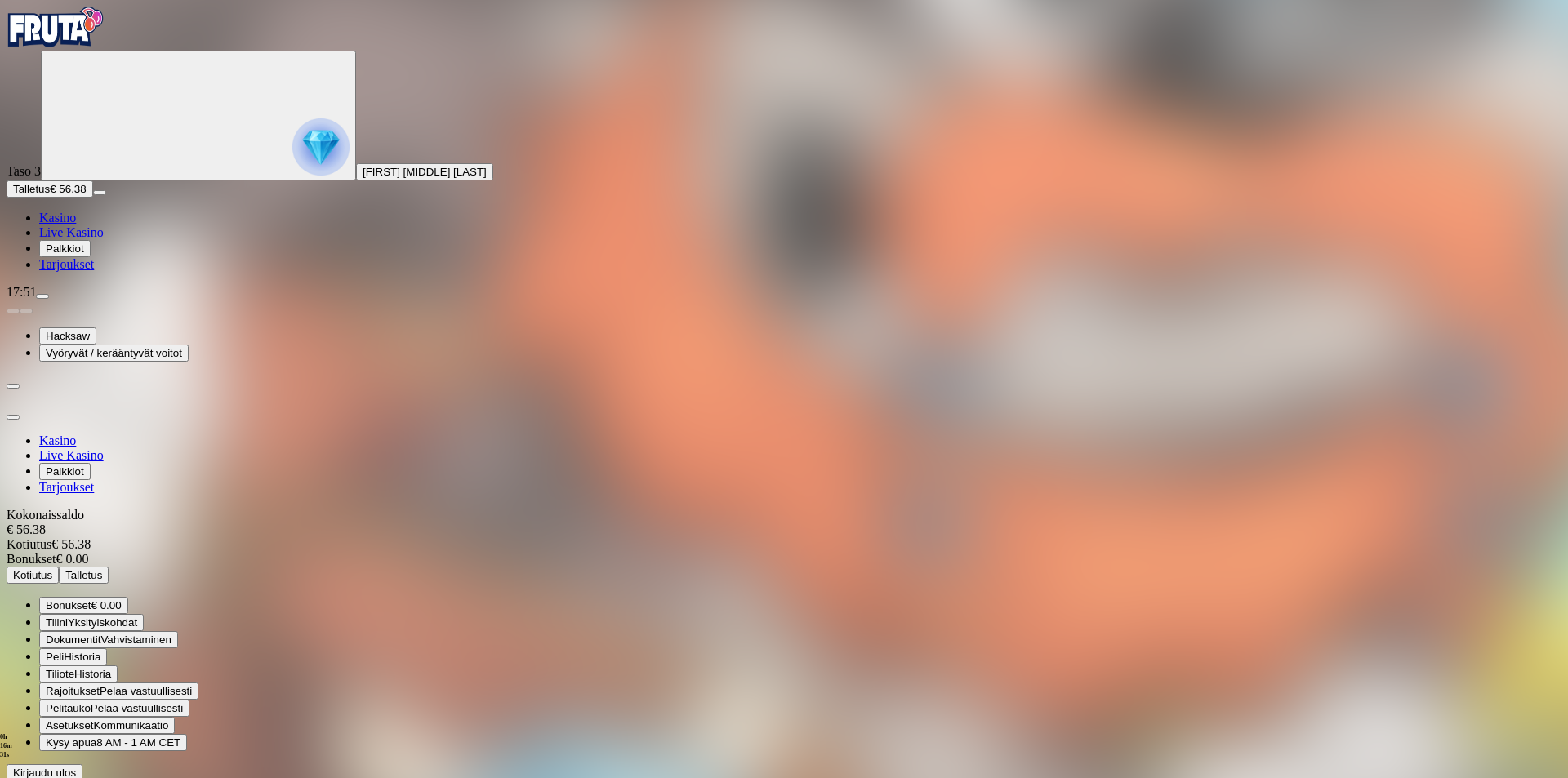 click on "Kotiutus" at bounding box center [33, 575] 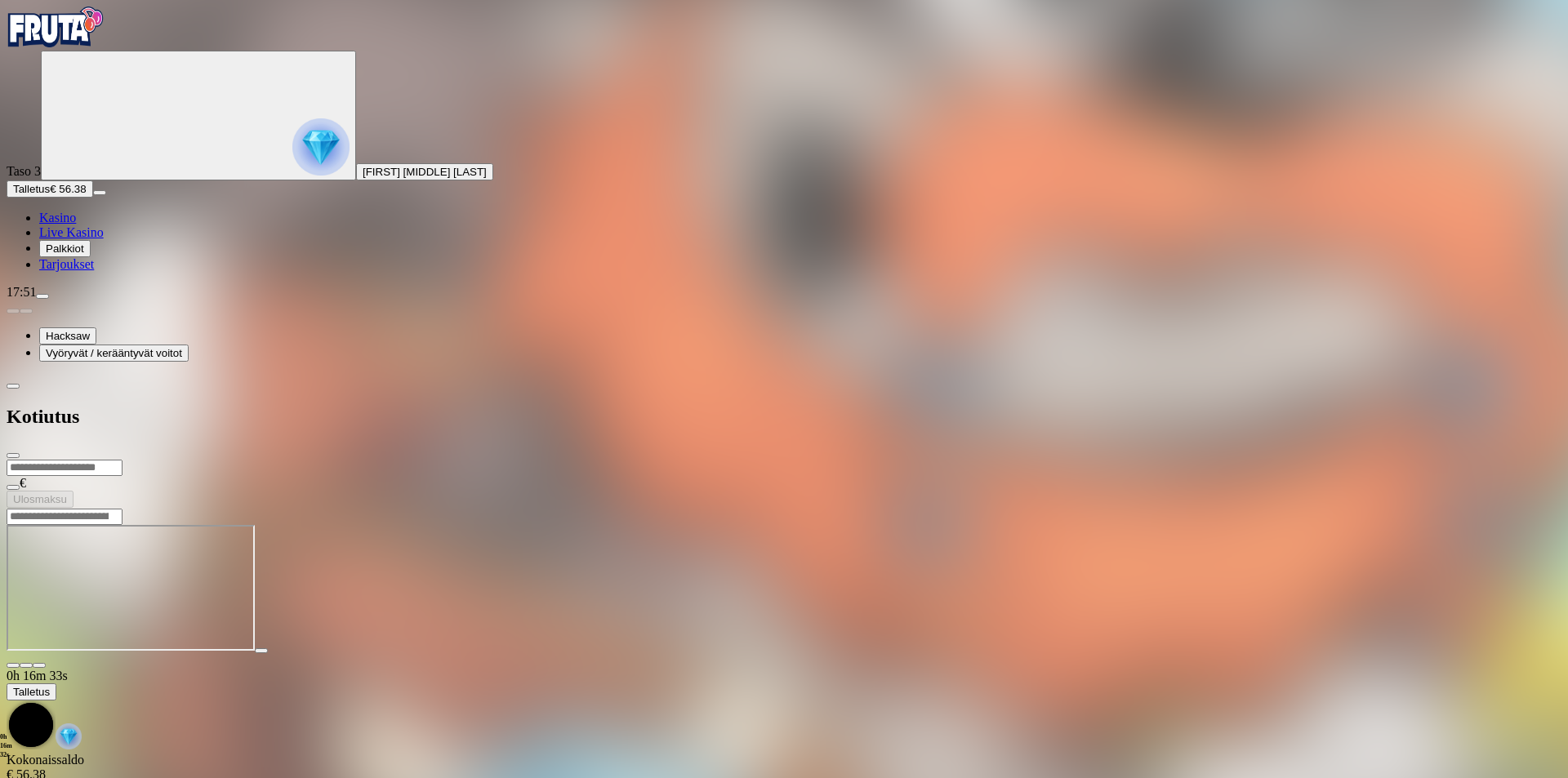 click at bounding box center (65, 468) 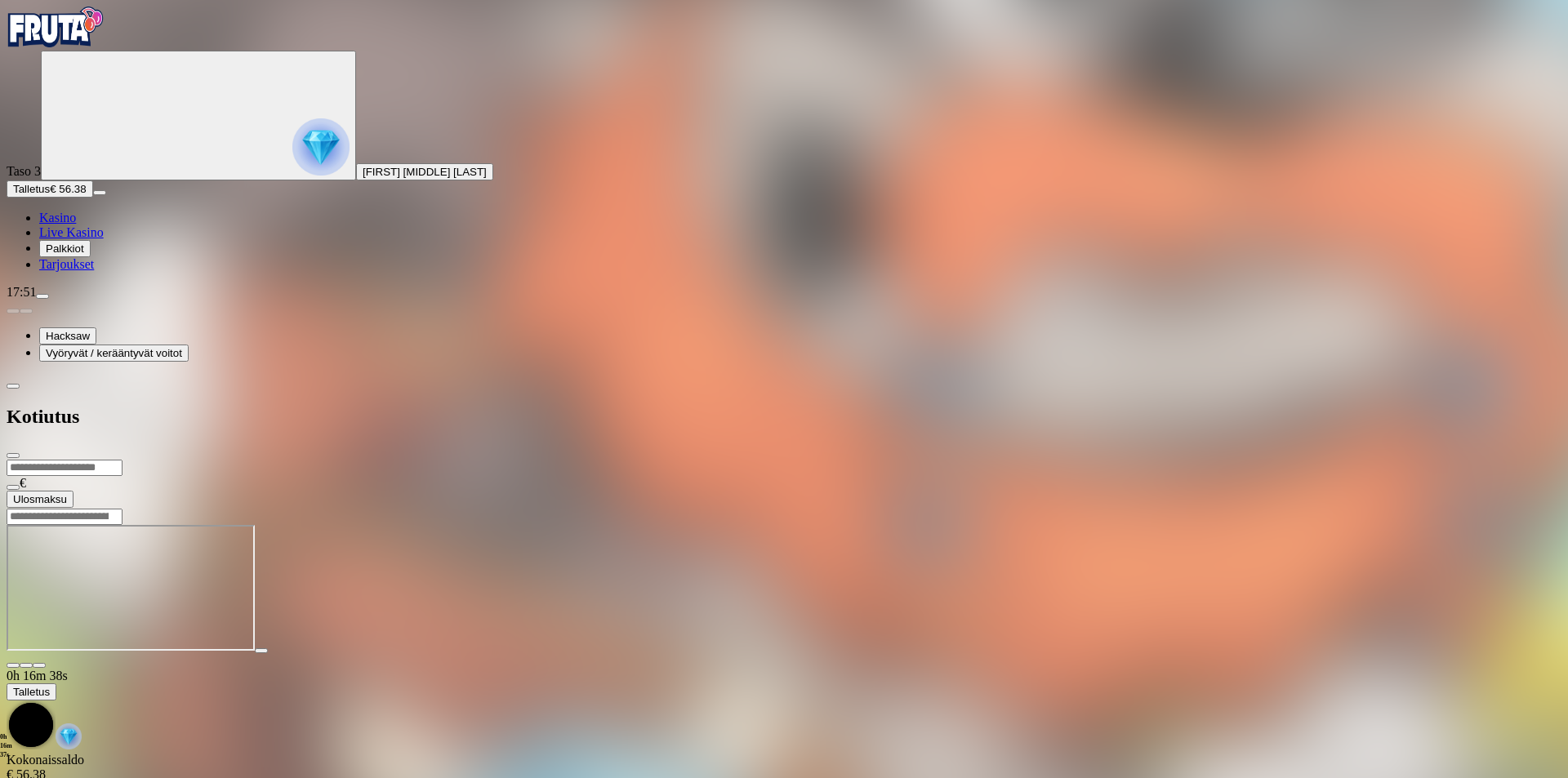 type on "**" 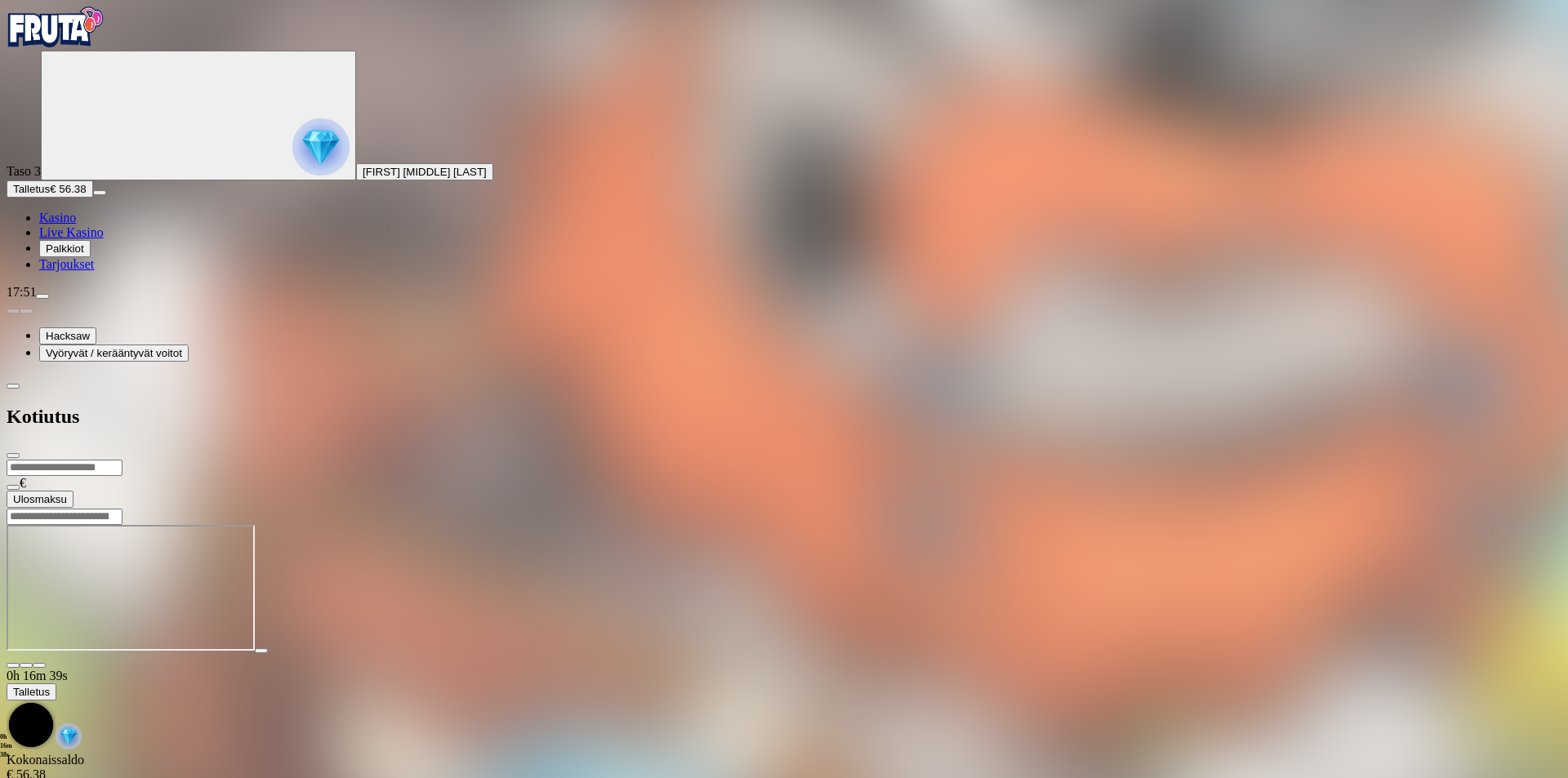 type 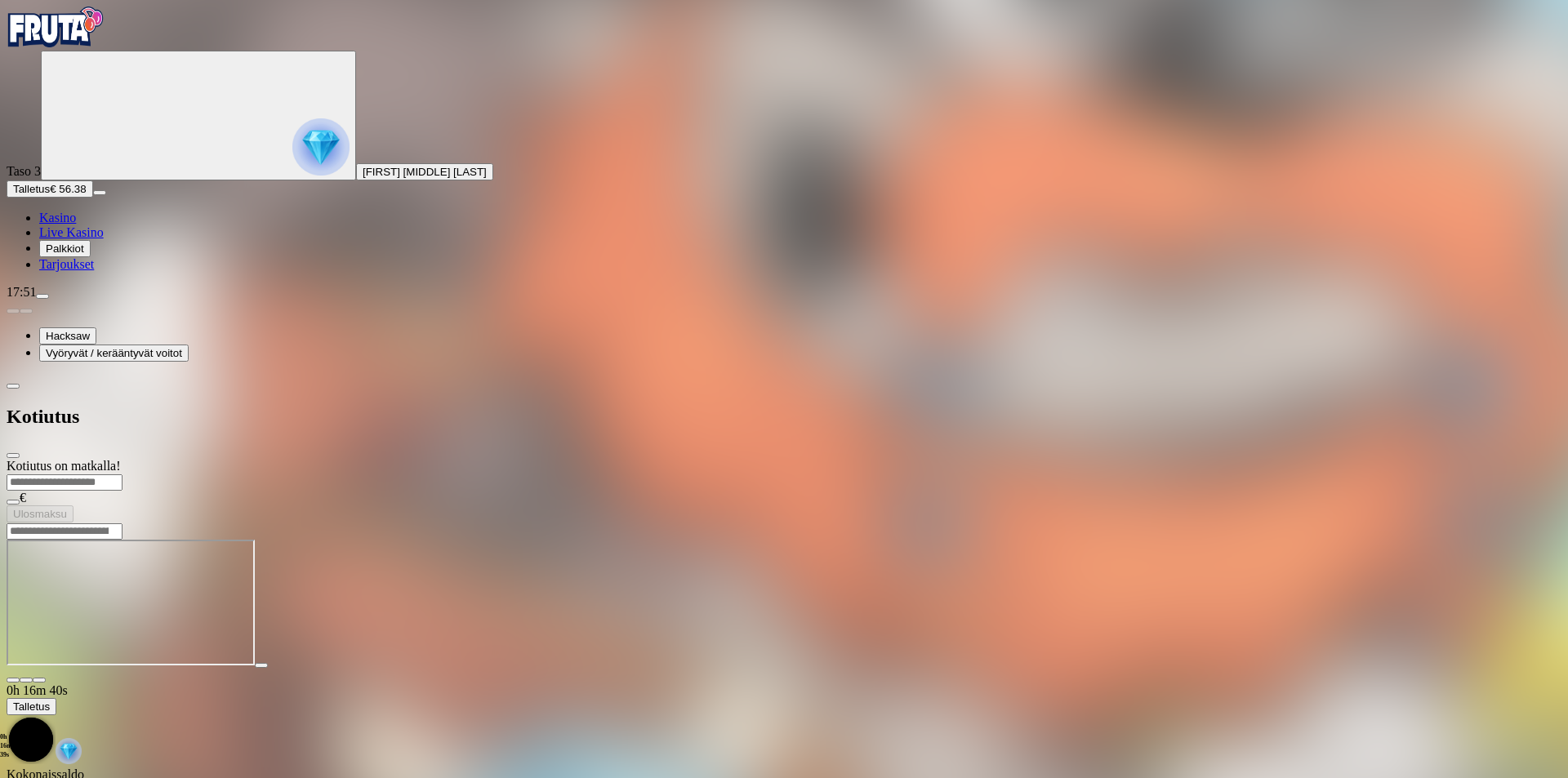 drag, startPoint x: 700, startPoint y: 235, endPoint x: 693, endPoint y: 219, distance: 17.464249 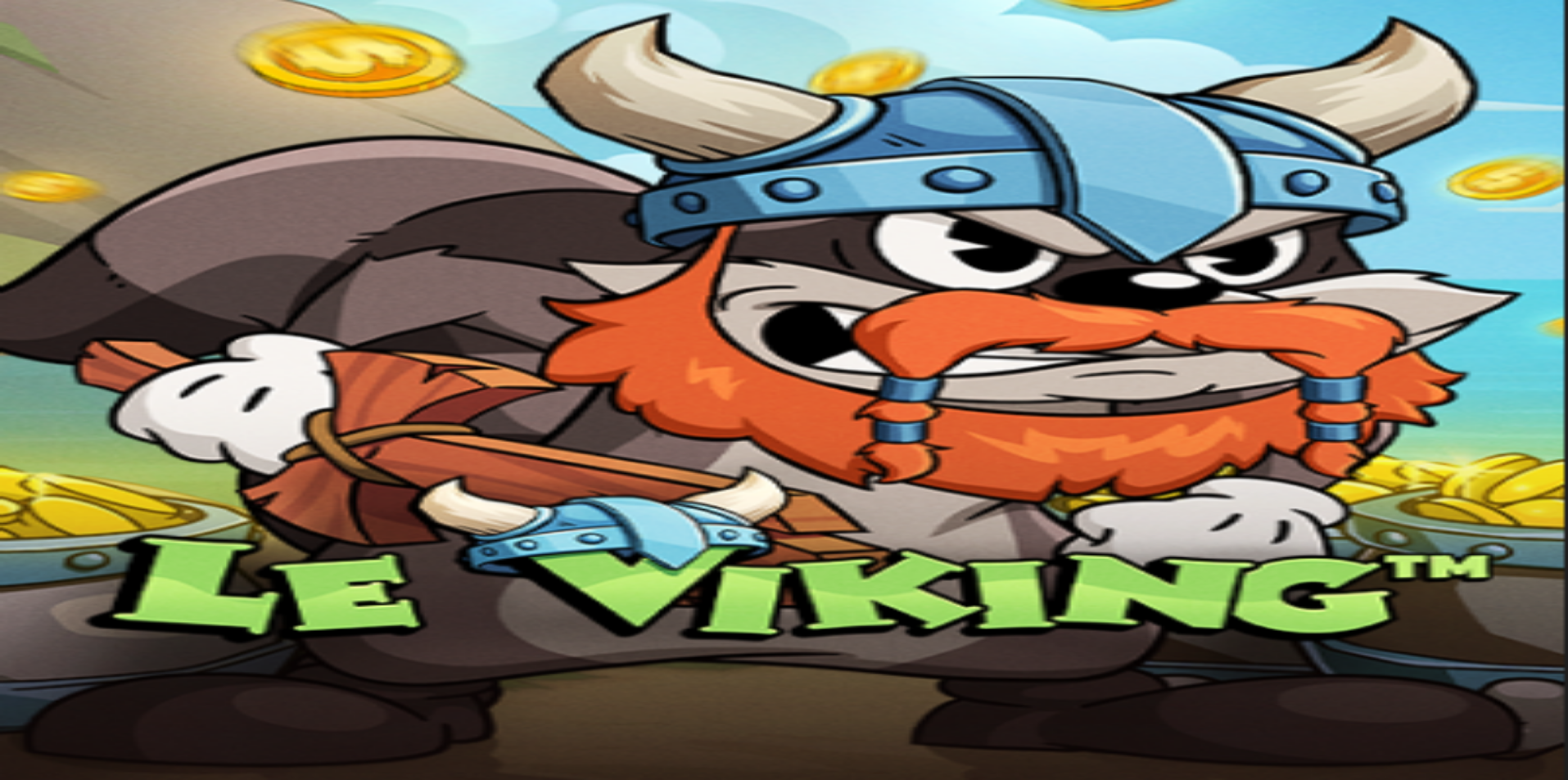 scroll, scrollTop: 0, scrollLeft: 0, axis: both 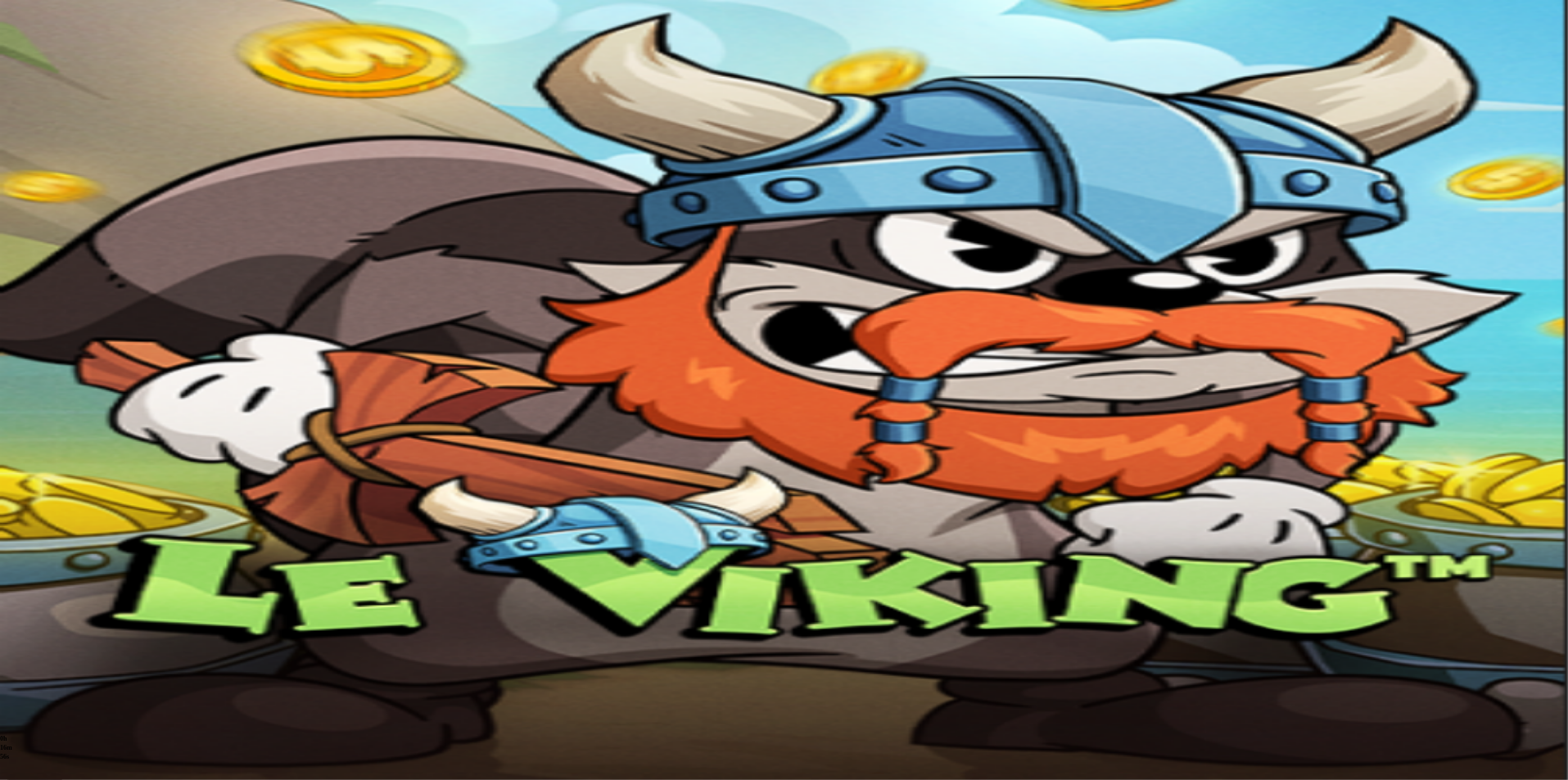 click at bounding box center [65, 385] 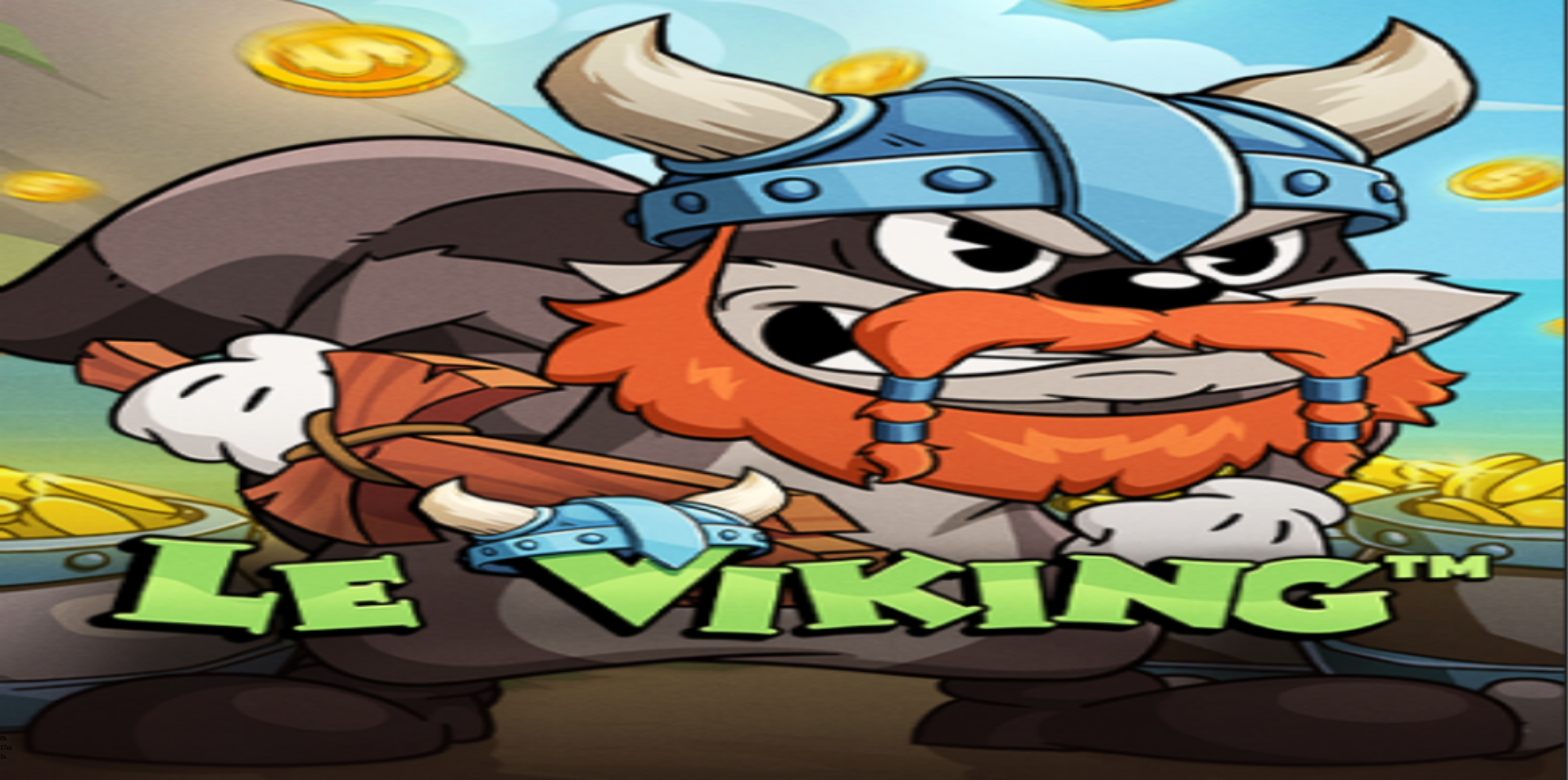 type on "*******" 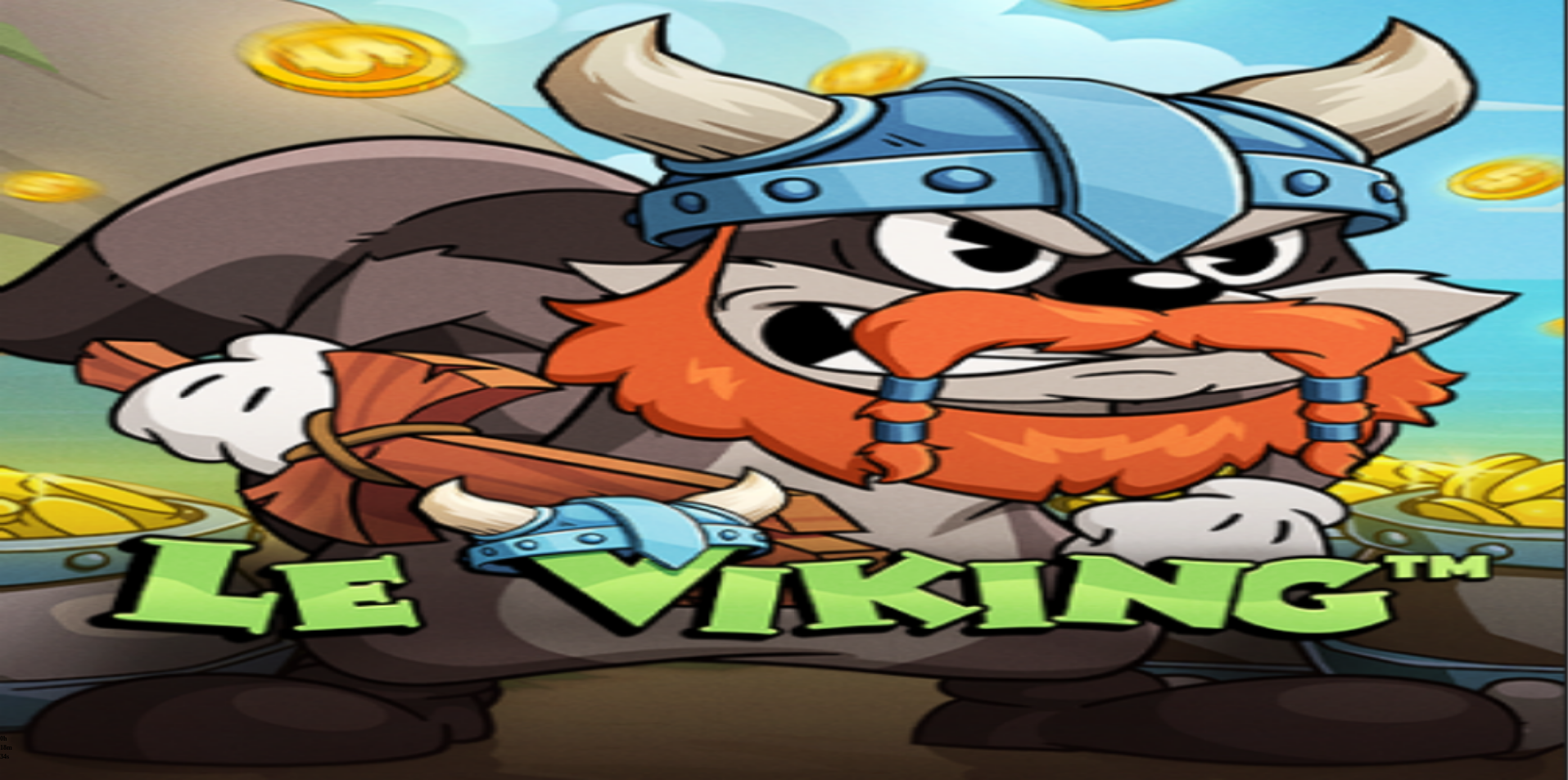 click on "Pelaa nyt" at bounding box center [41, 468] 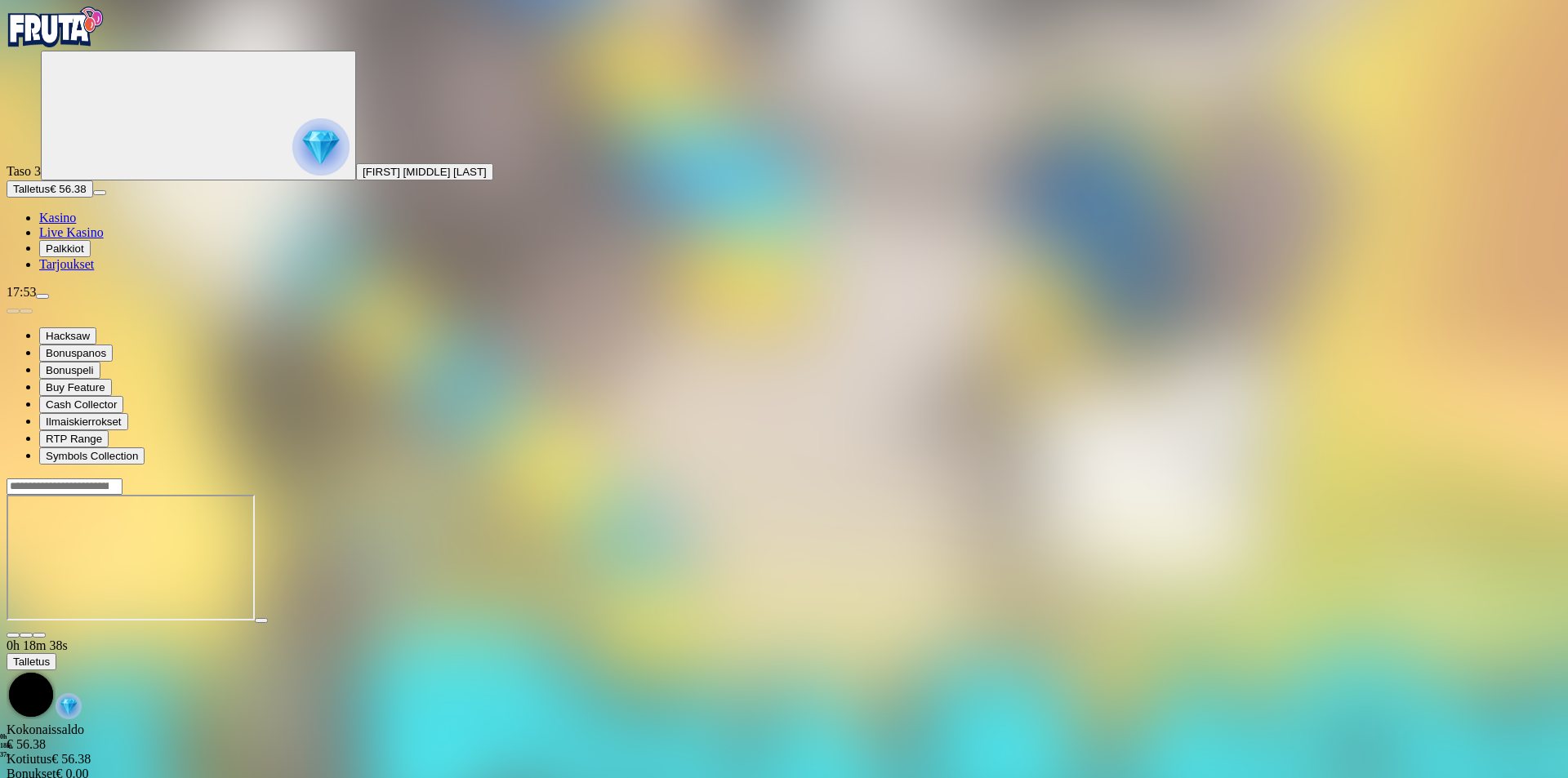 click at bounding box center (65, 487) 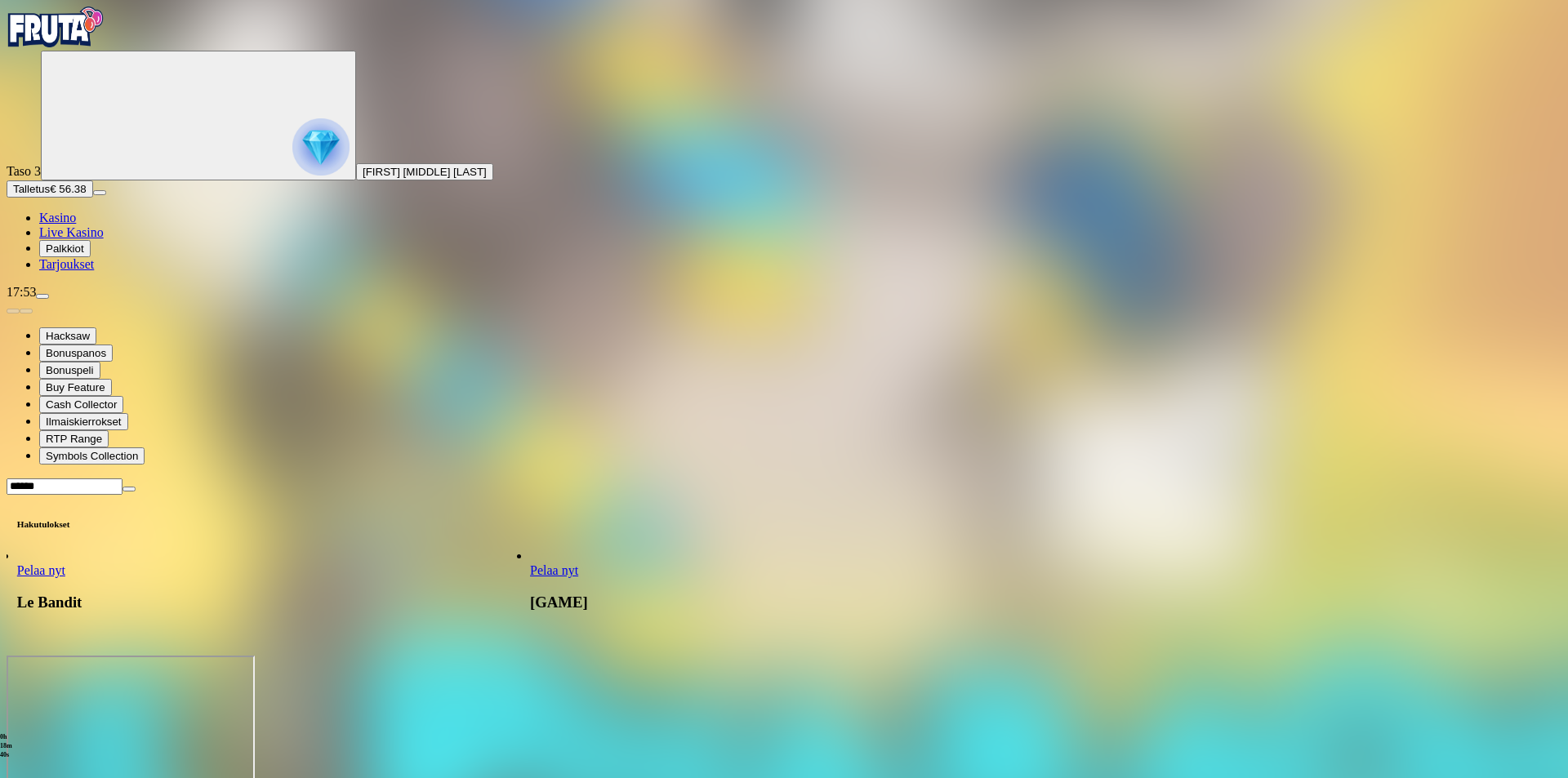 type on "******" 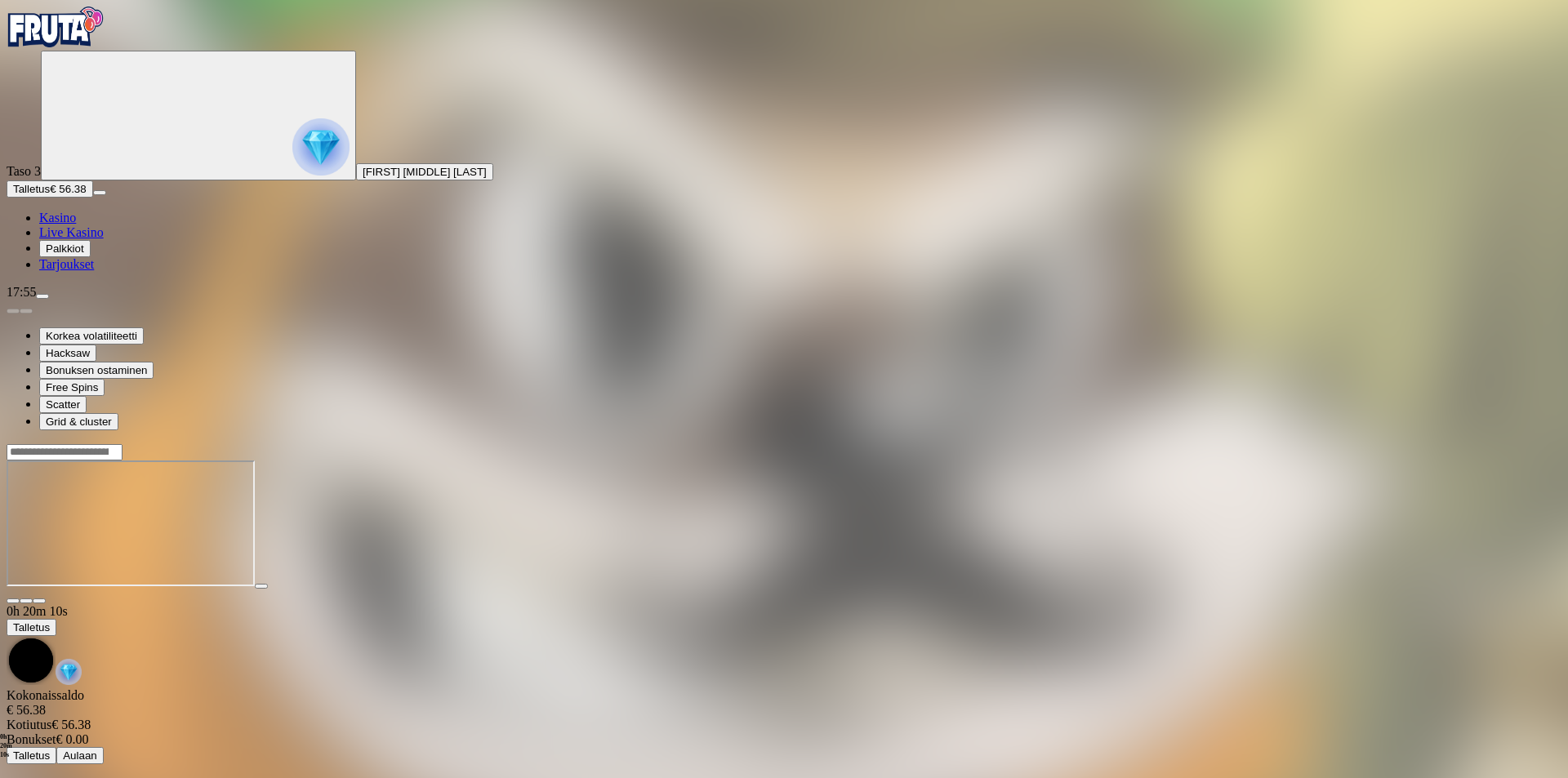 click at bounding box center [65, 452] 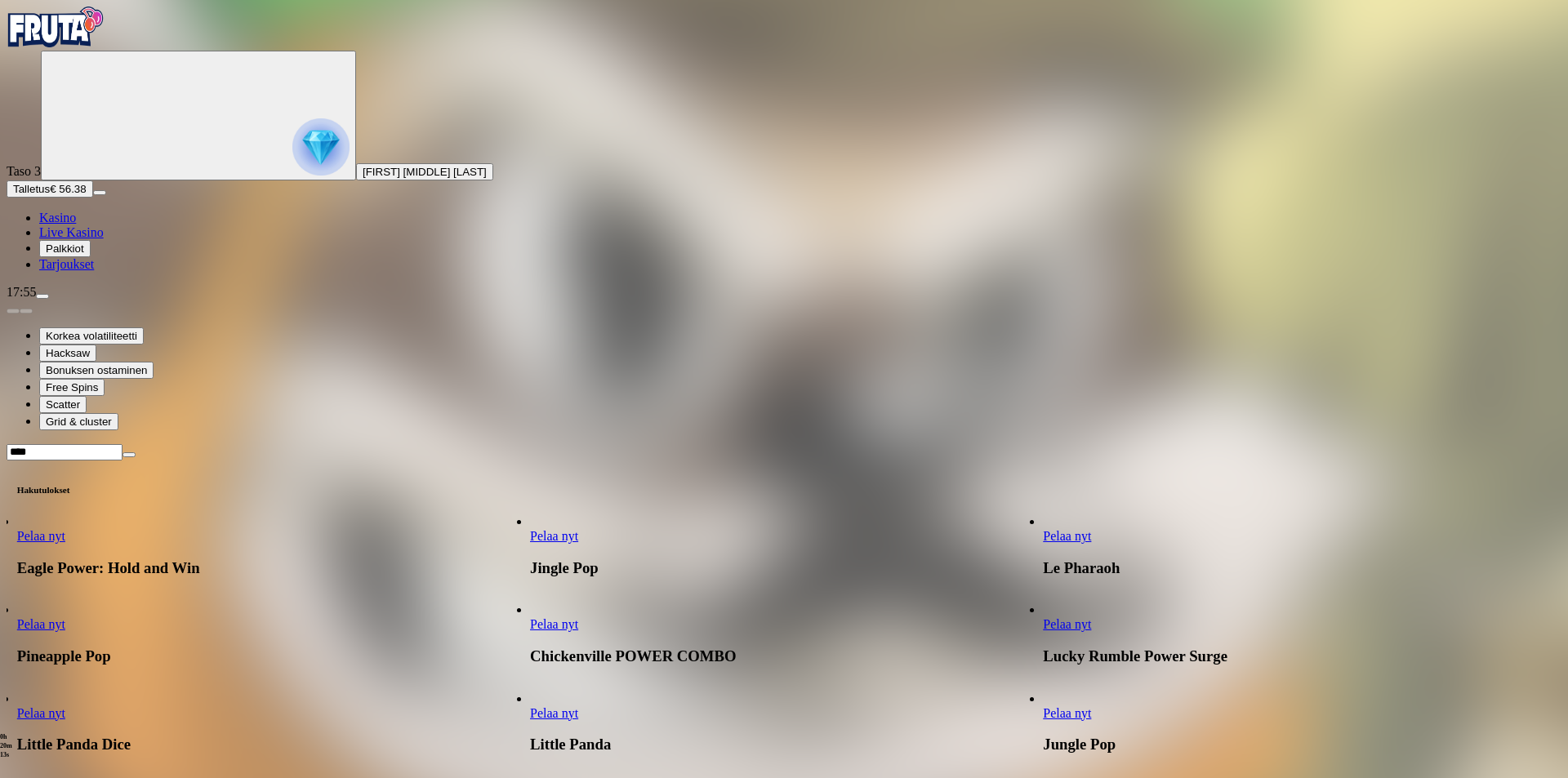 type on "****" 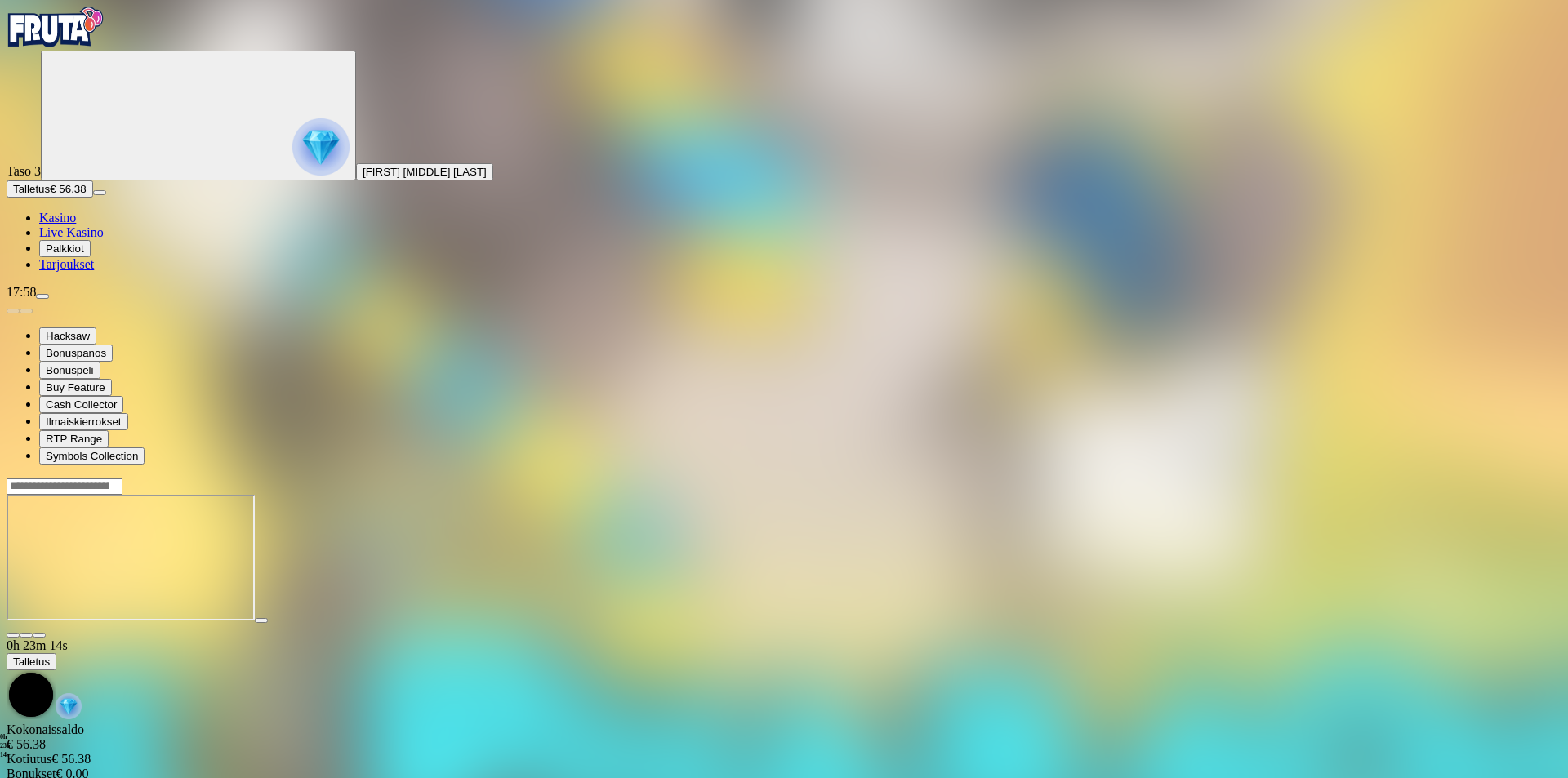 click at bounding box center [65, 487] 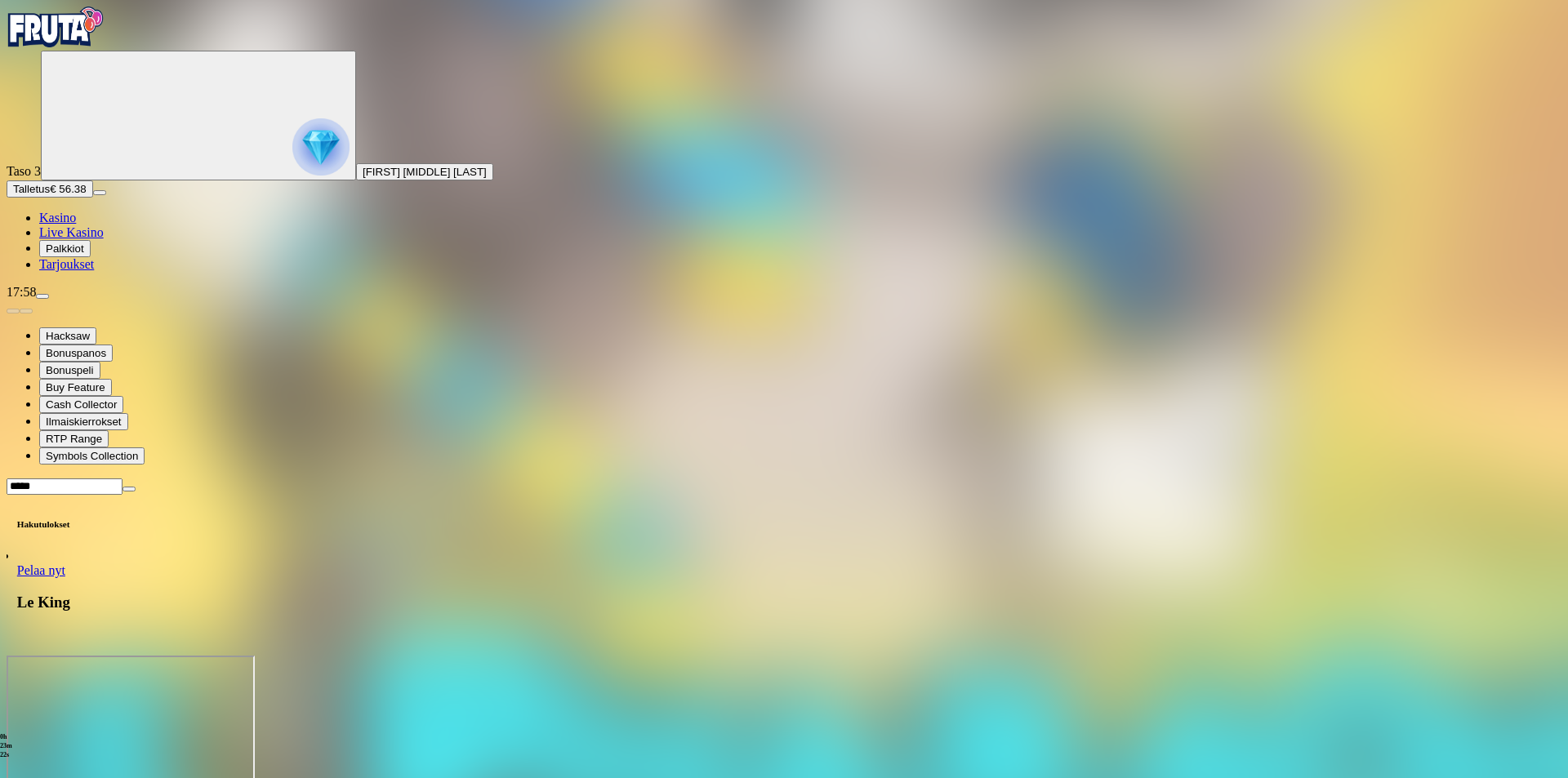 type on "*****" 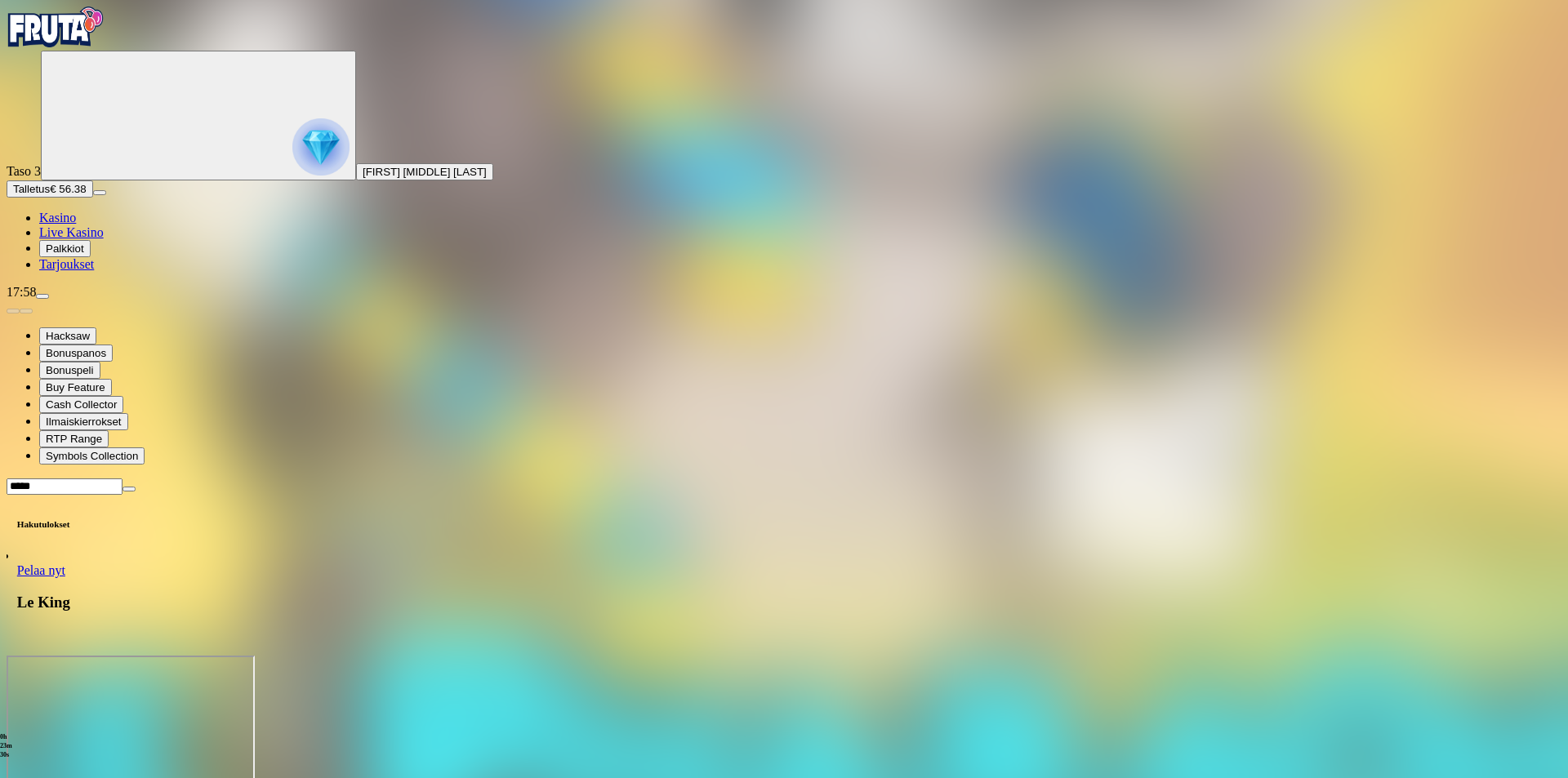 click on "Pelaa nyt" at bounding box center [41, 570] 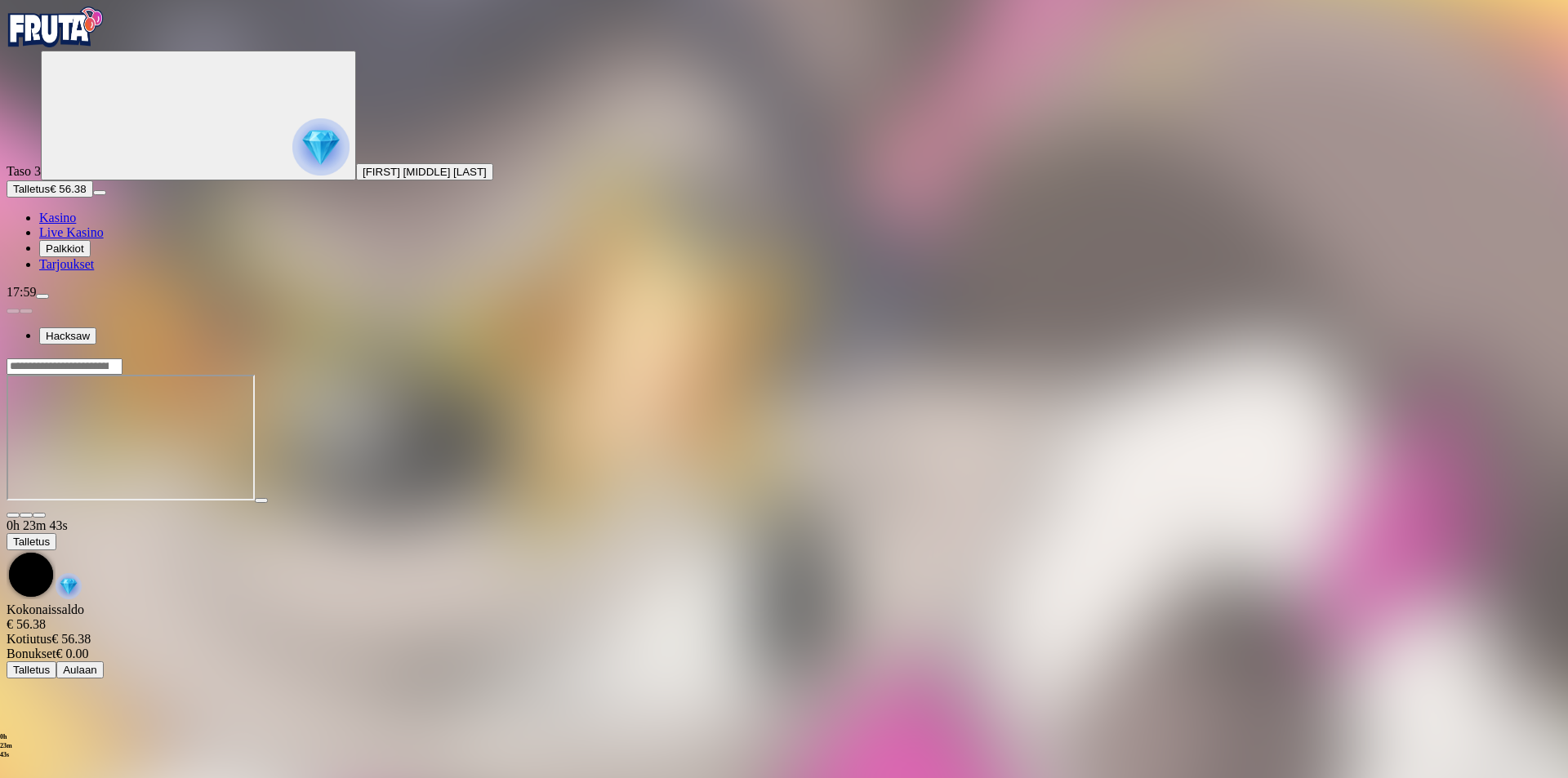 click at bounding box center (784, 366) 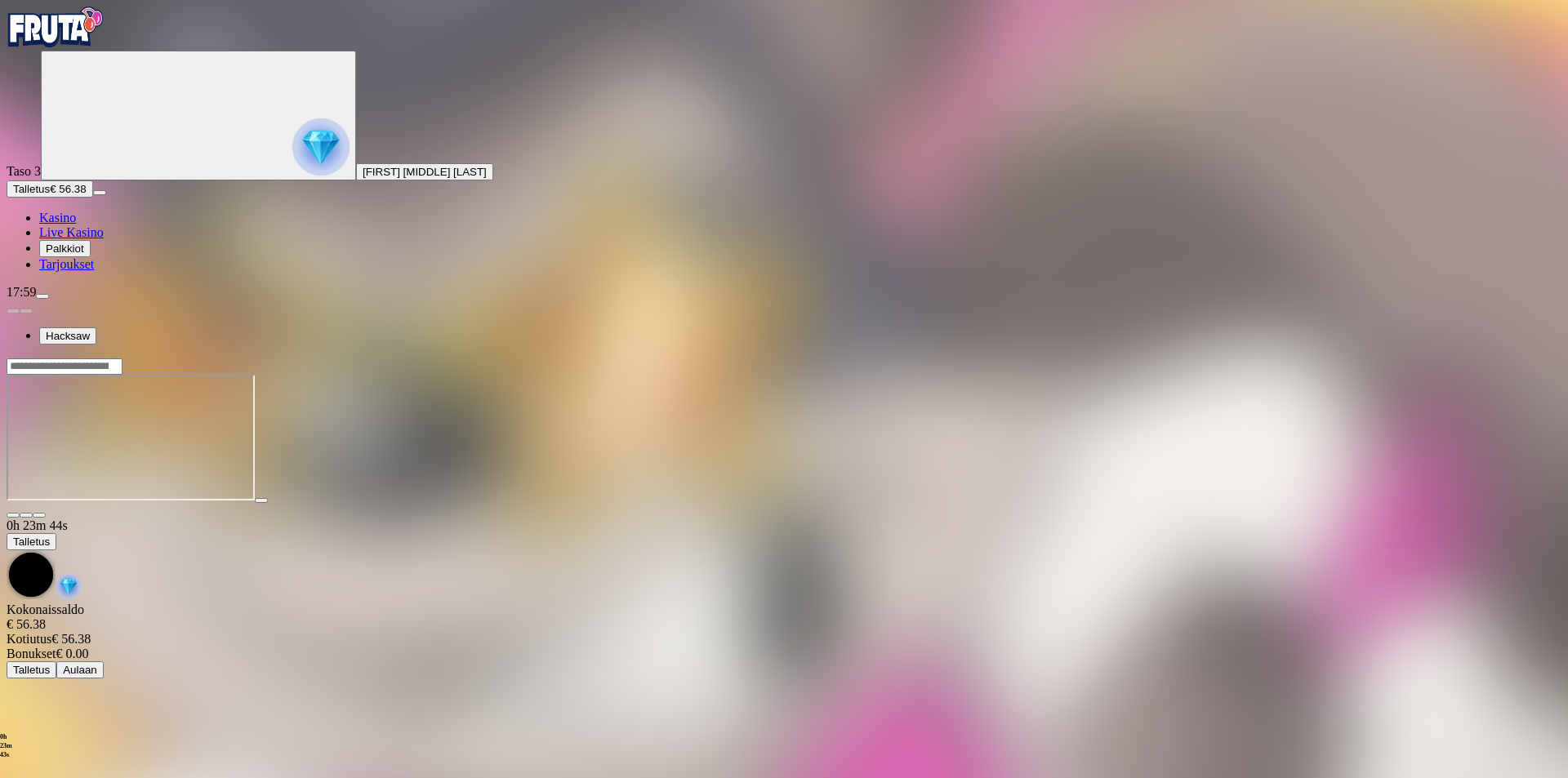 click at bounding box center [784, 366] 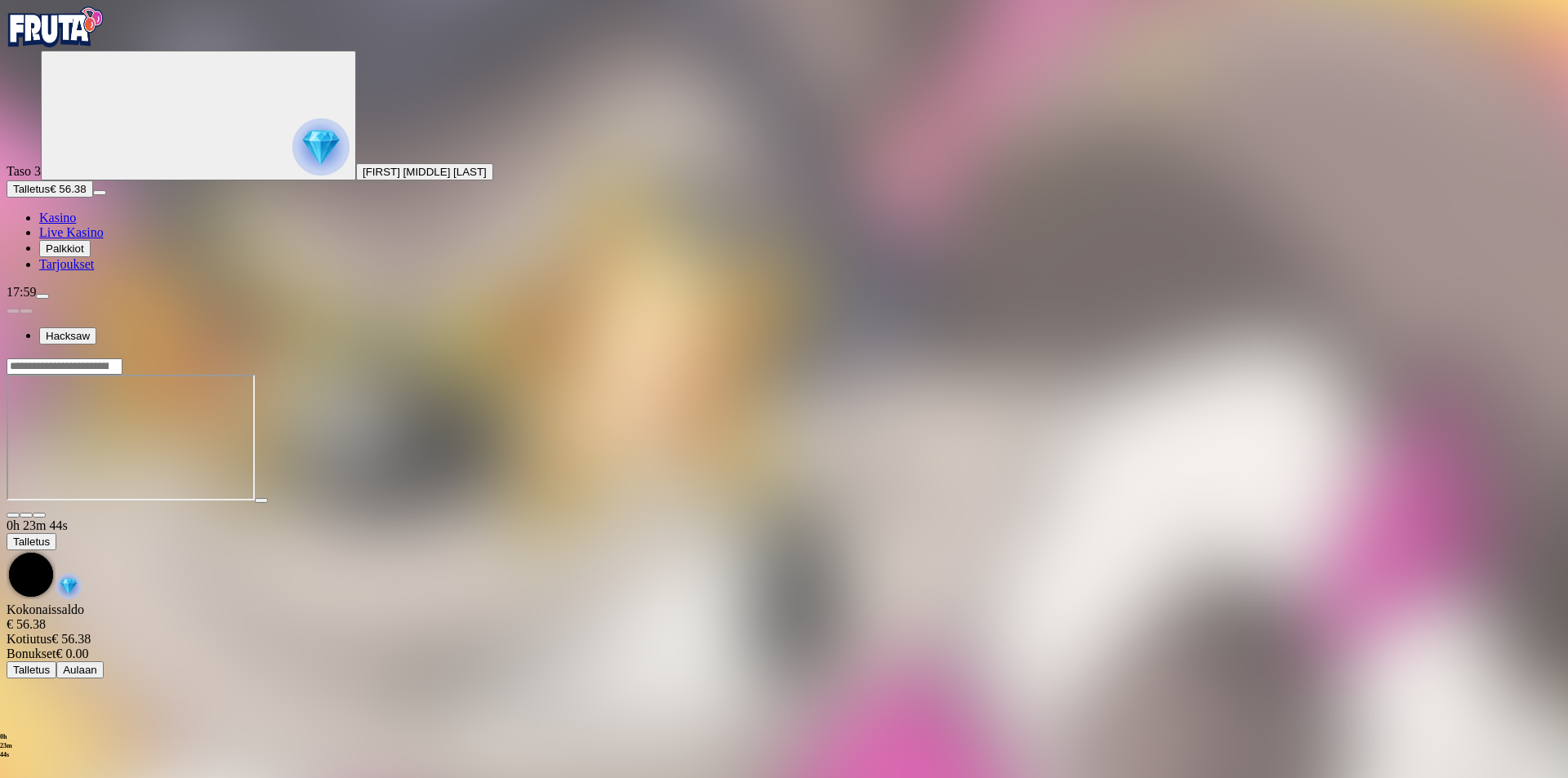 click at bounding box center [65, 367] 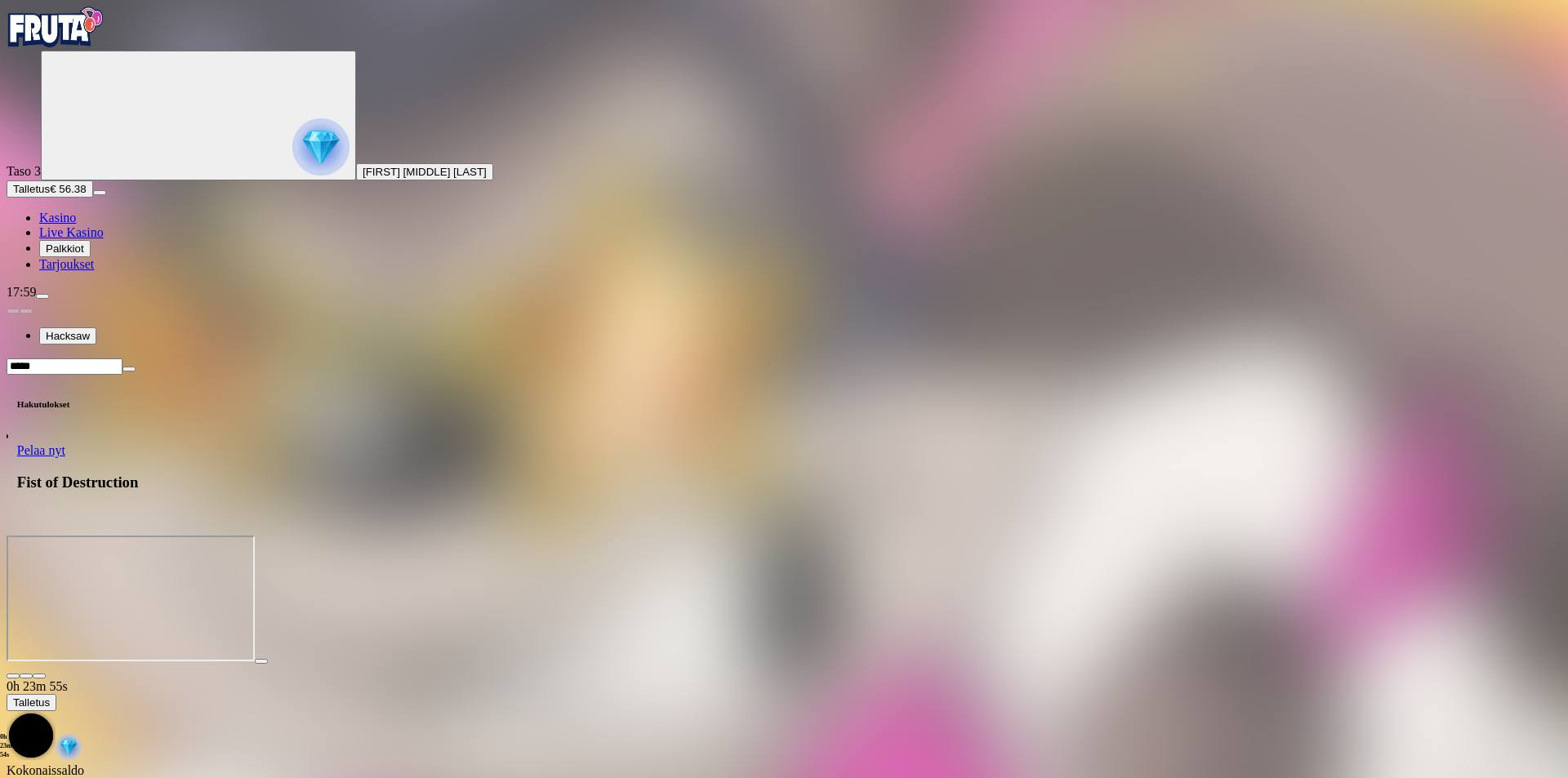type on "****" 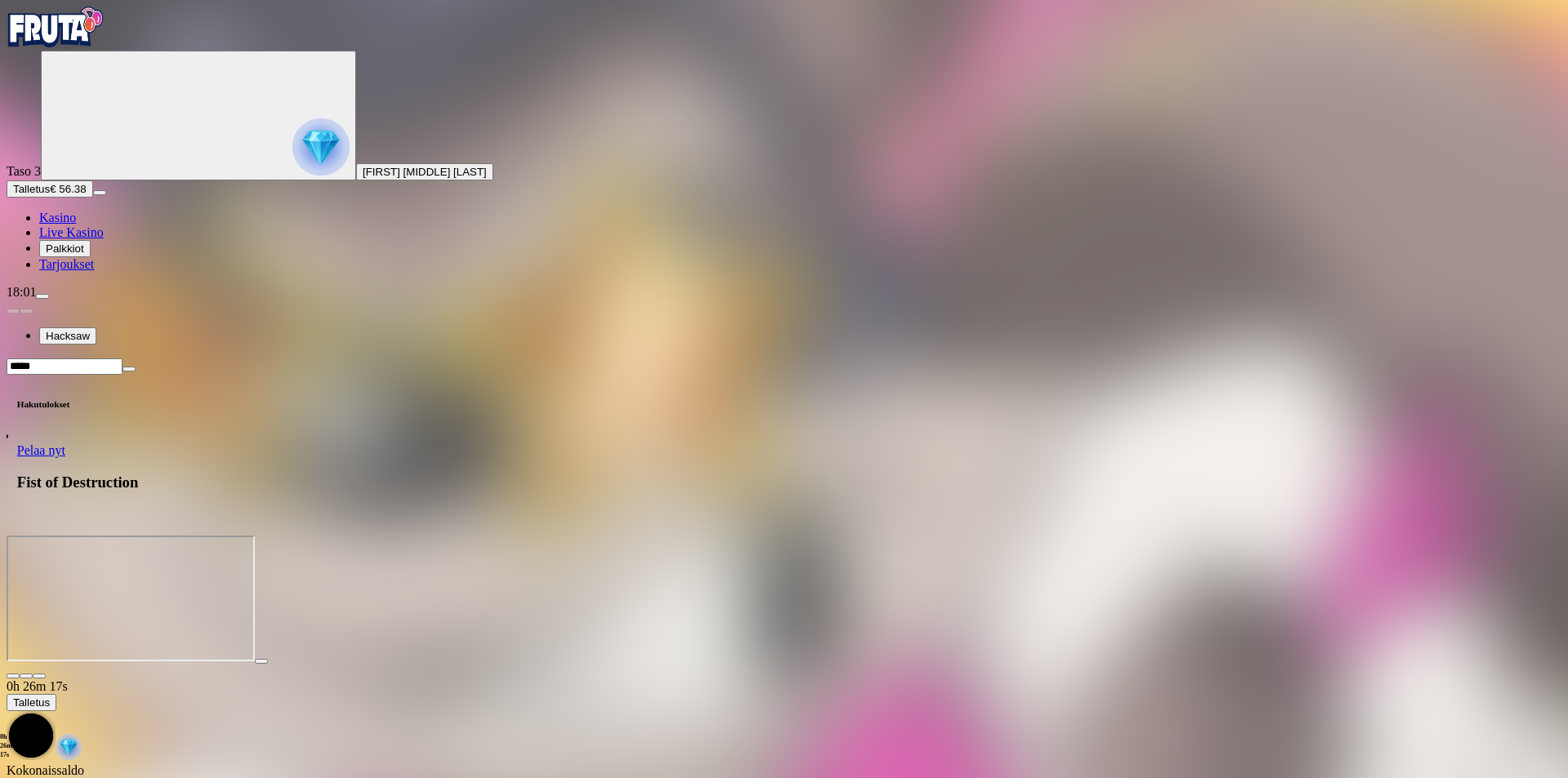 click on "Pelaa nyt" at bounding box center (41, 450) 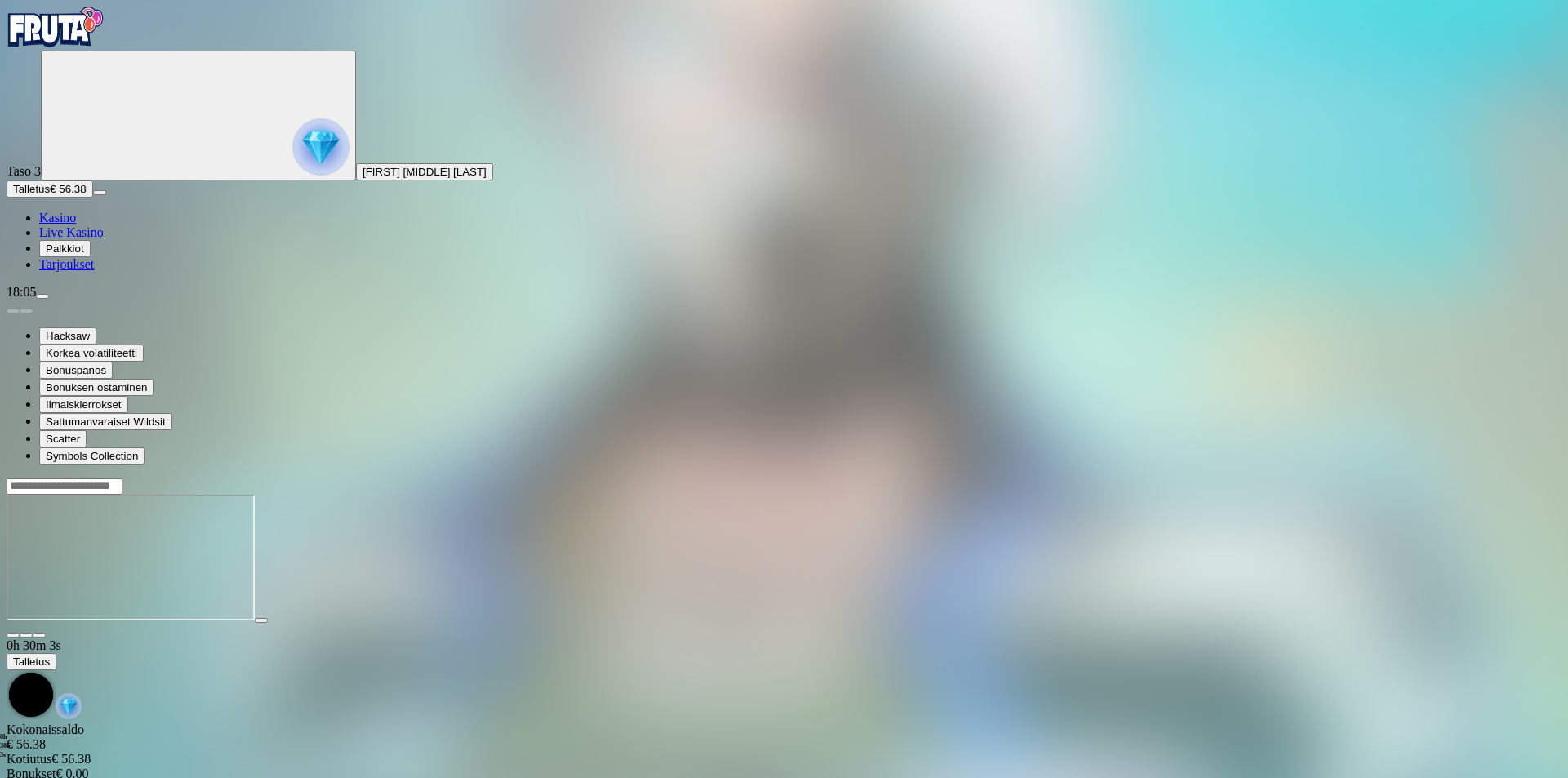 click on "Talletus" at bounding box center [31, 189] 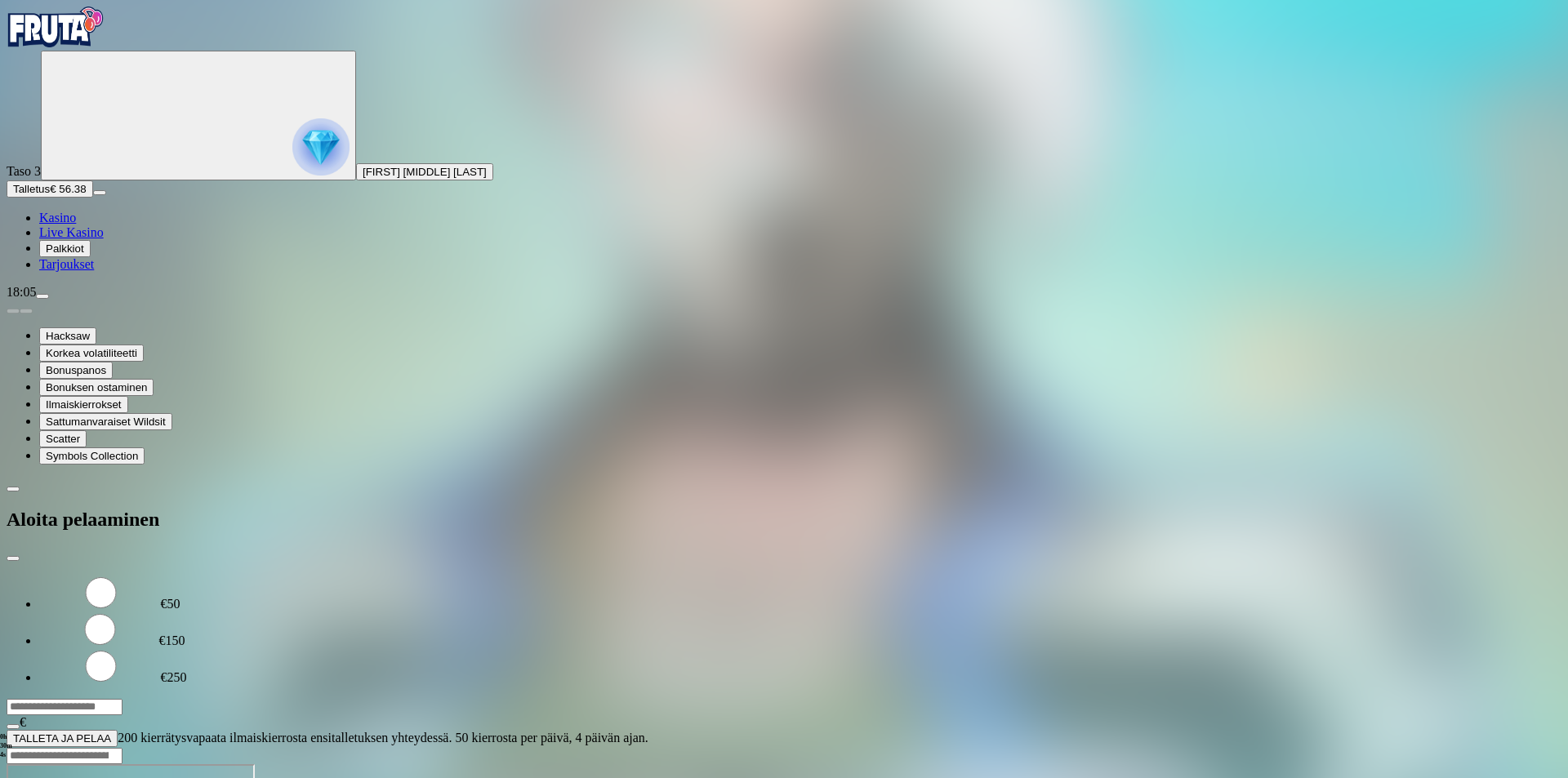 click on "***" at bounding box center [65, 707] 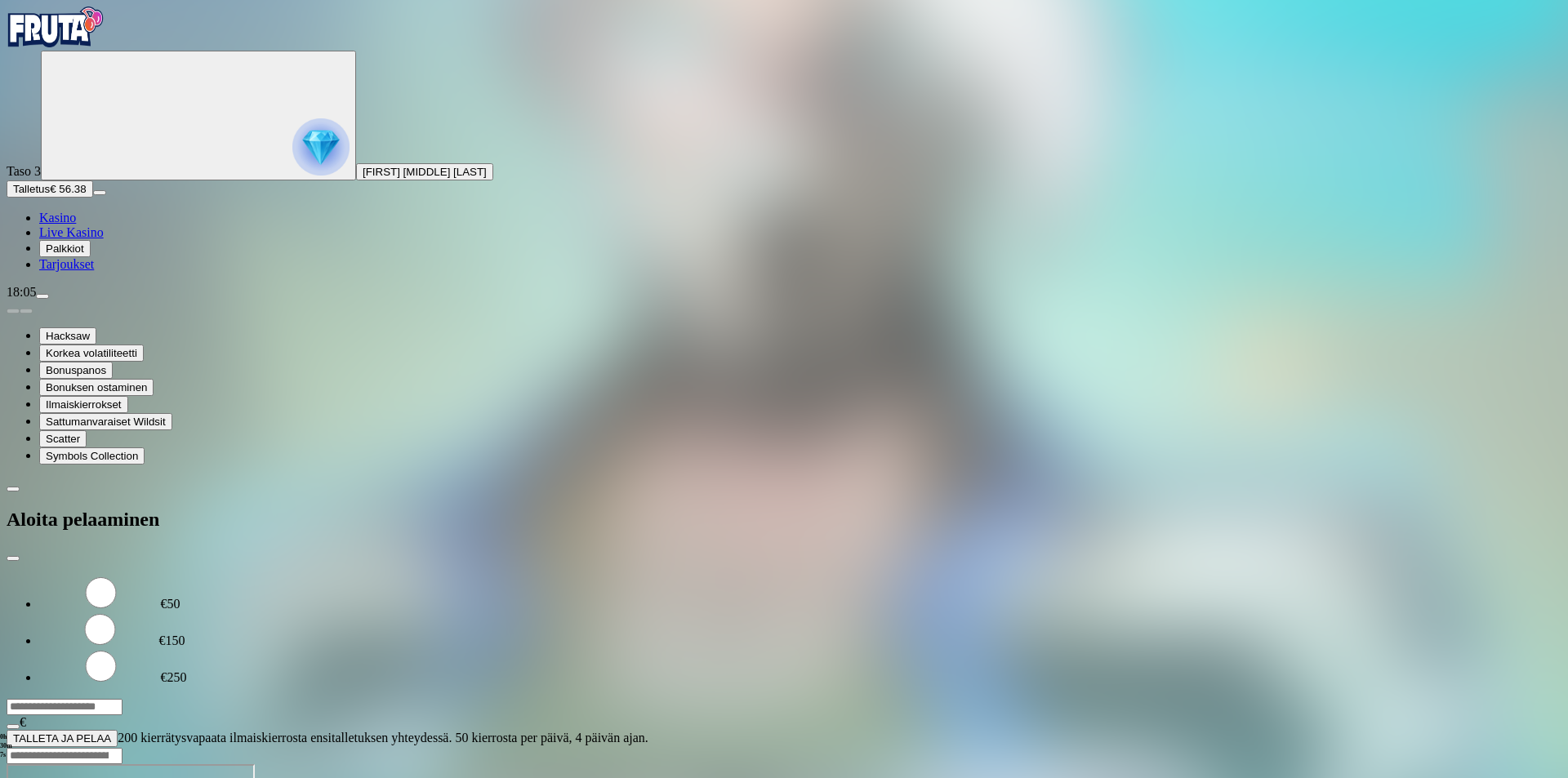 type on "**" 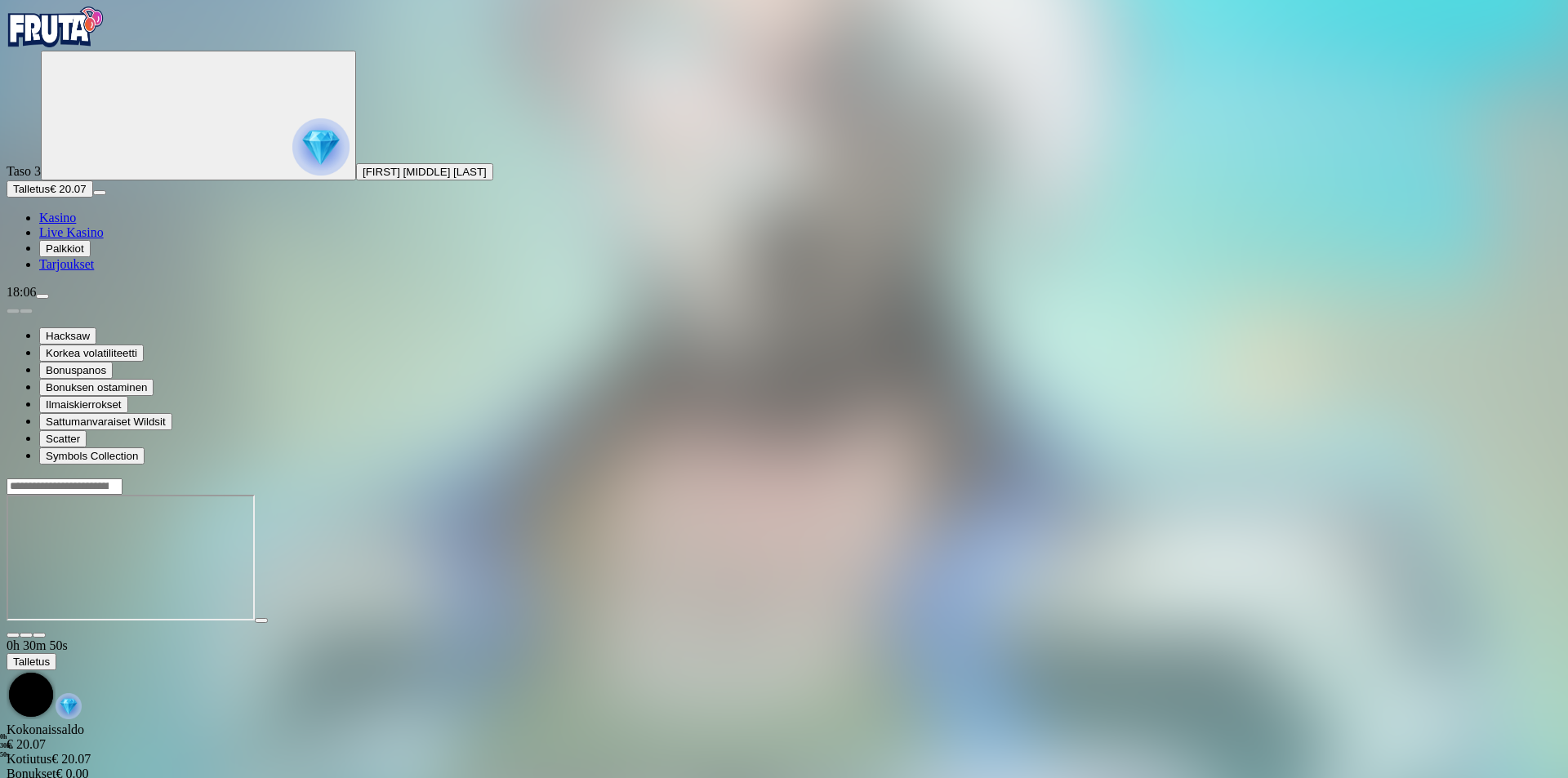 click at bounding box center (65, 487) 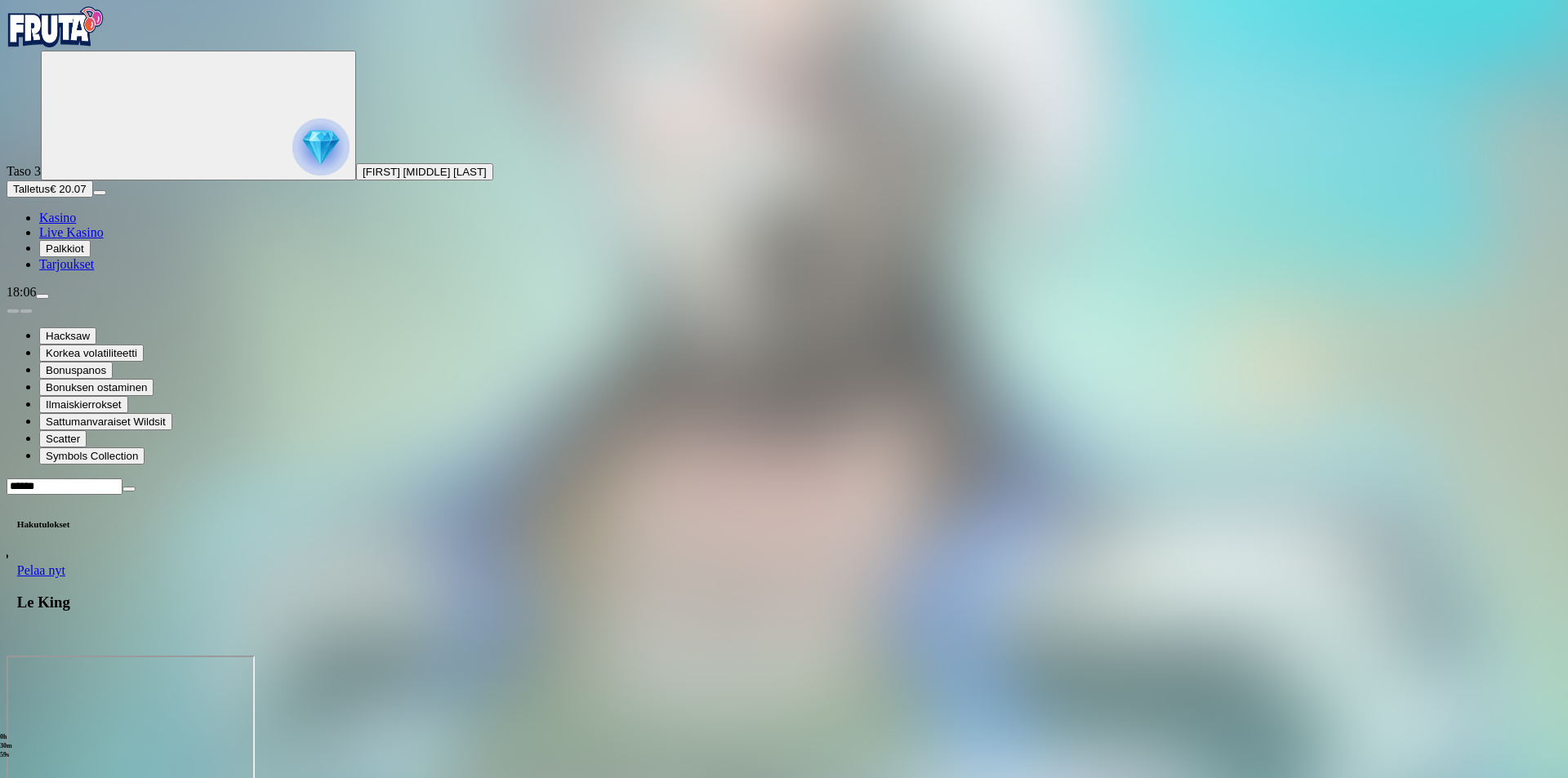 type on "******" 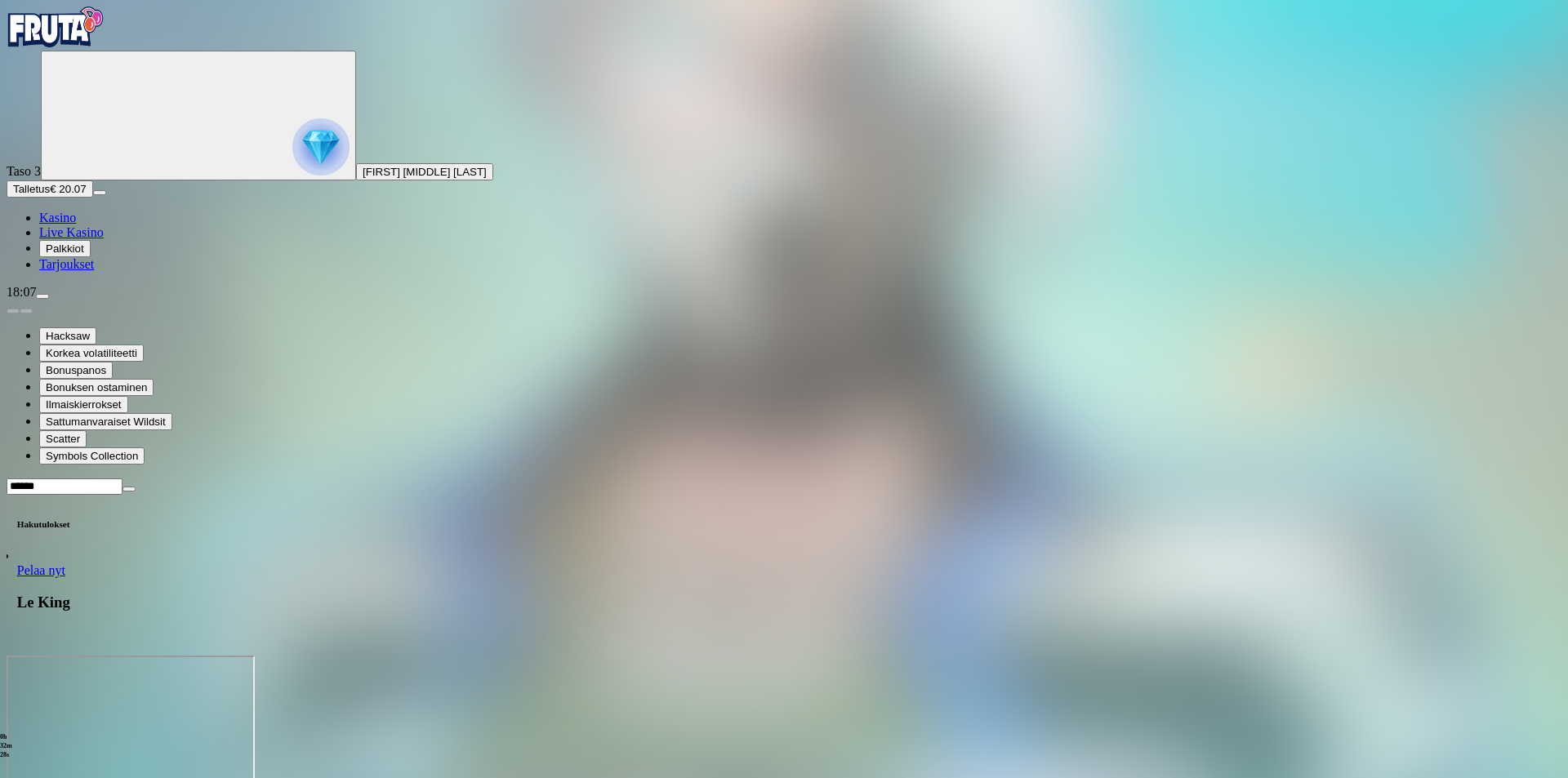 click on "Pelaa nyt" at bounding box center [41, 570] 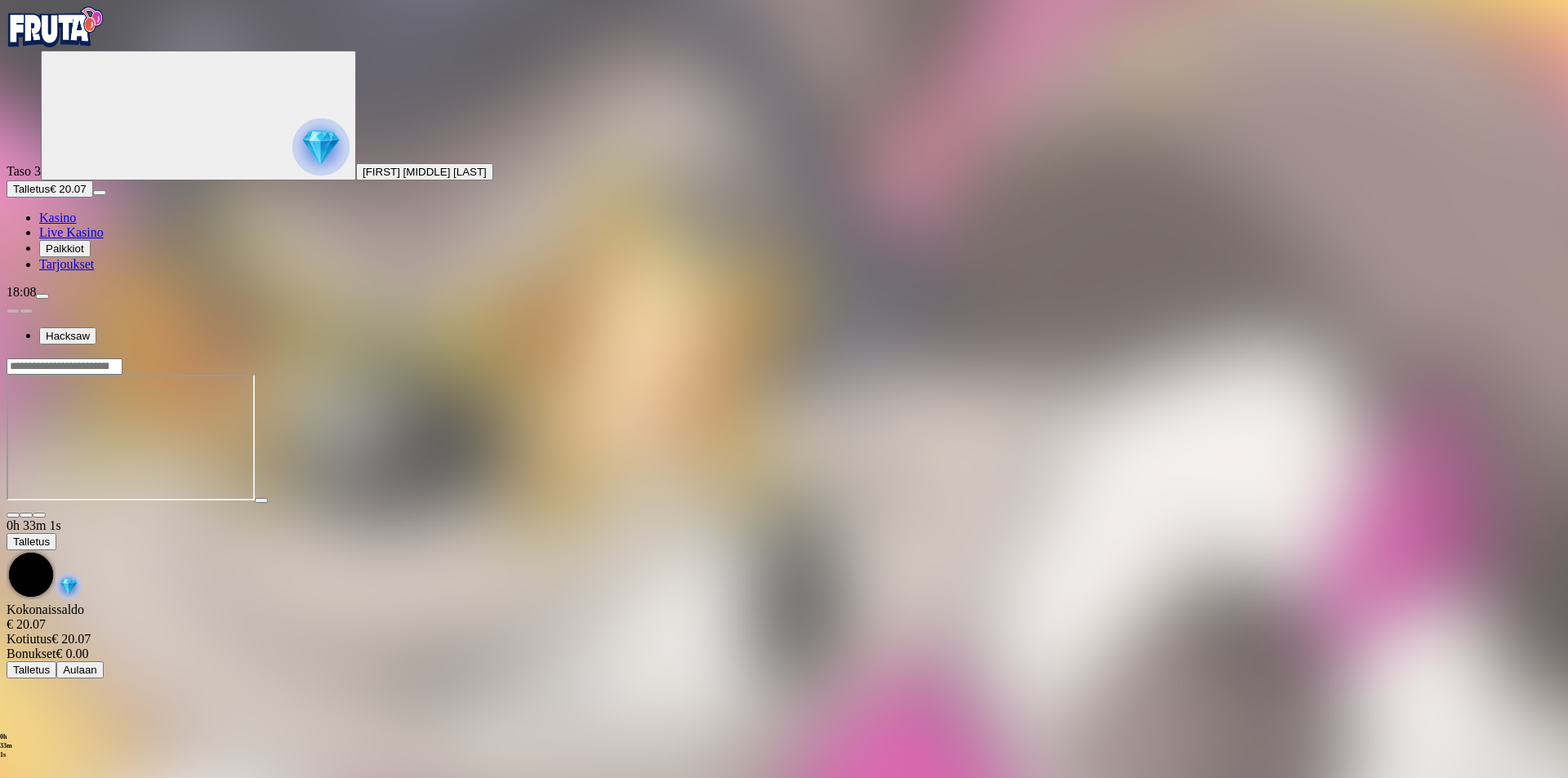 click at bounding box center [65, 367] 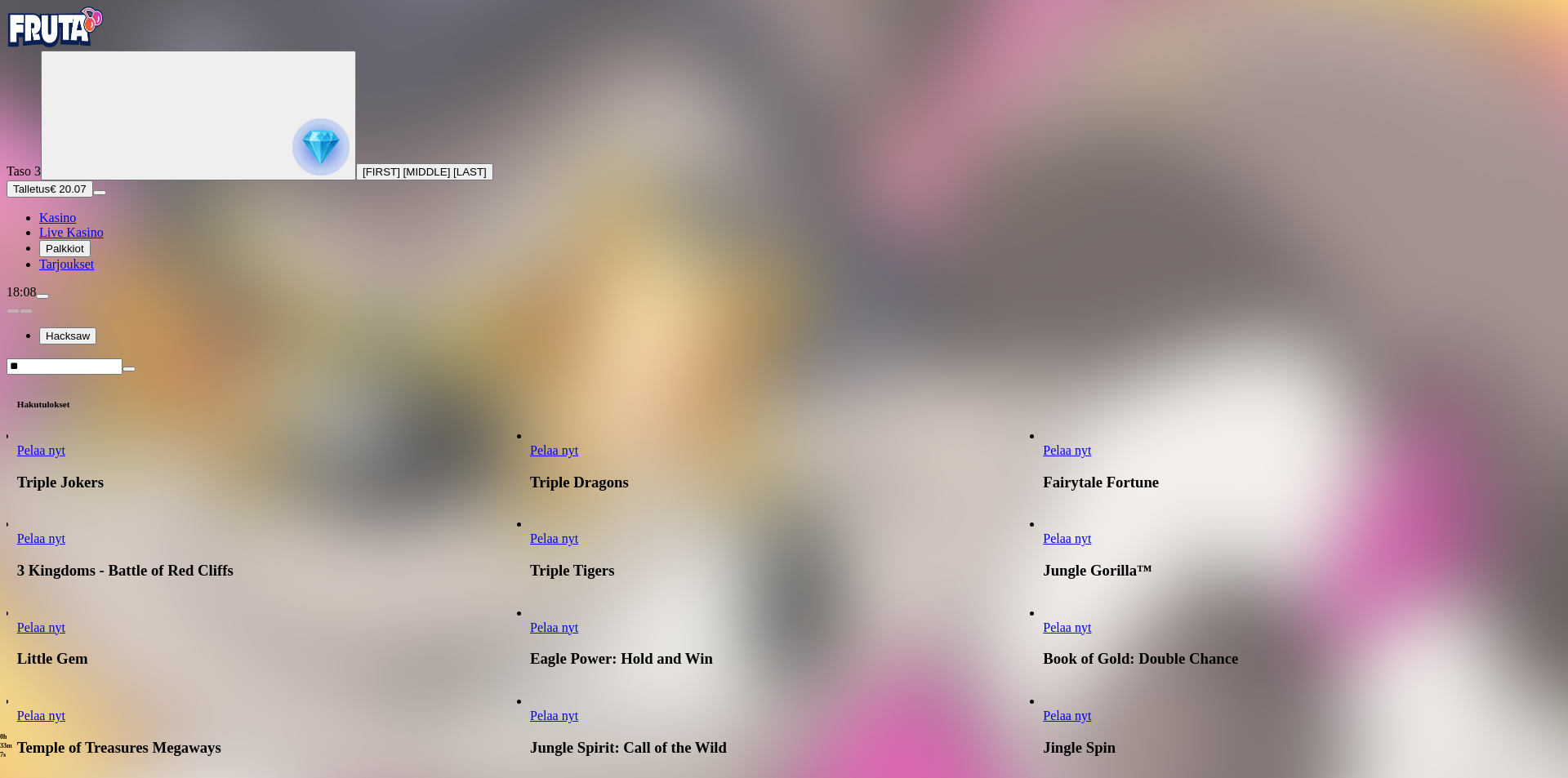 type on "*" 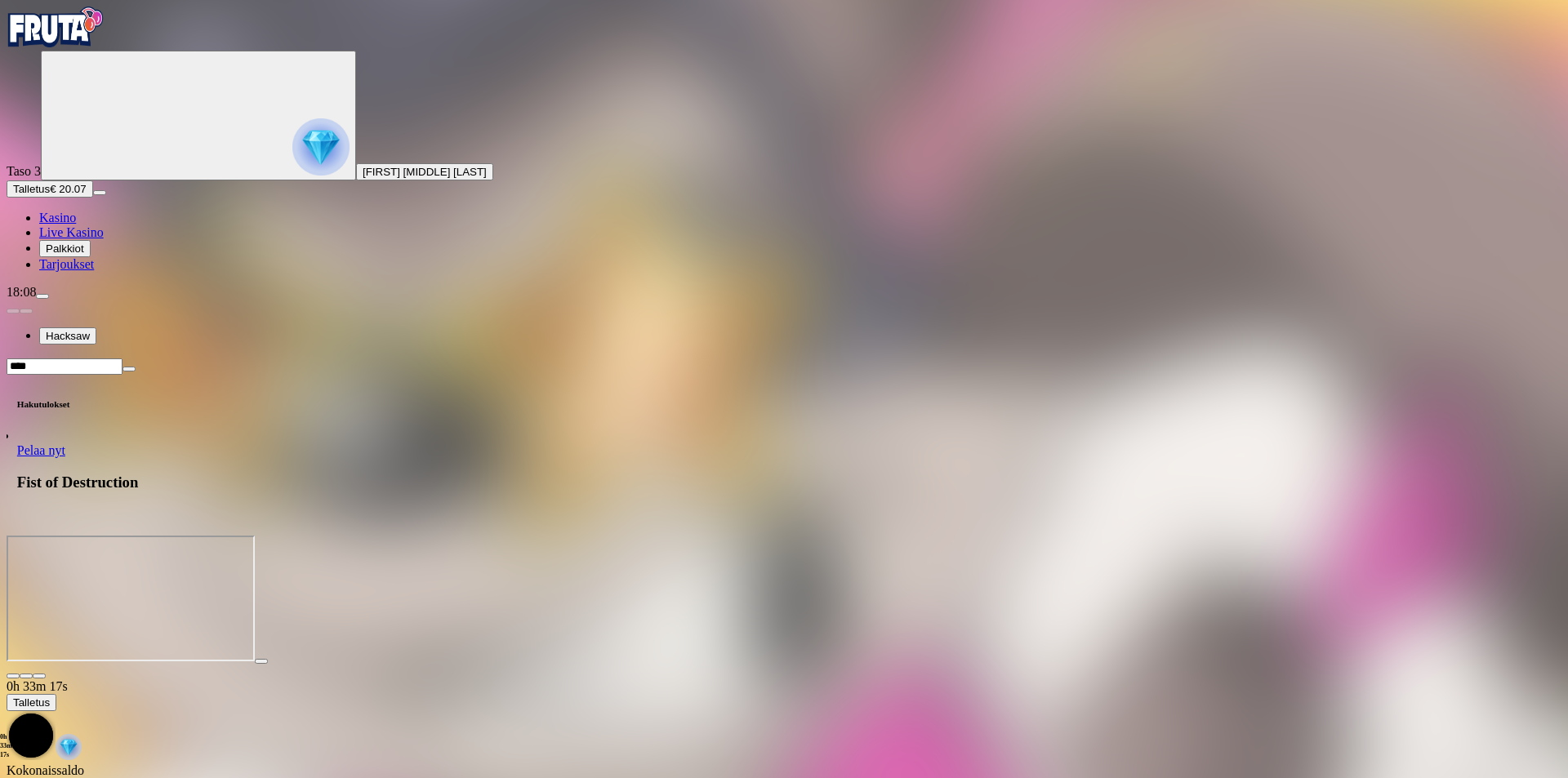 type on "****" 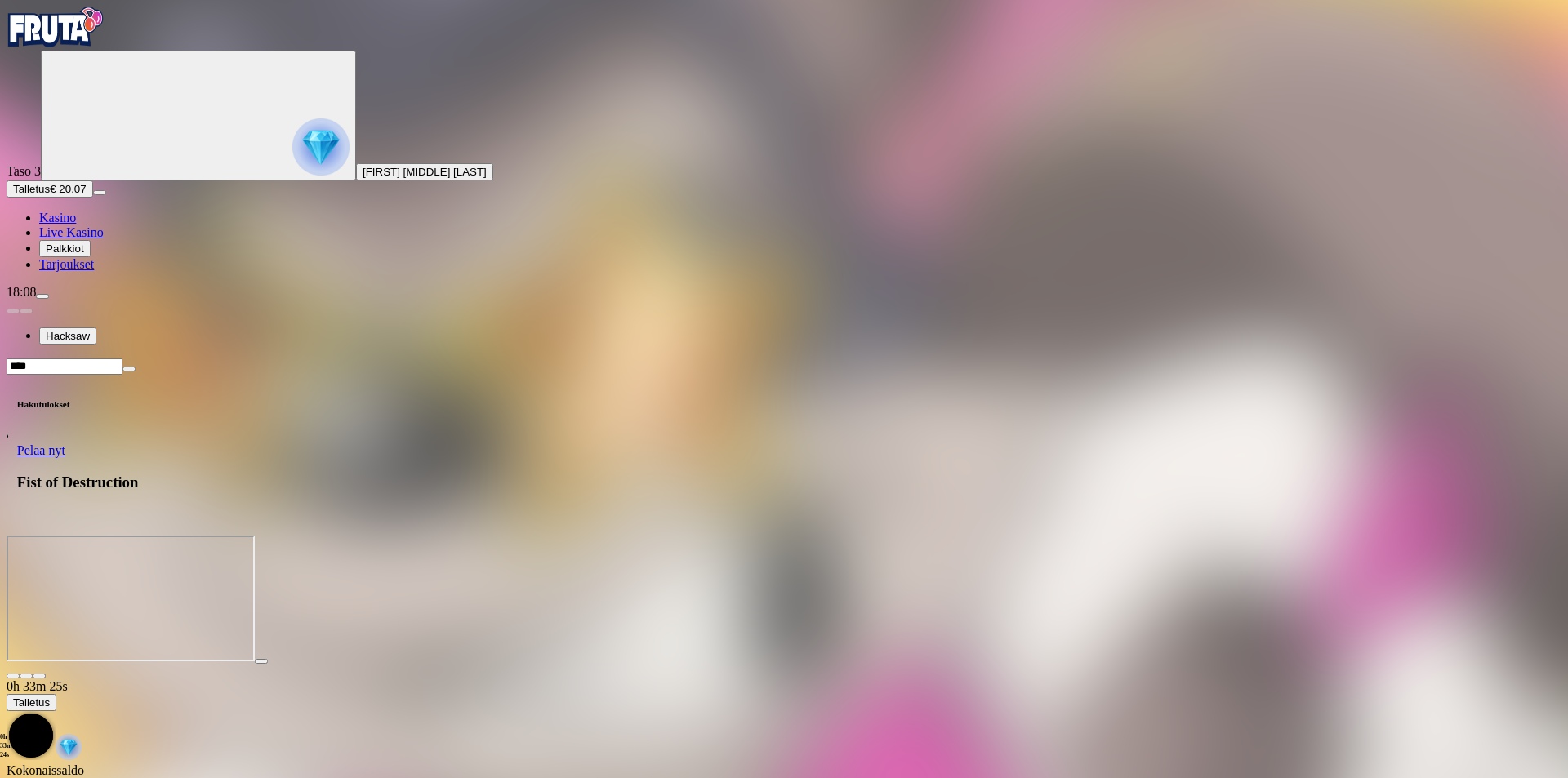 click on "Pelaa nyt" at bounding box center (41, 450) 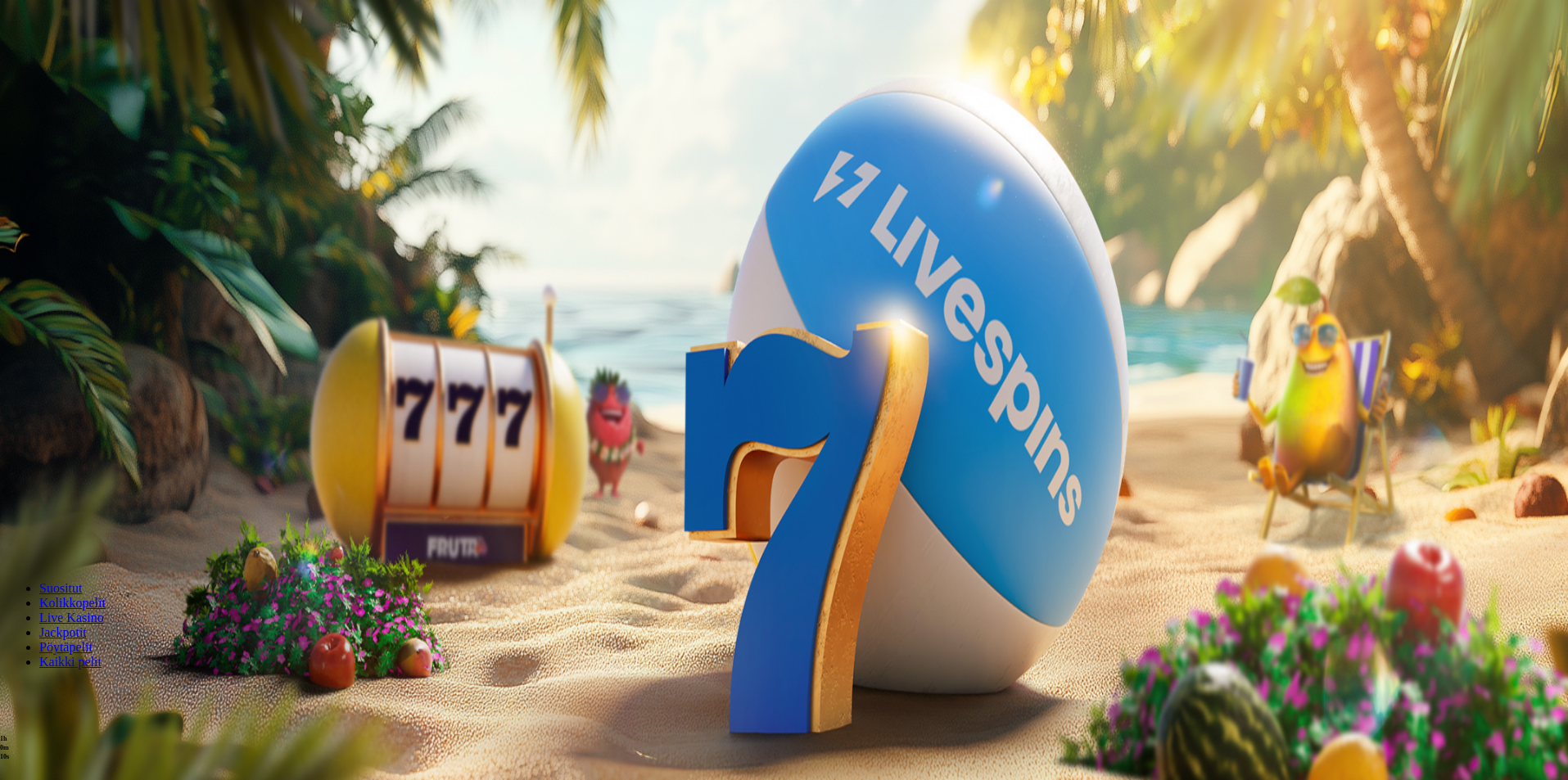 scroll, scrollTop: 0, scrollLeft: 0, axis: both 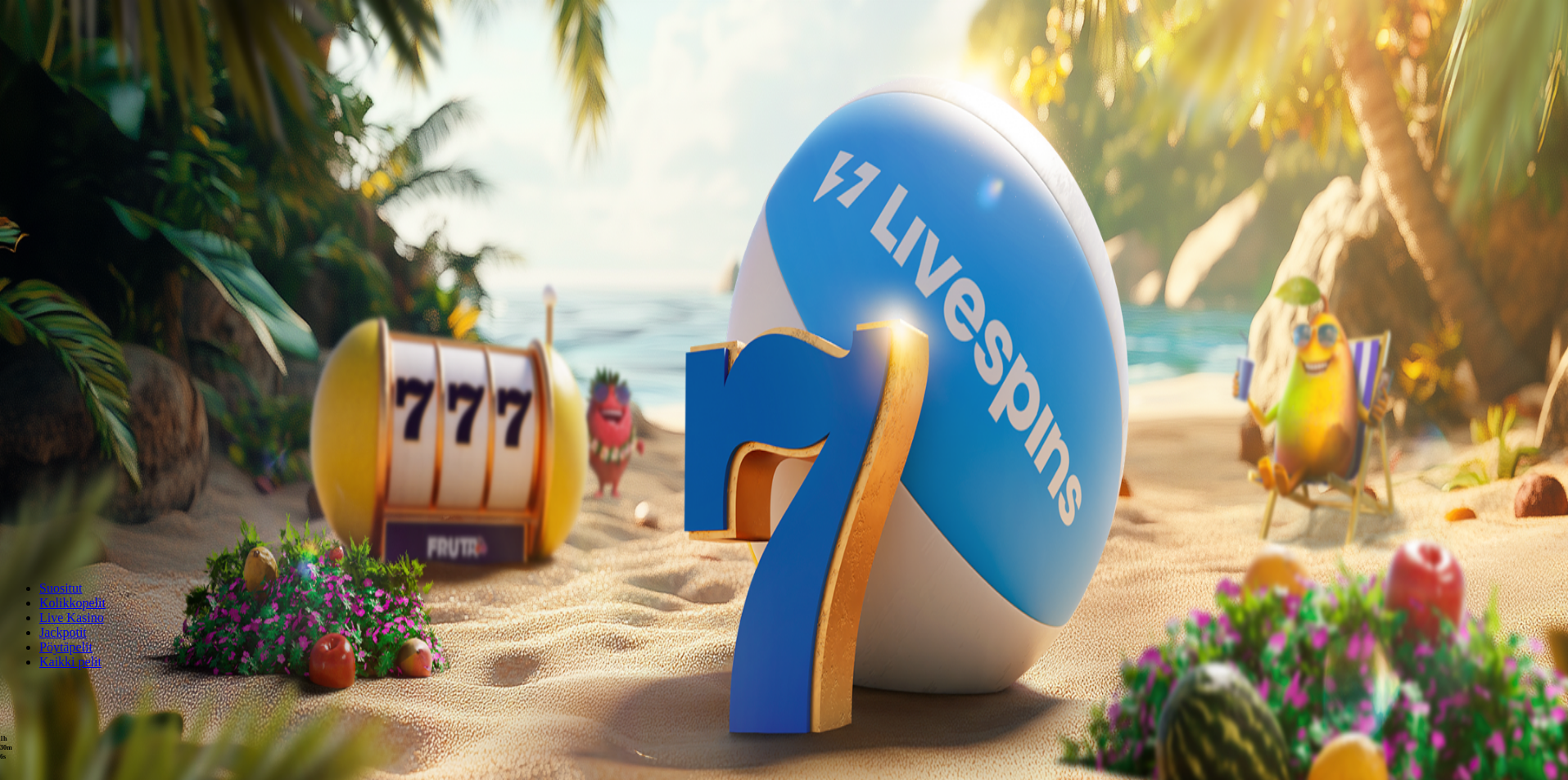 click on "Talletus" at bounding box center [31, 189] 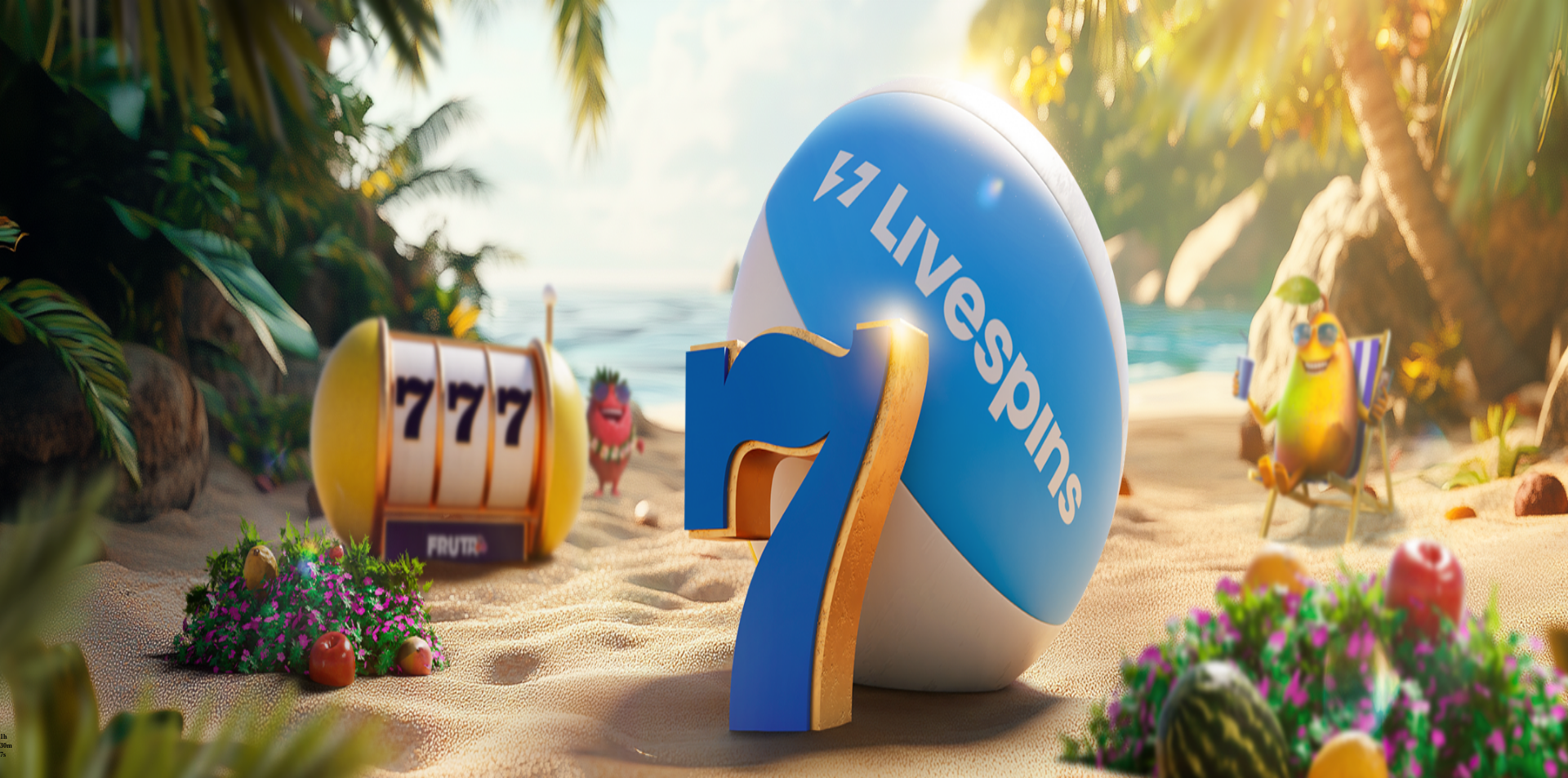 click on "***" at bounding box center (65, 529) 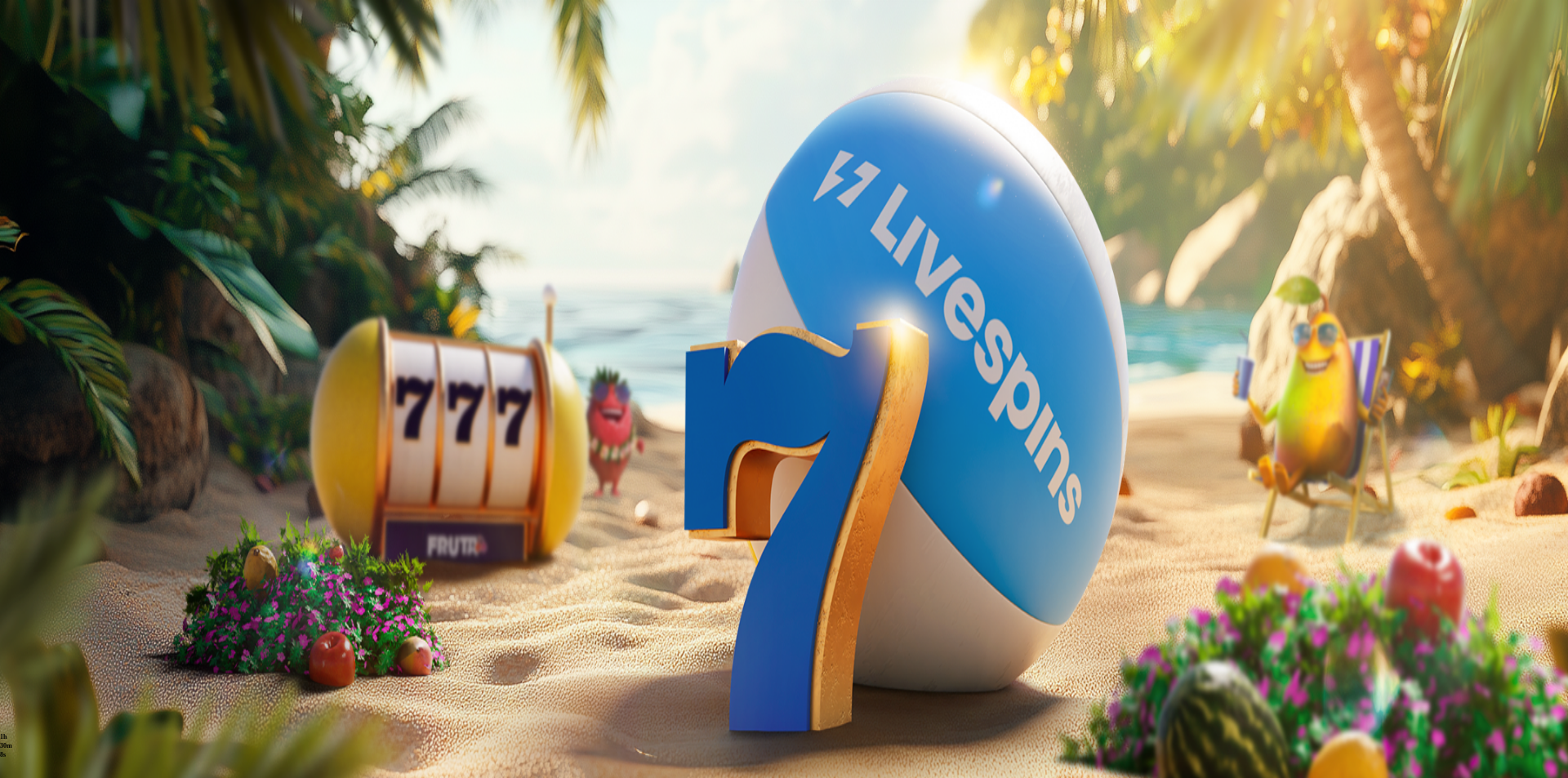 type on "*" 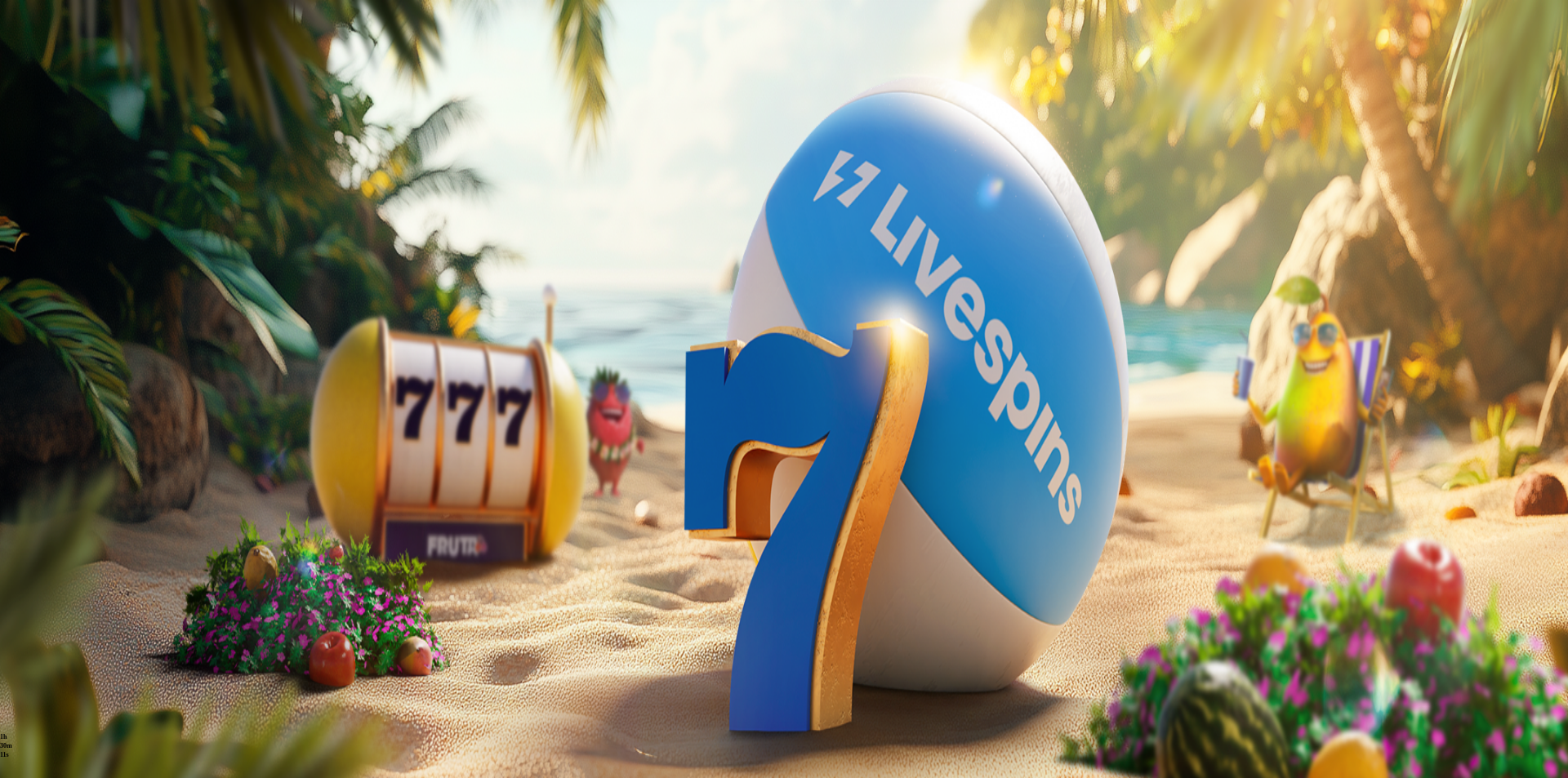 type on "**" 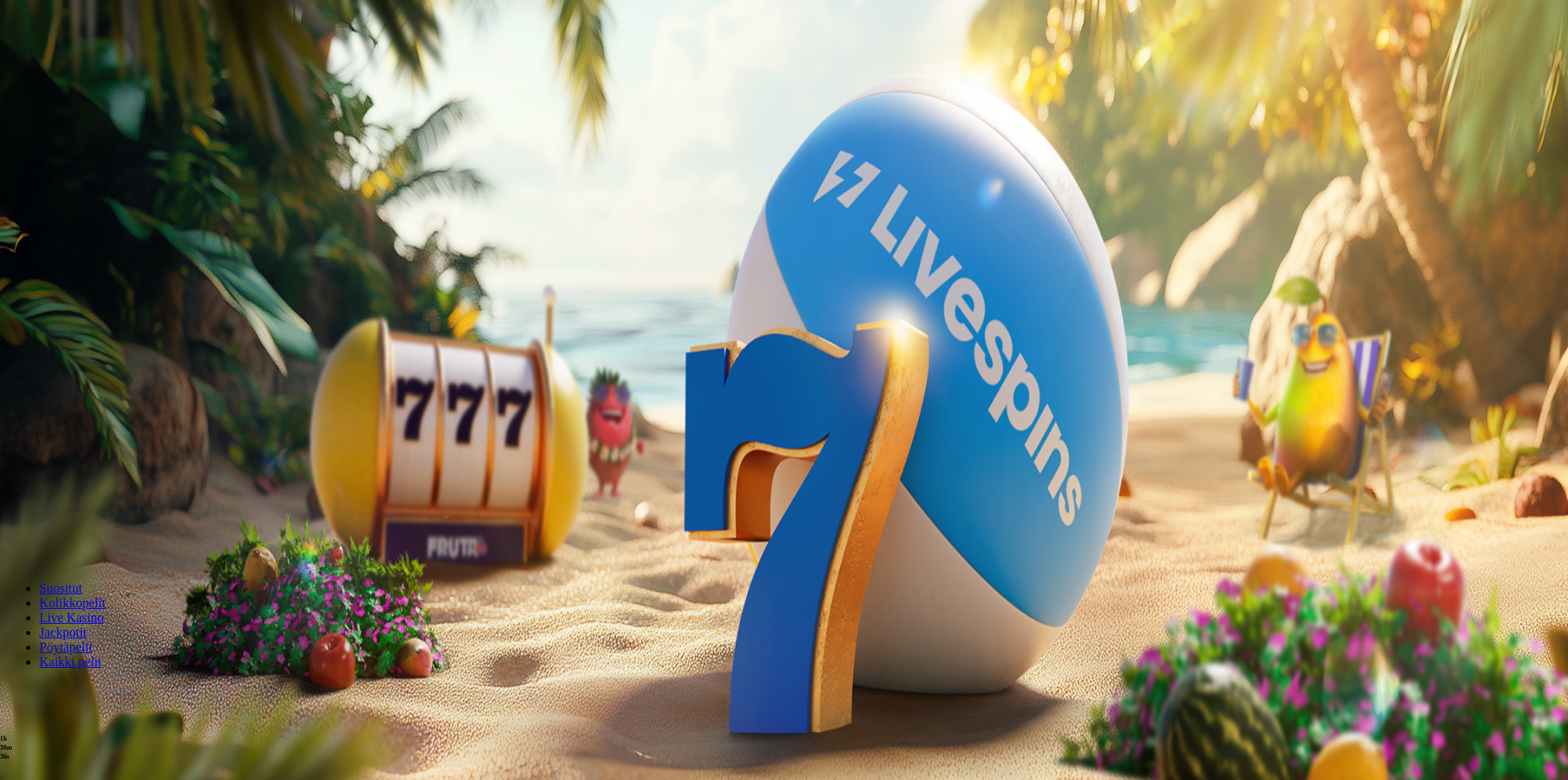 click at bounding box center (65, 692) 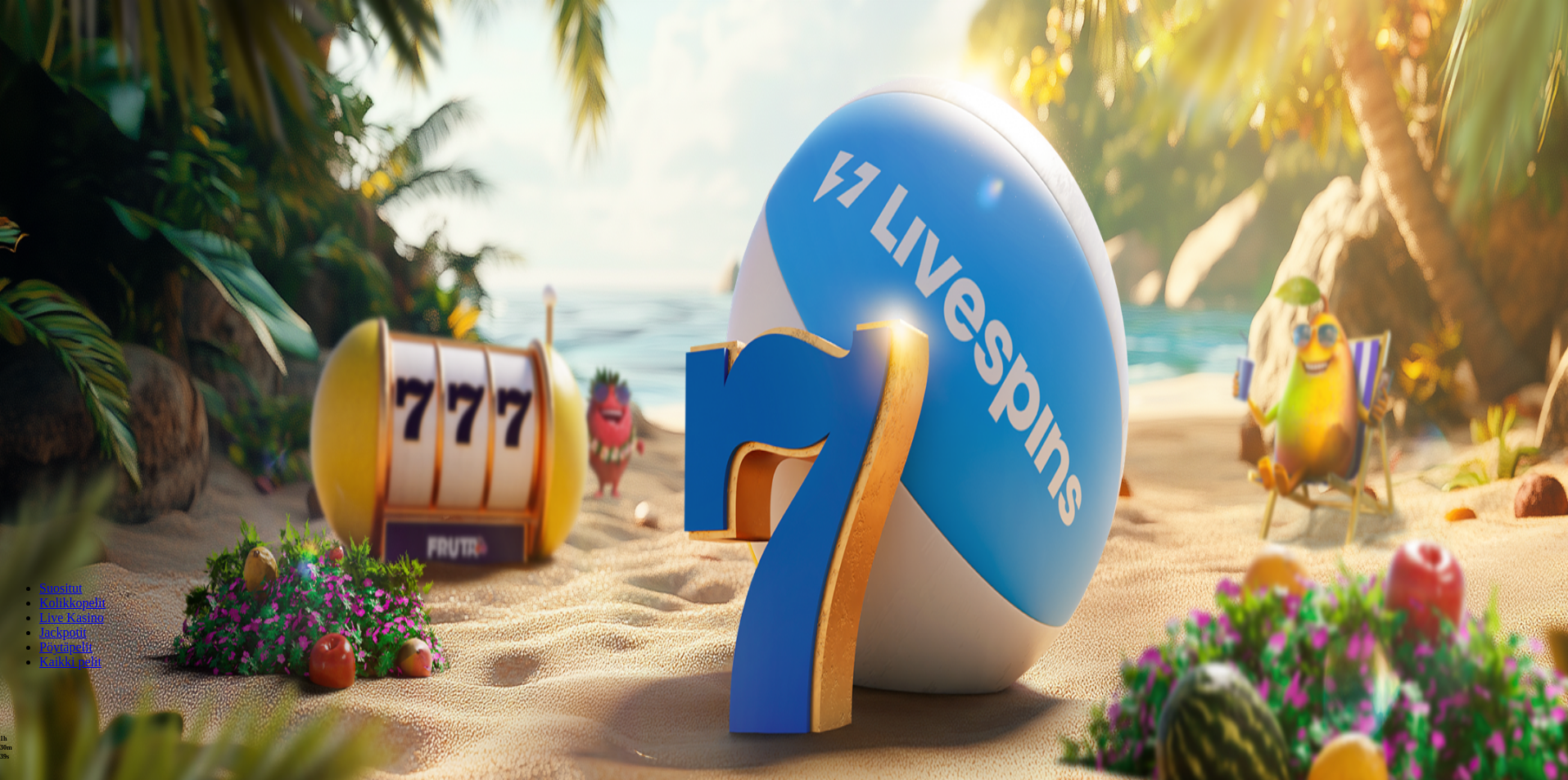 type on "******" 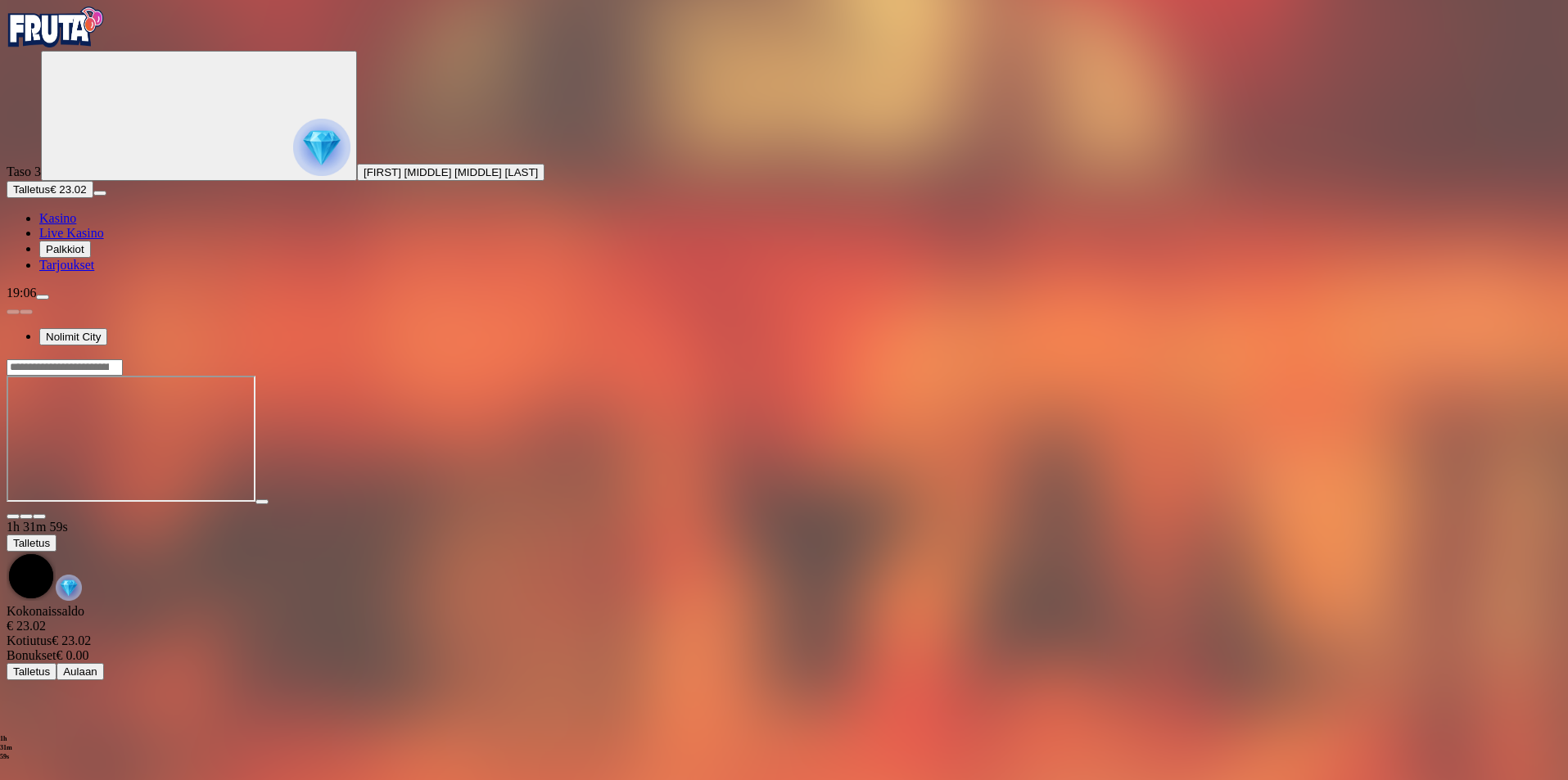 click at bounding box center (65, 367) 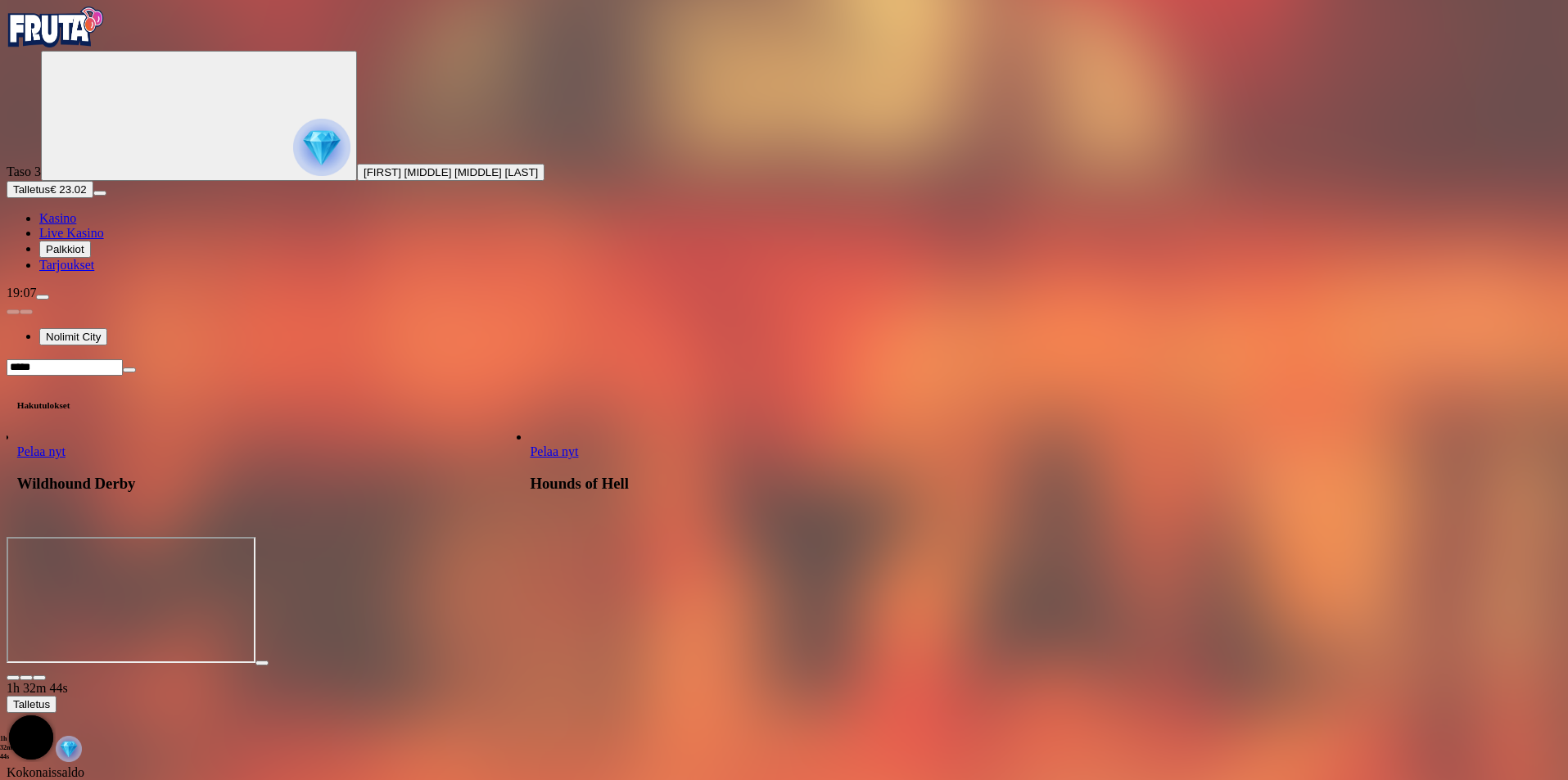 type on "*****" 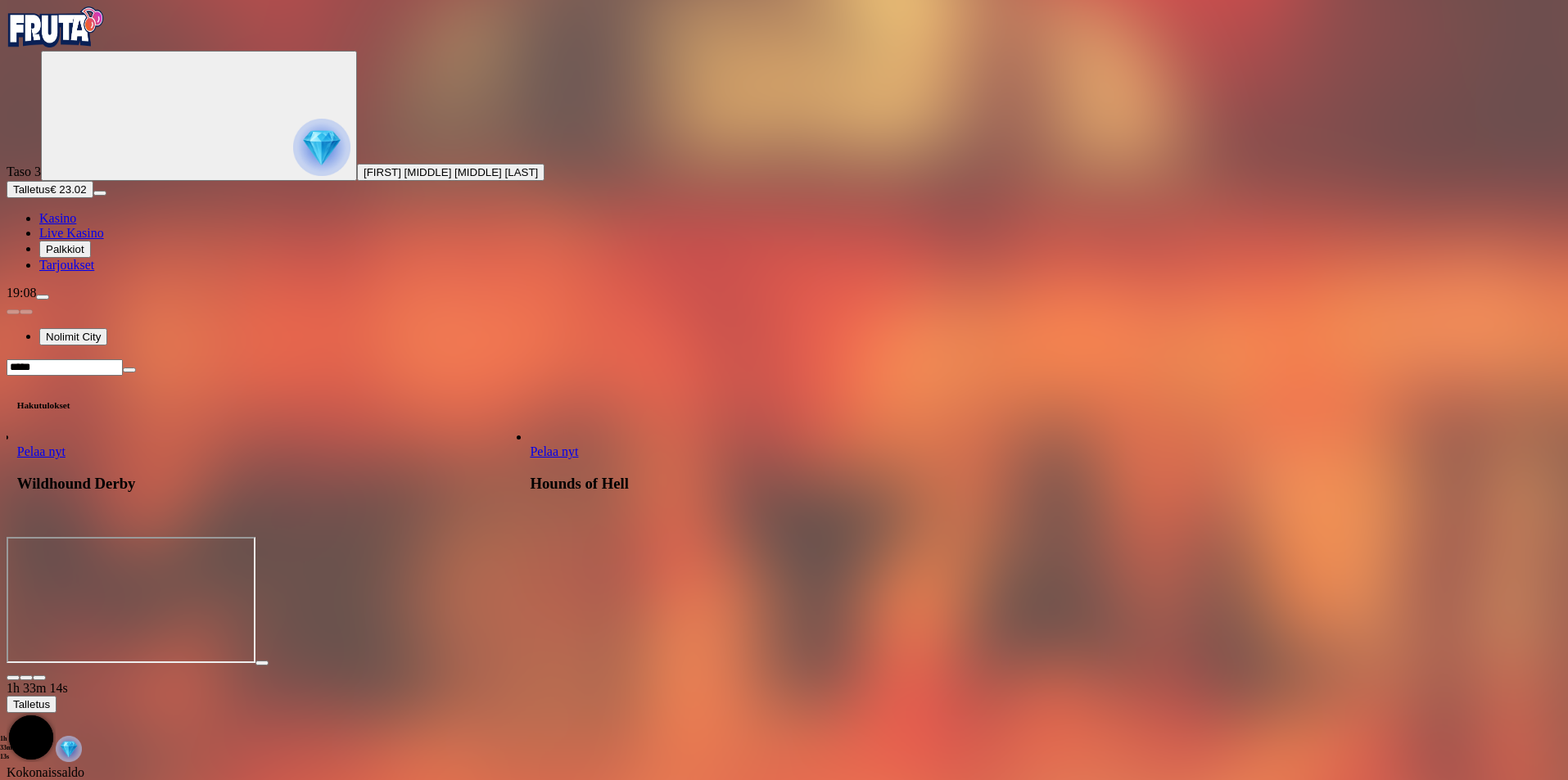 click at bounding box center (530, 459) 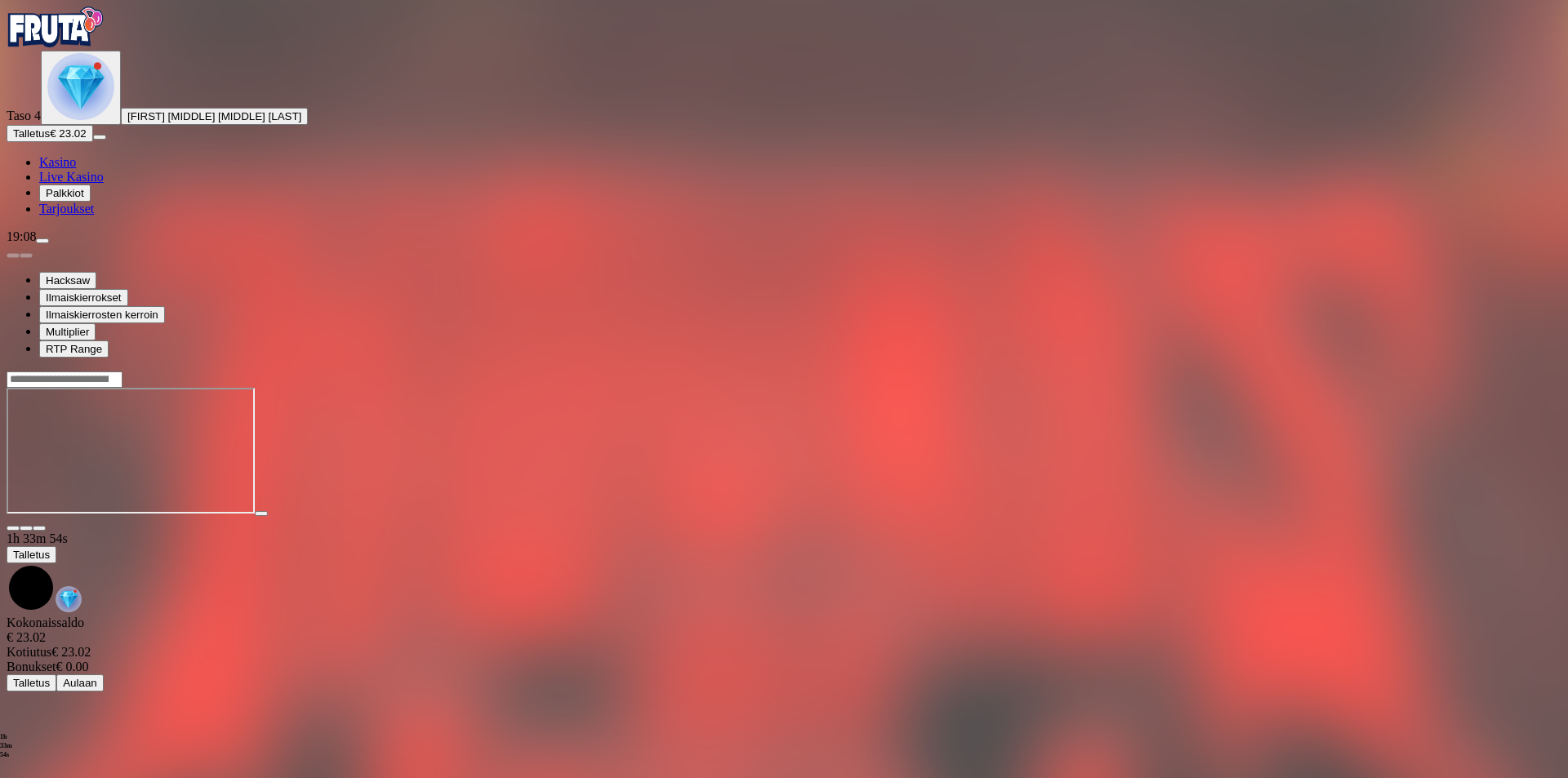 click on "Palkkiot" at bounding box center [65, 193] 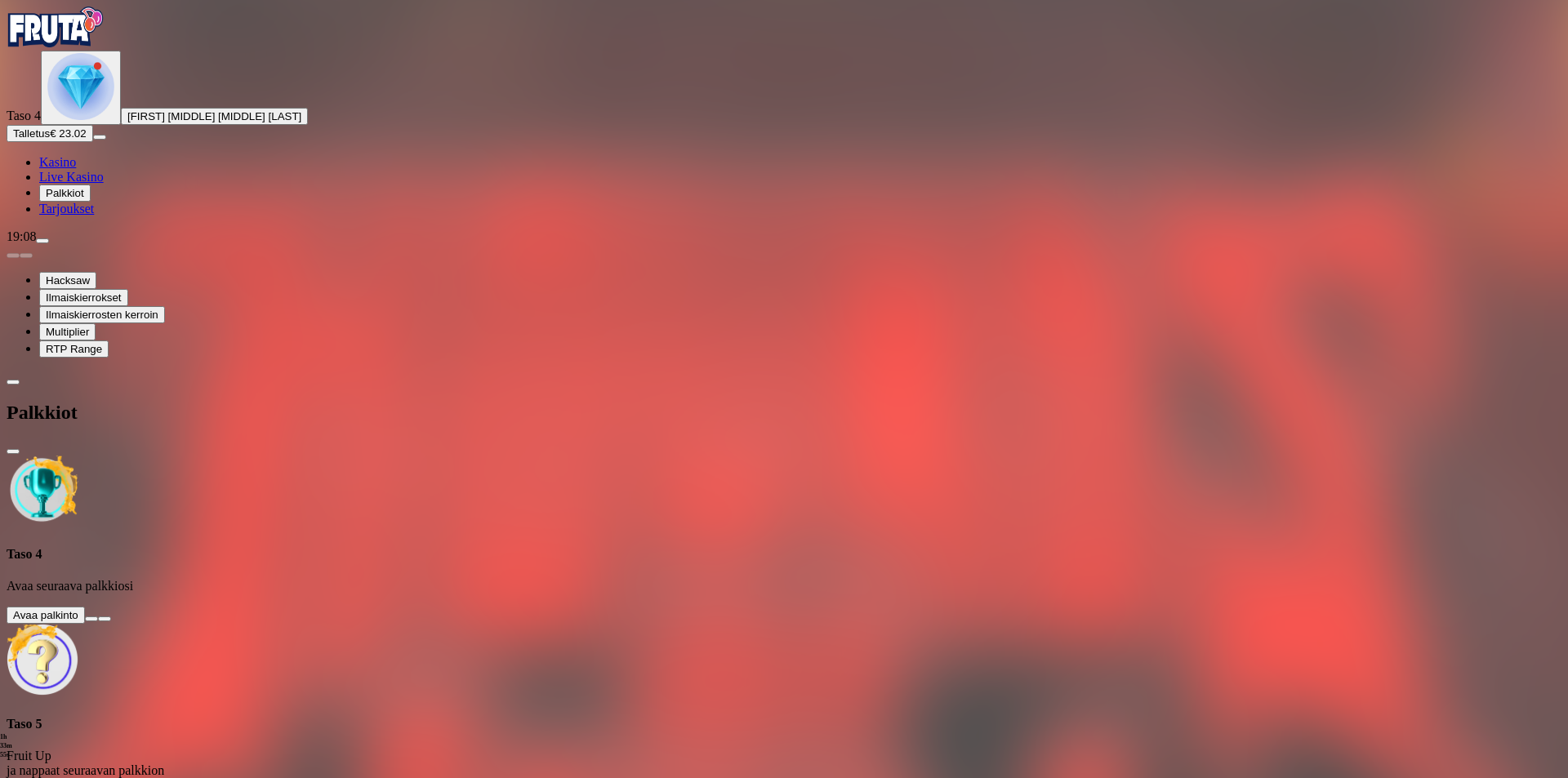click at bounding box center (91, 619) 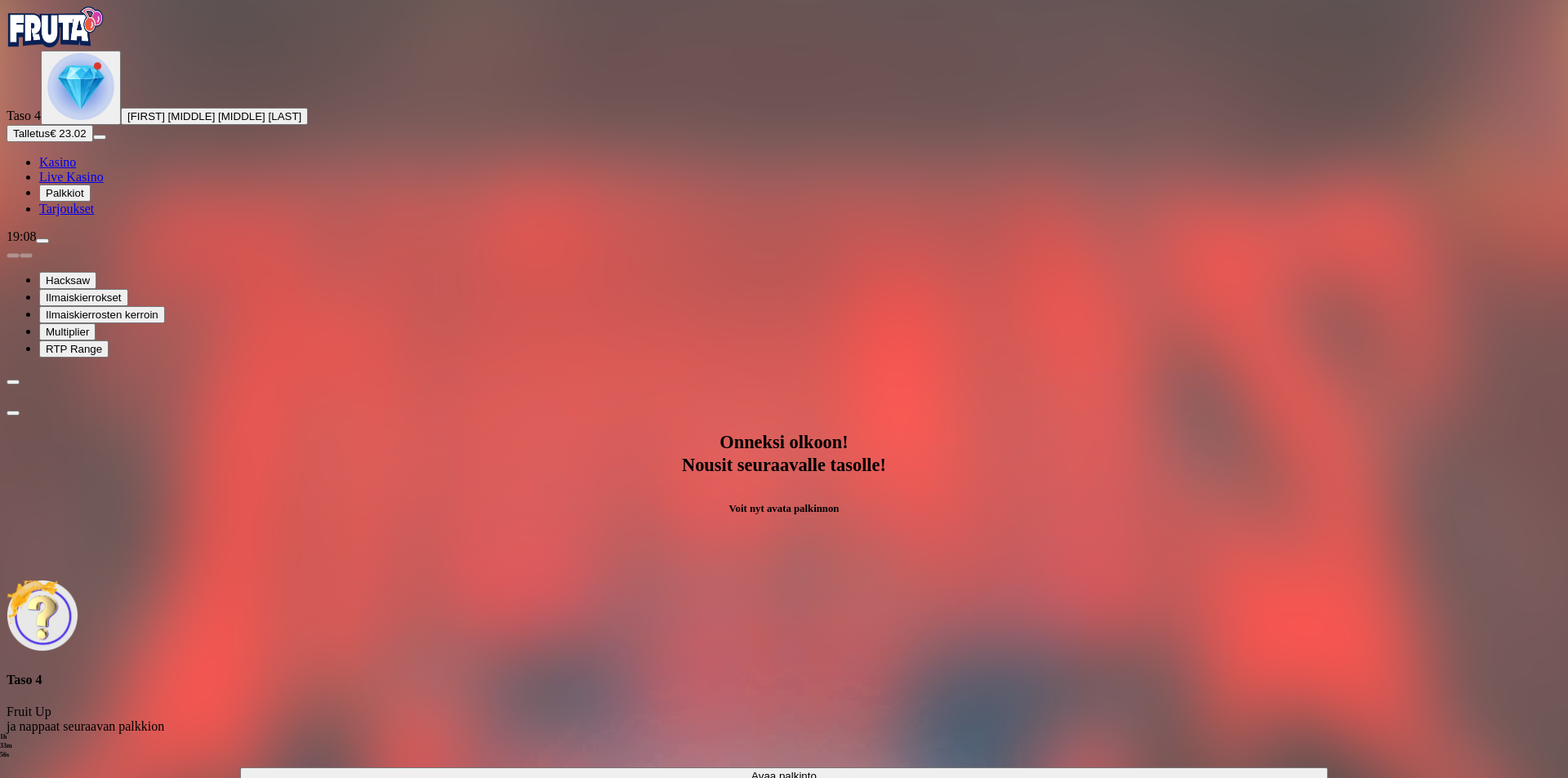 click on "Avaa palkinto" at bounding box center (784, 776) 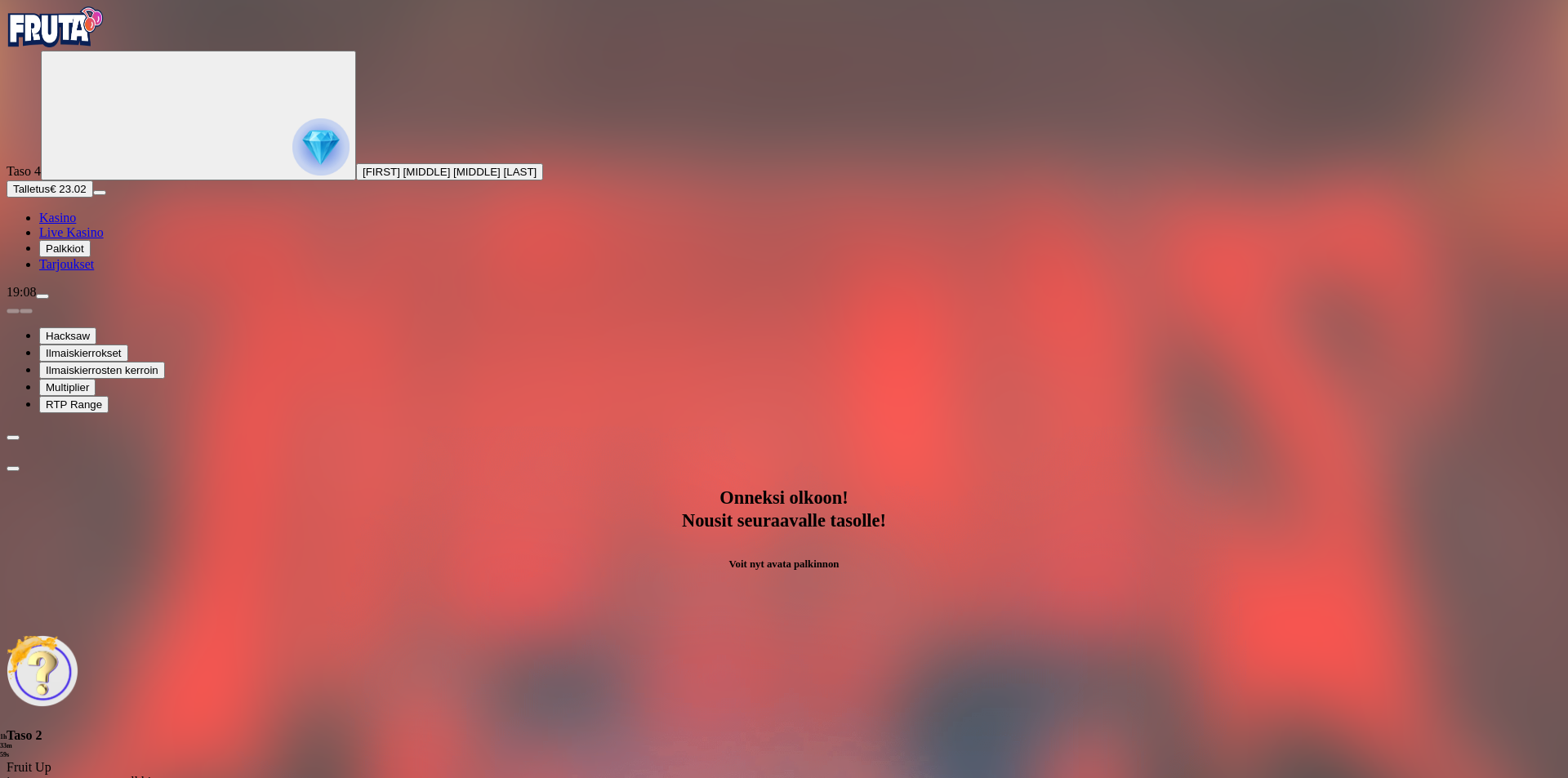 click at bounding box center [72, 998] 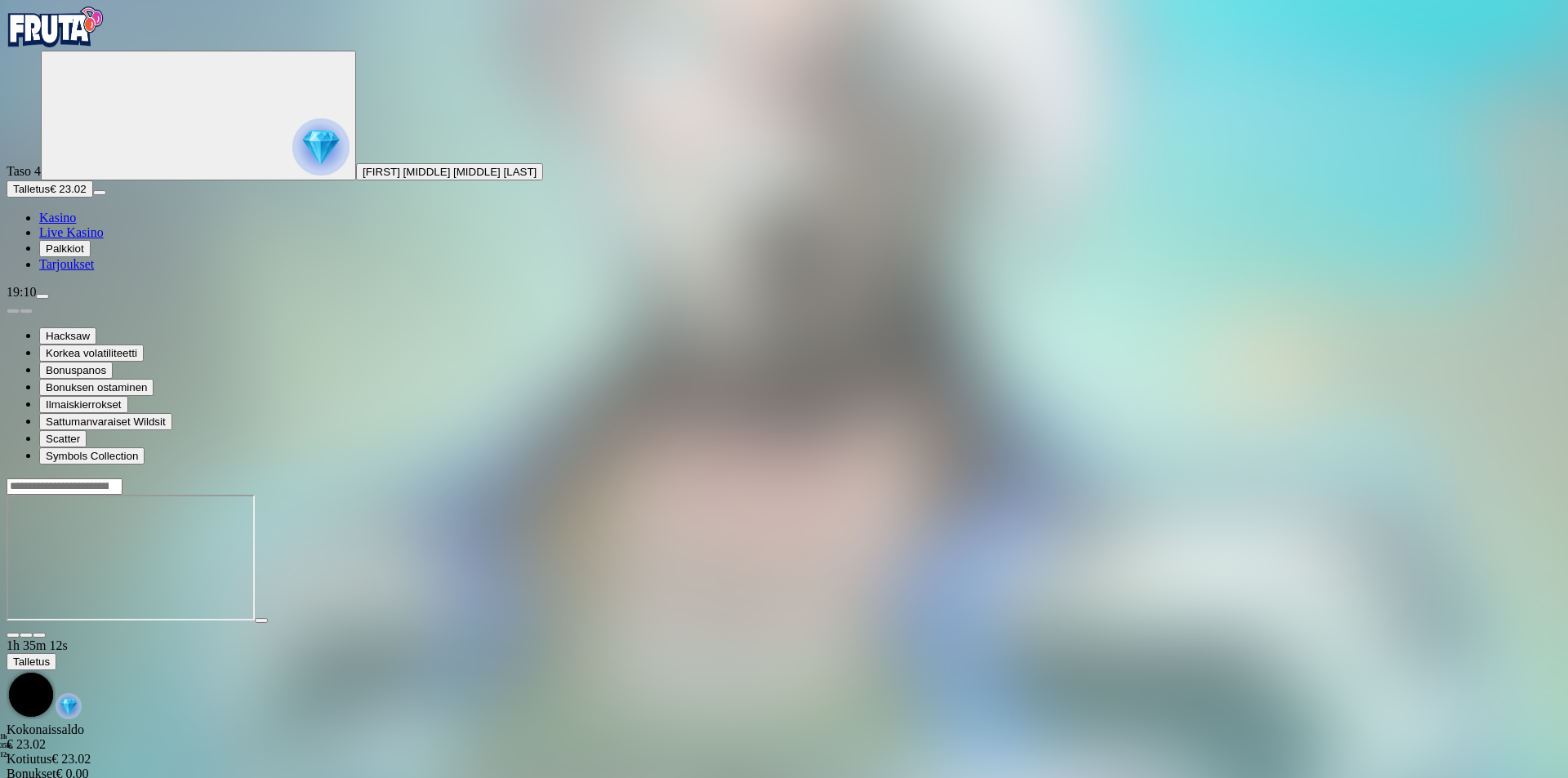 click on "Talletus € 23.02" at bounding box center [50, 189] 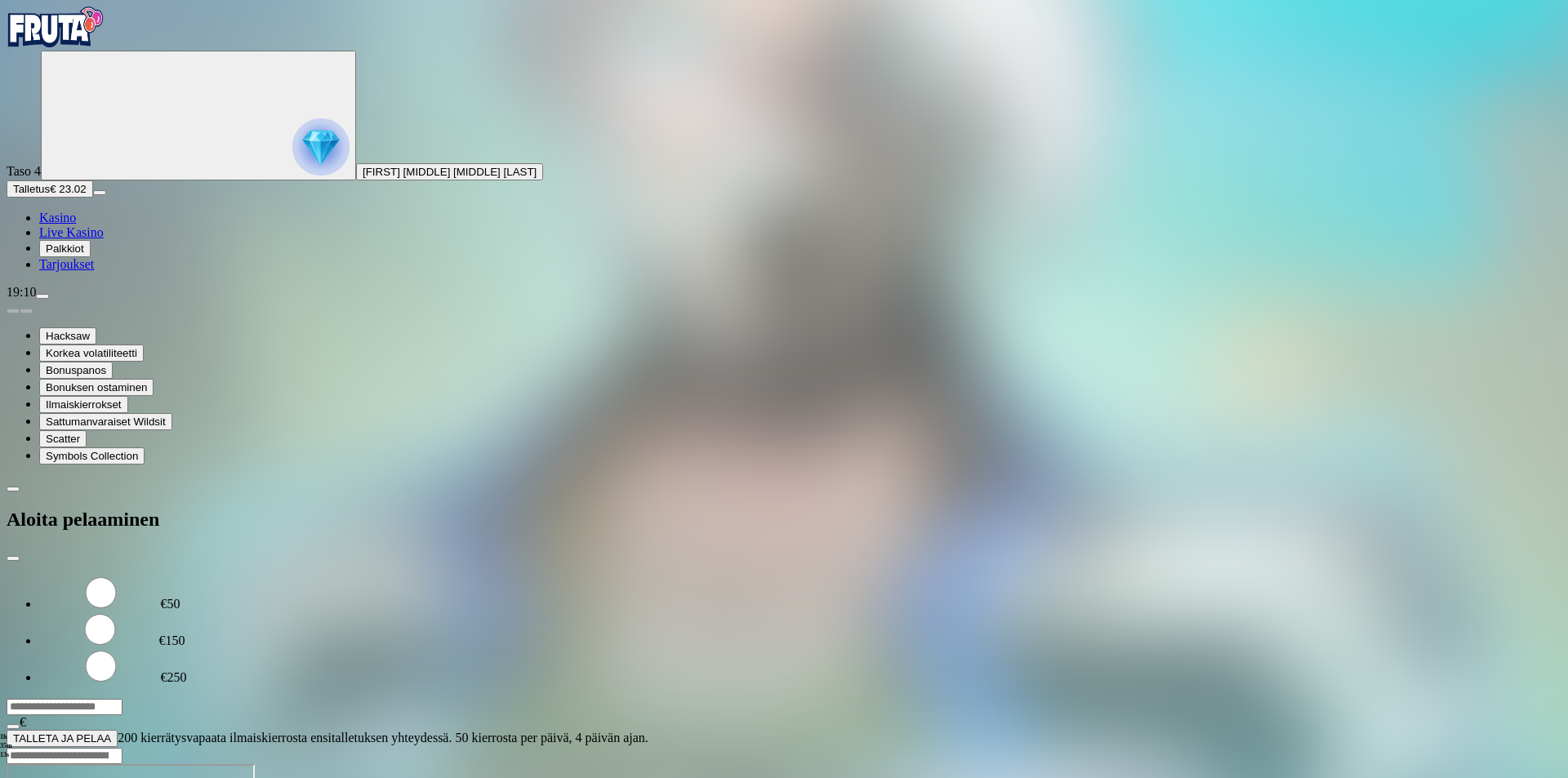 click on "***" at bounding box center (65, 707) 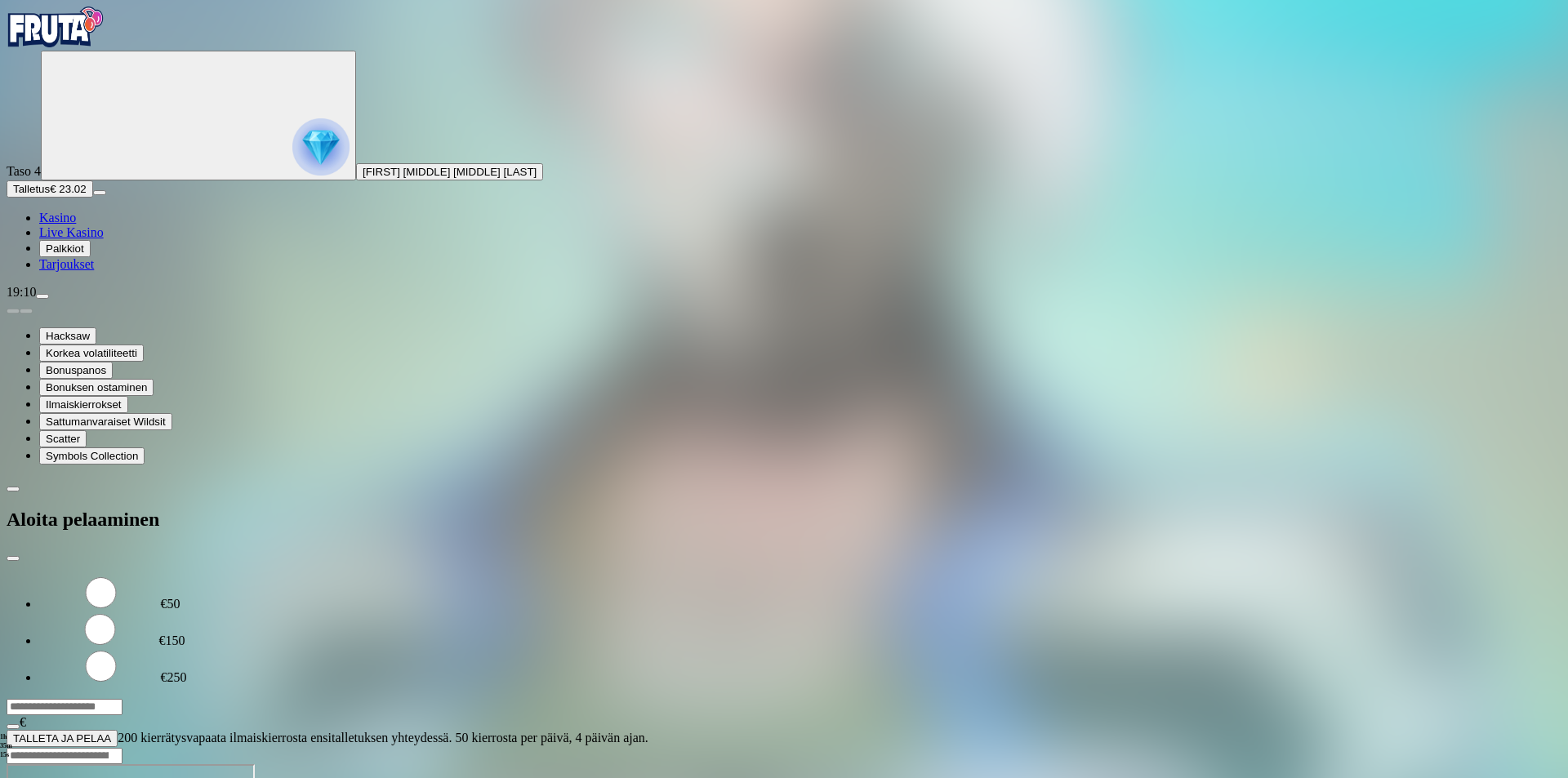 type on "**" 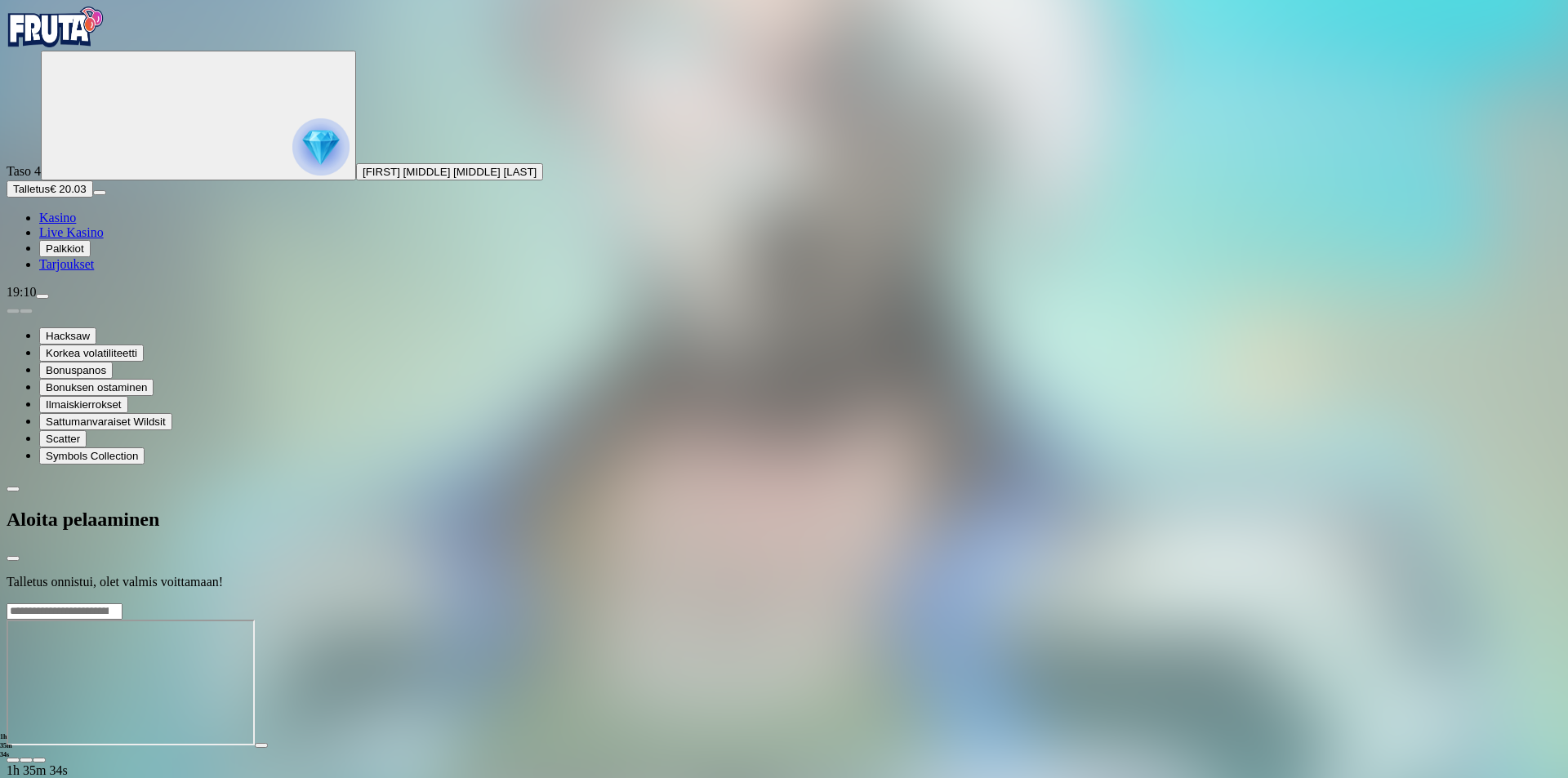 click on "Kasino" at bounding box center [57, 217] 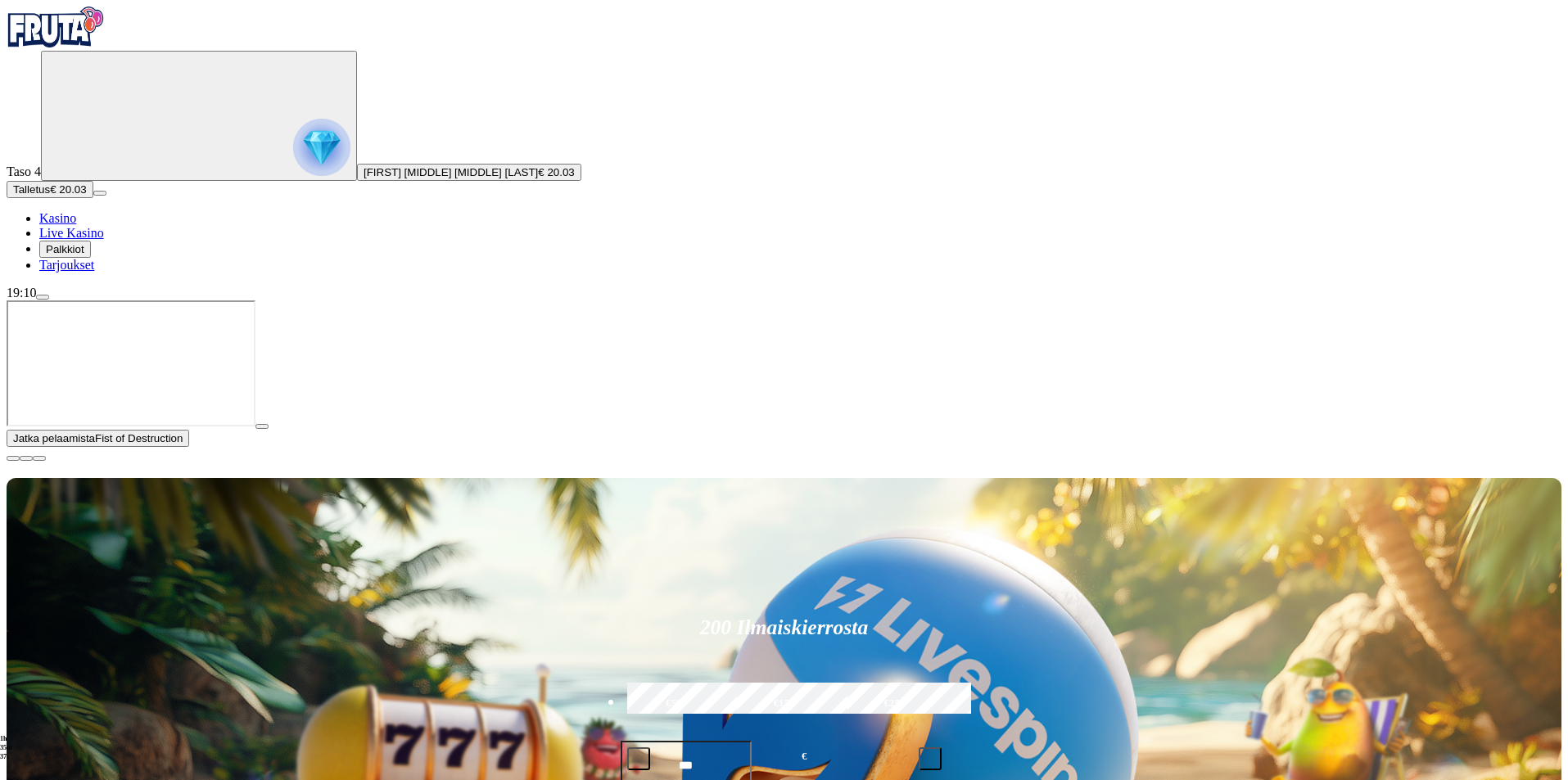 click on "Pelaa nyt" at bounding box center (63, 1715) 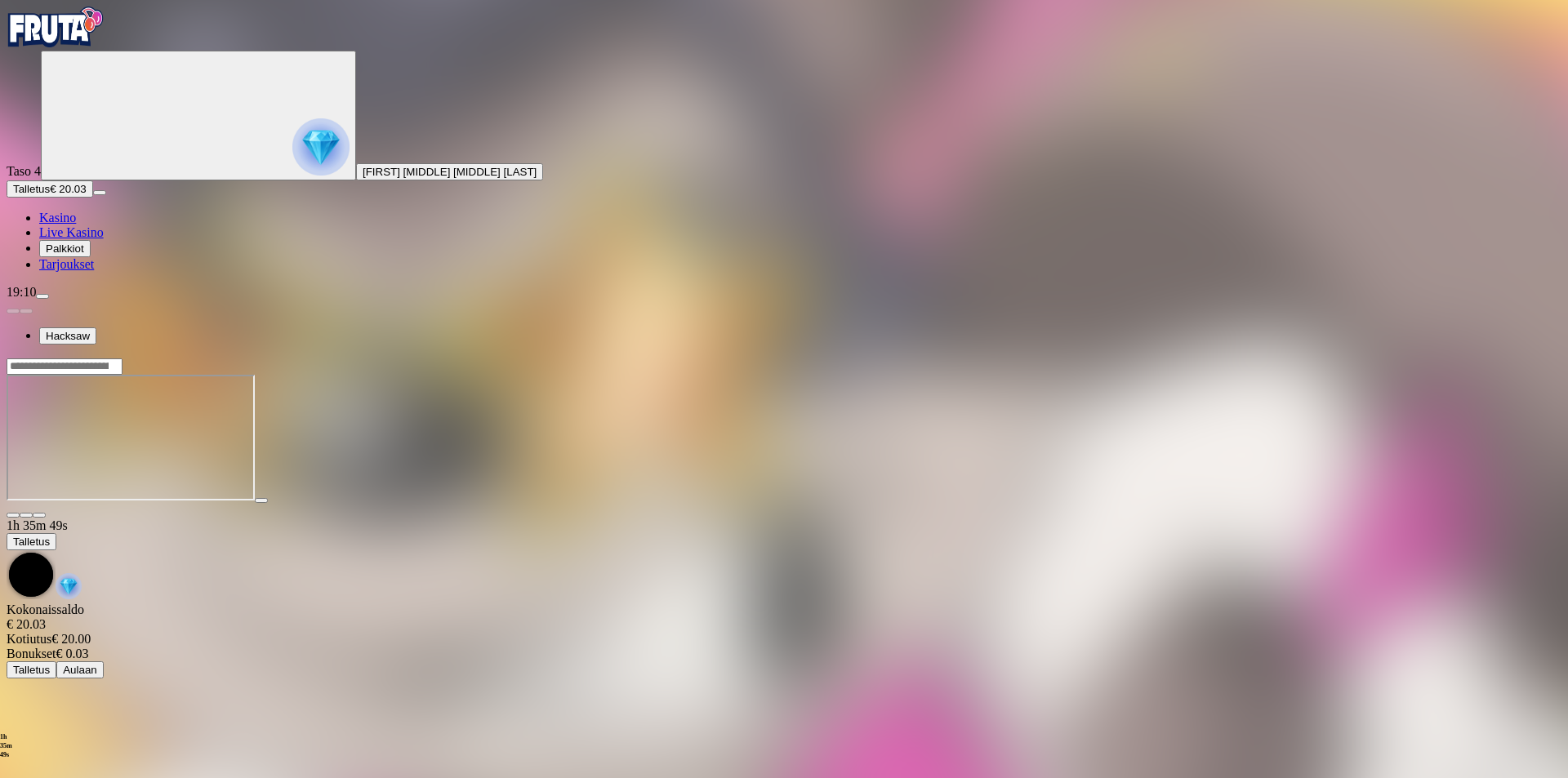 click at bounding box center (784, 366) 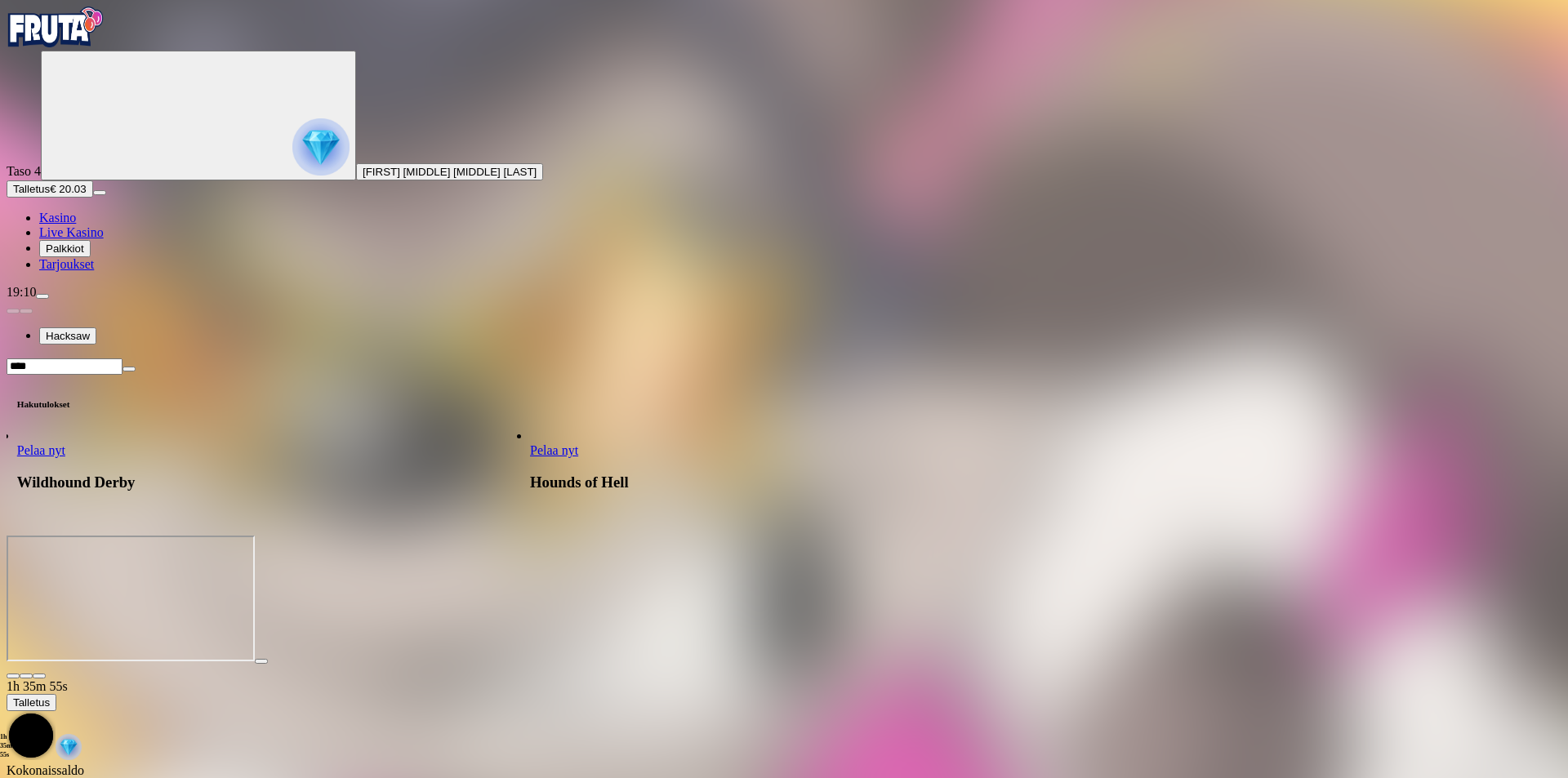 drag, startPoint x: 1148, startPoint y: 44, endPoint x: 1095, endPoint y: 47, distance: 53.08484 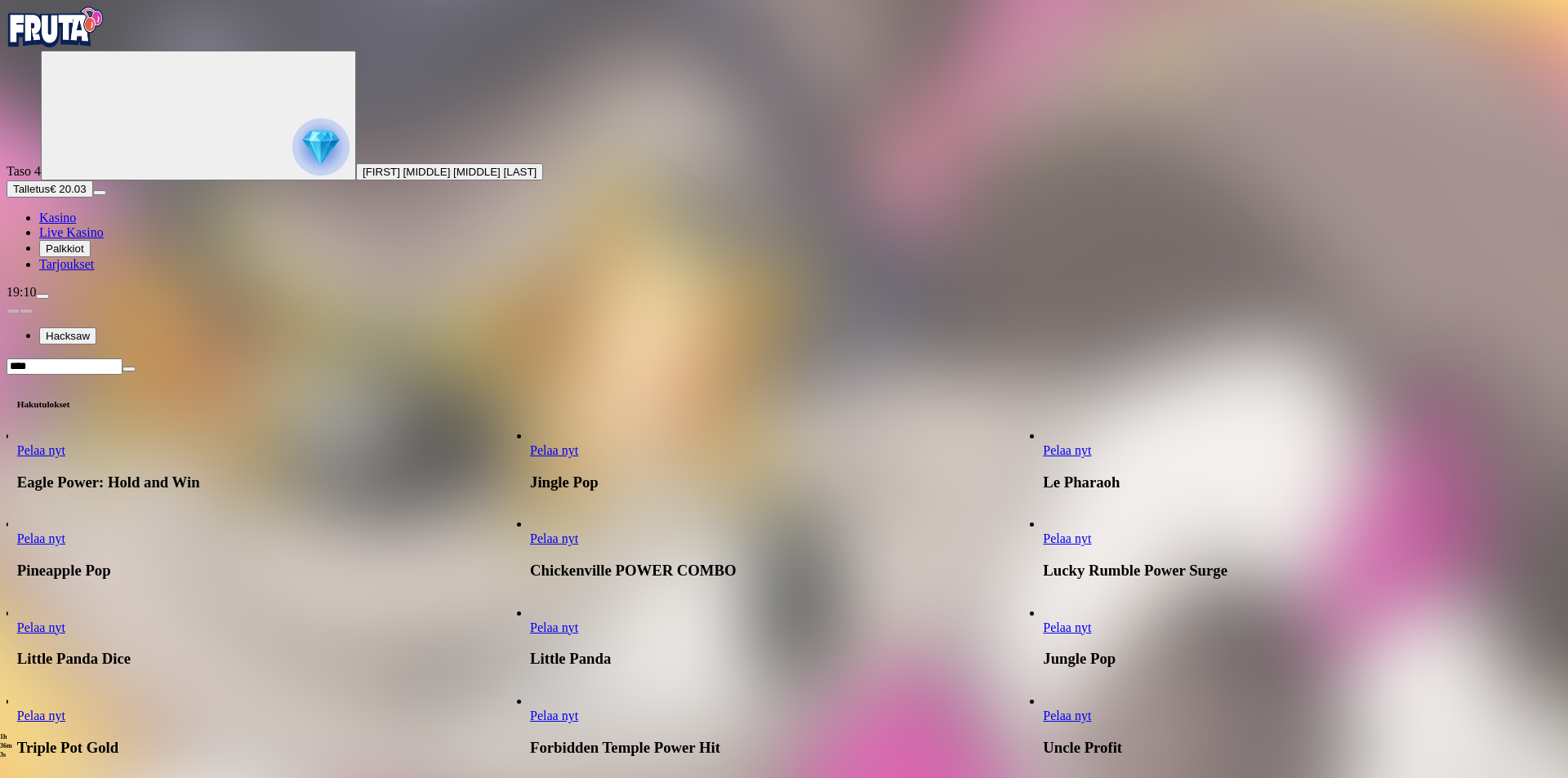 type on "****" 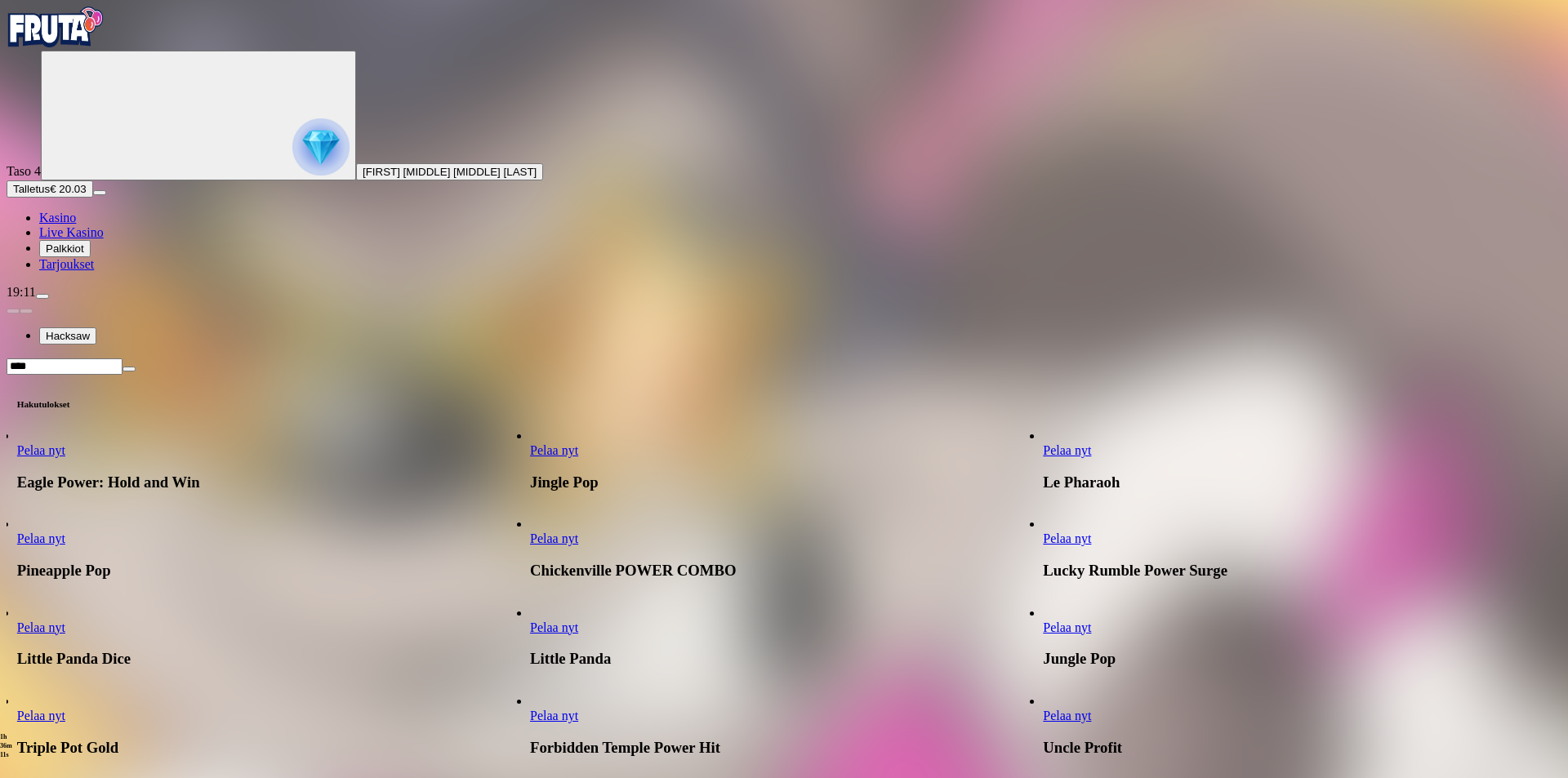 click on "Pelaa nyt" at bounding box center [1067, 450] 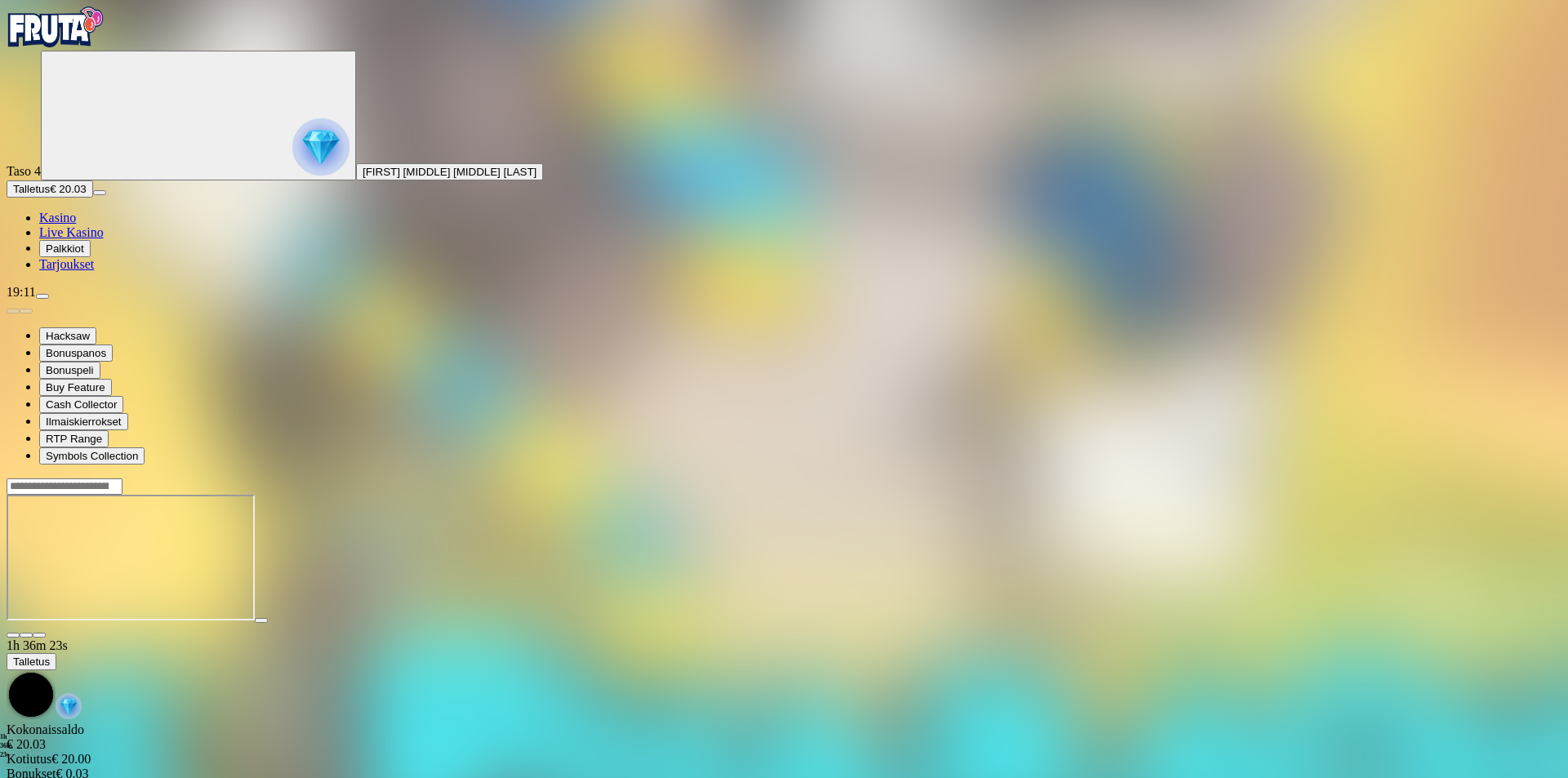click at bounding box center (65, 487) 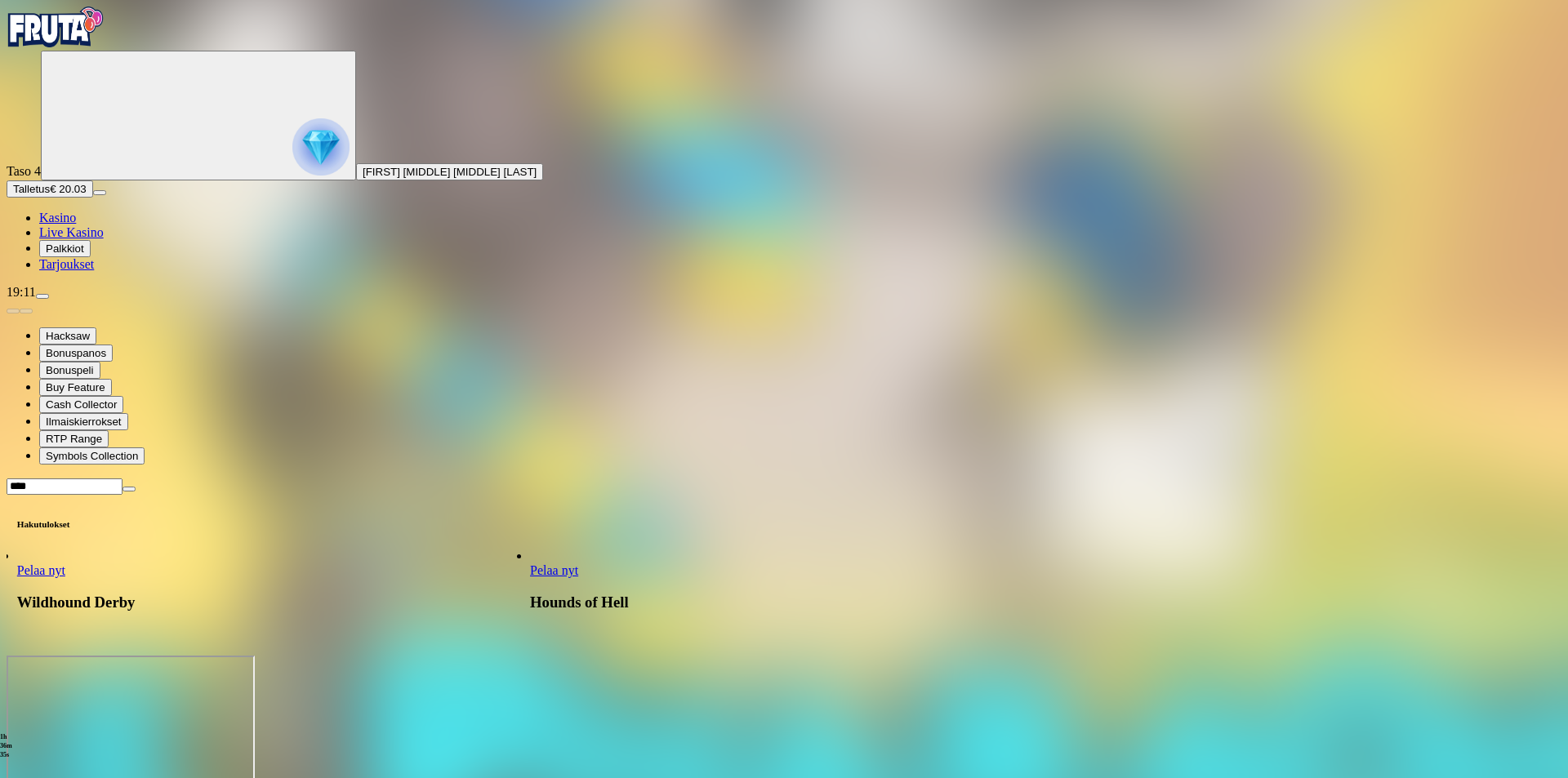 type on "****" 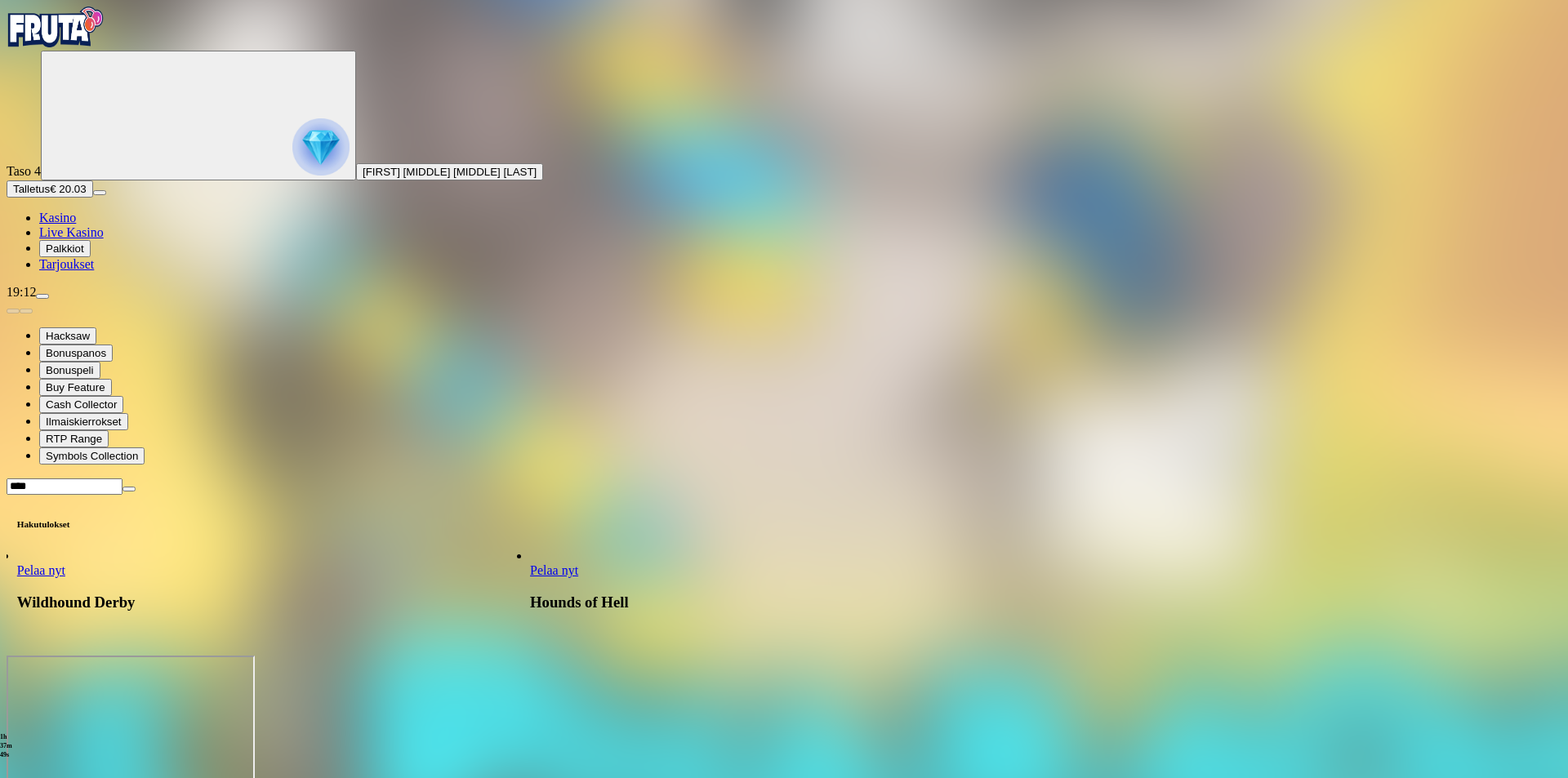 drag, startPoint x: 1145, startPoint y: 41, endPoint x: 1074, endPoint y: 51, distance: 71.700767 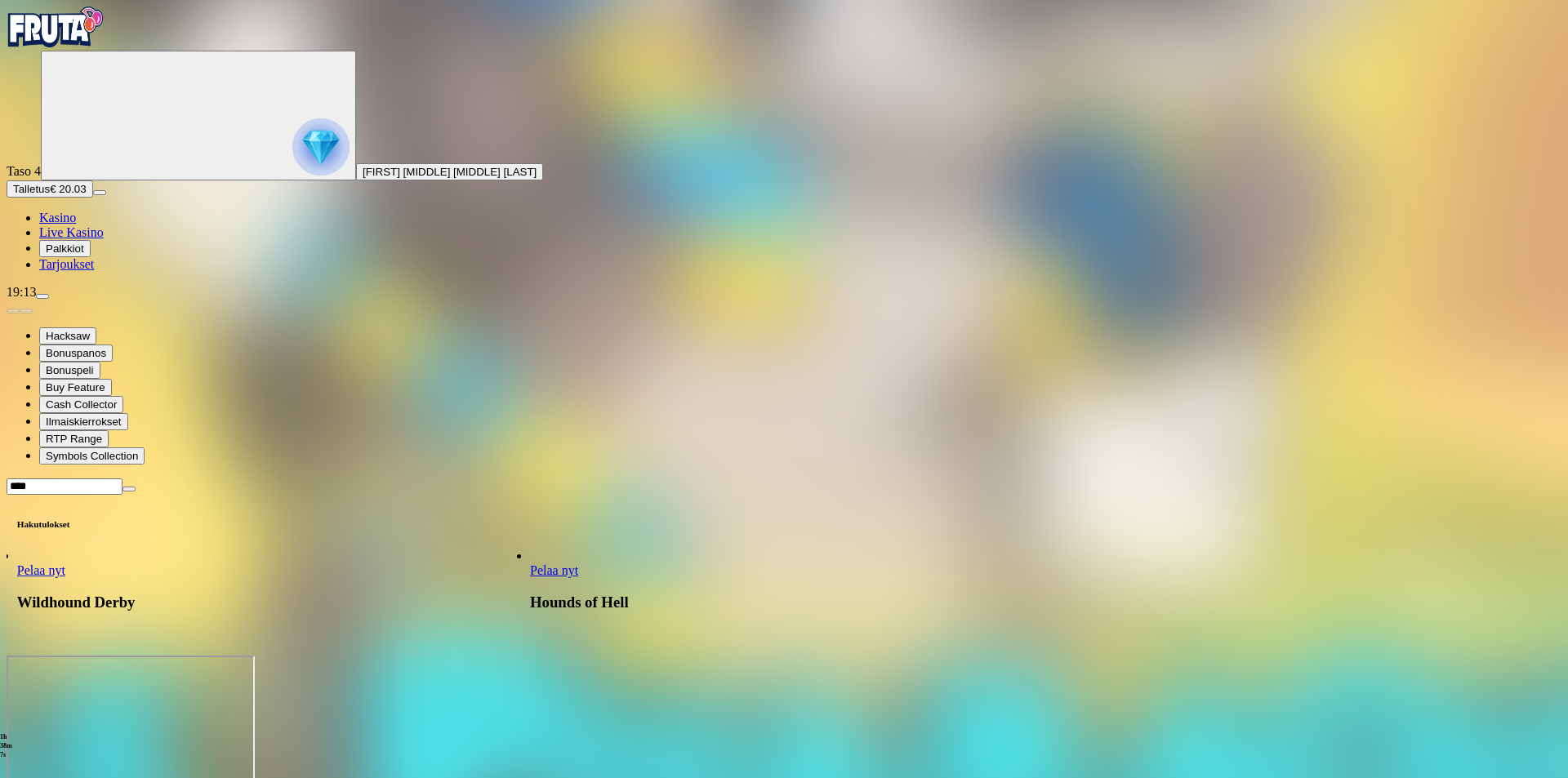 click on "Pelaa nyt" at bounding box center (554, 570) 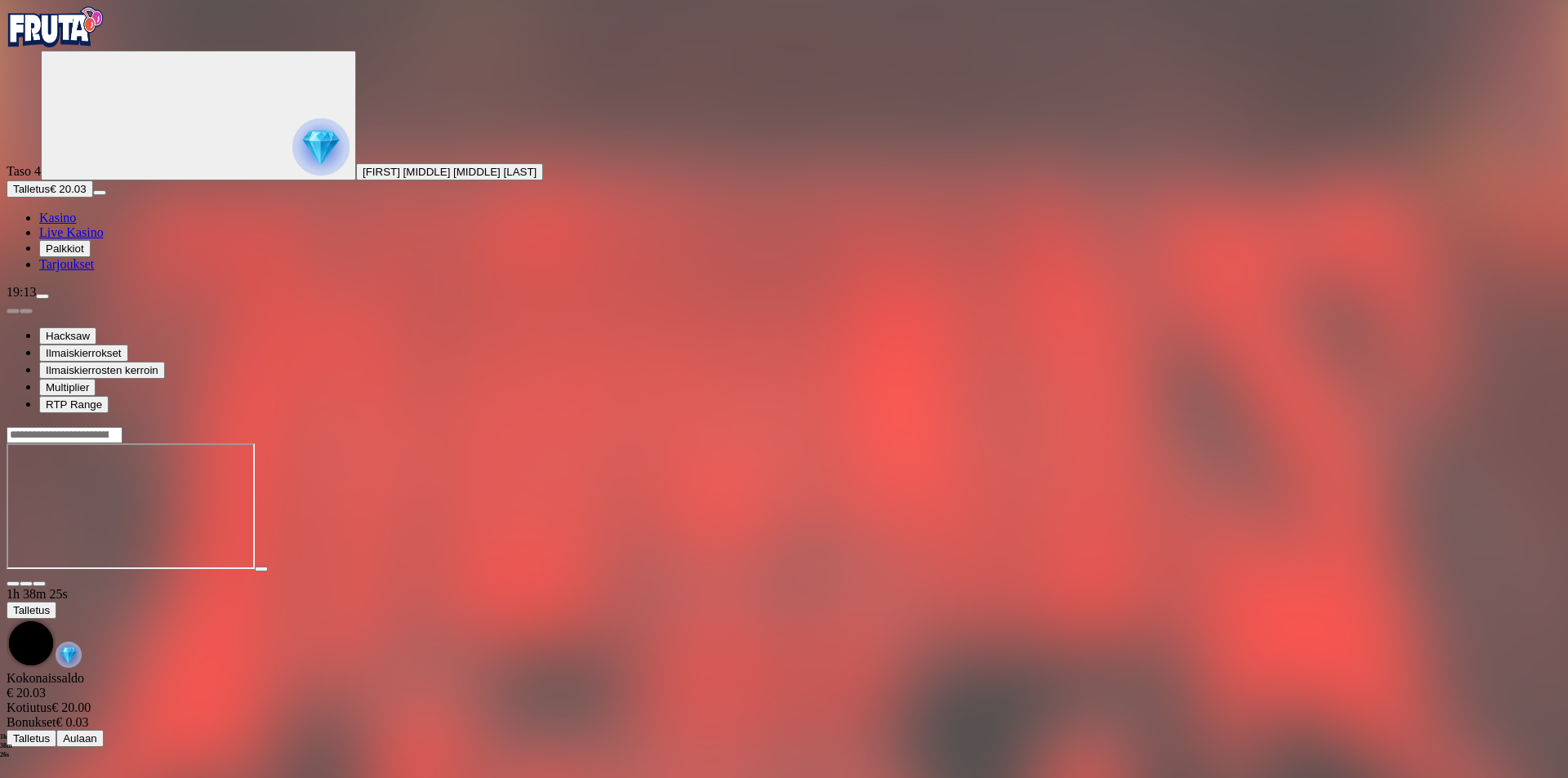 click at bounding box center [65, 435] 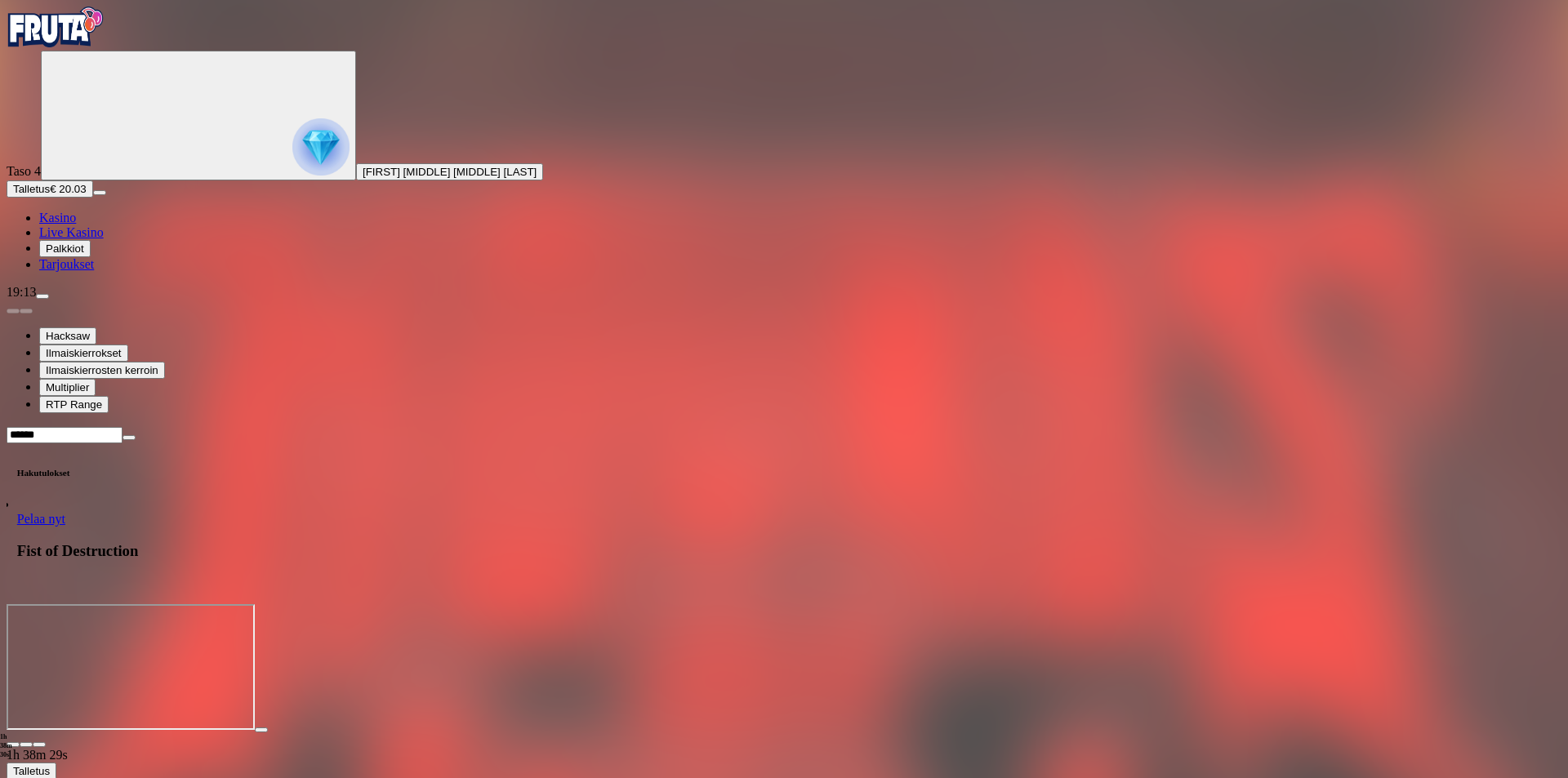 type on "******" 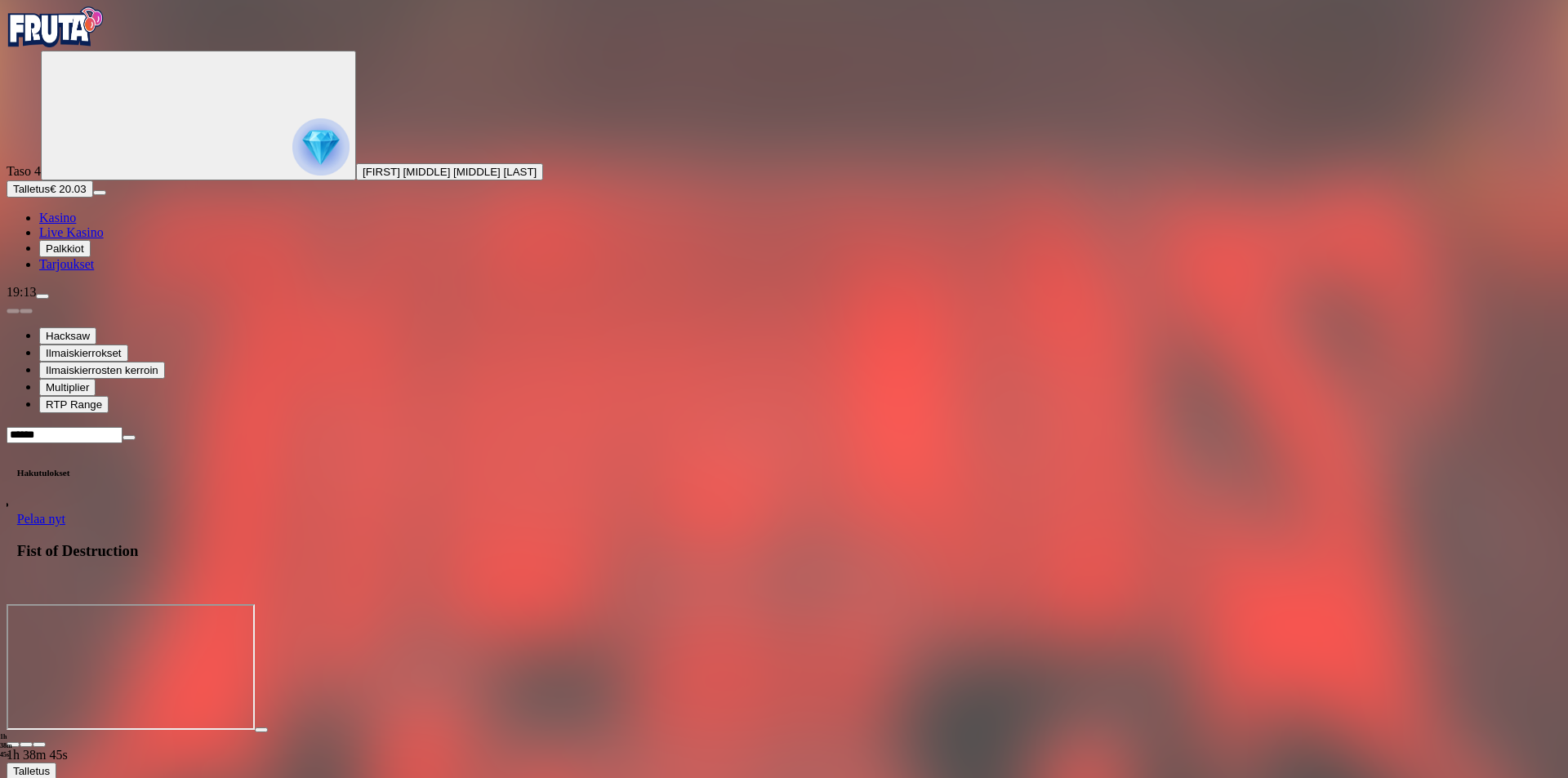 click on "Pelaa nyt" at bounding box center (41, 518) 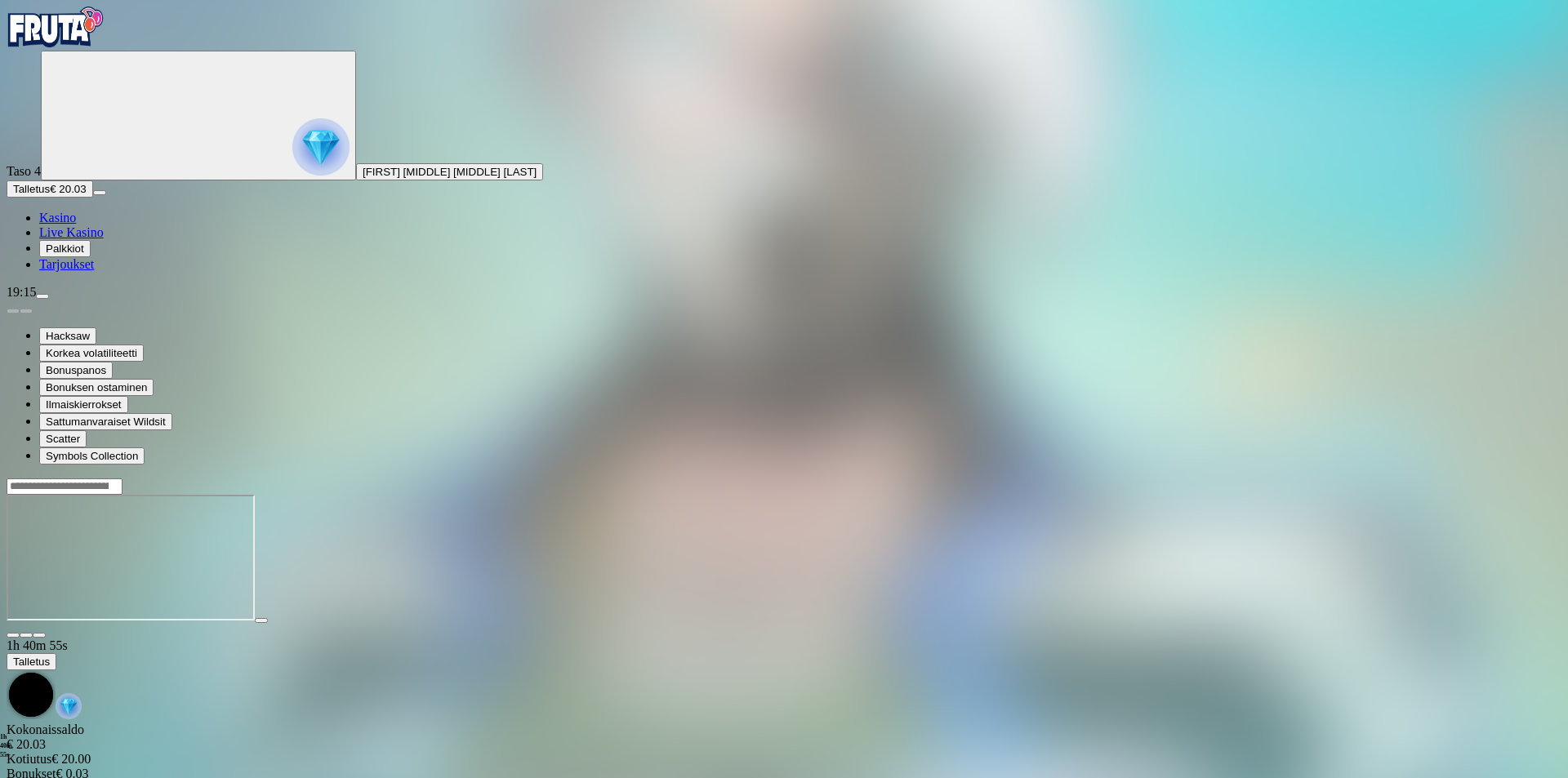 click at bounding box center [65, 487] 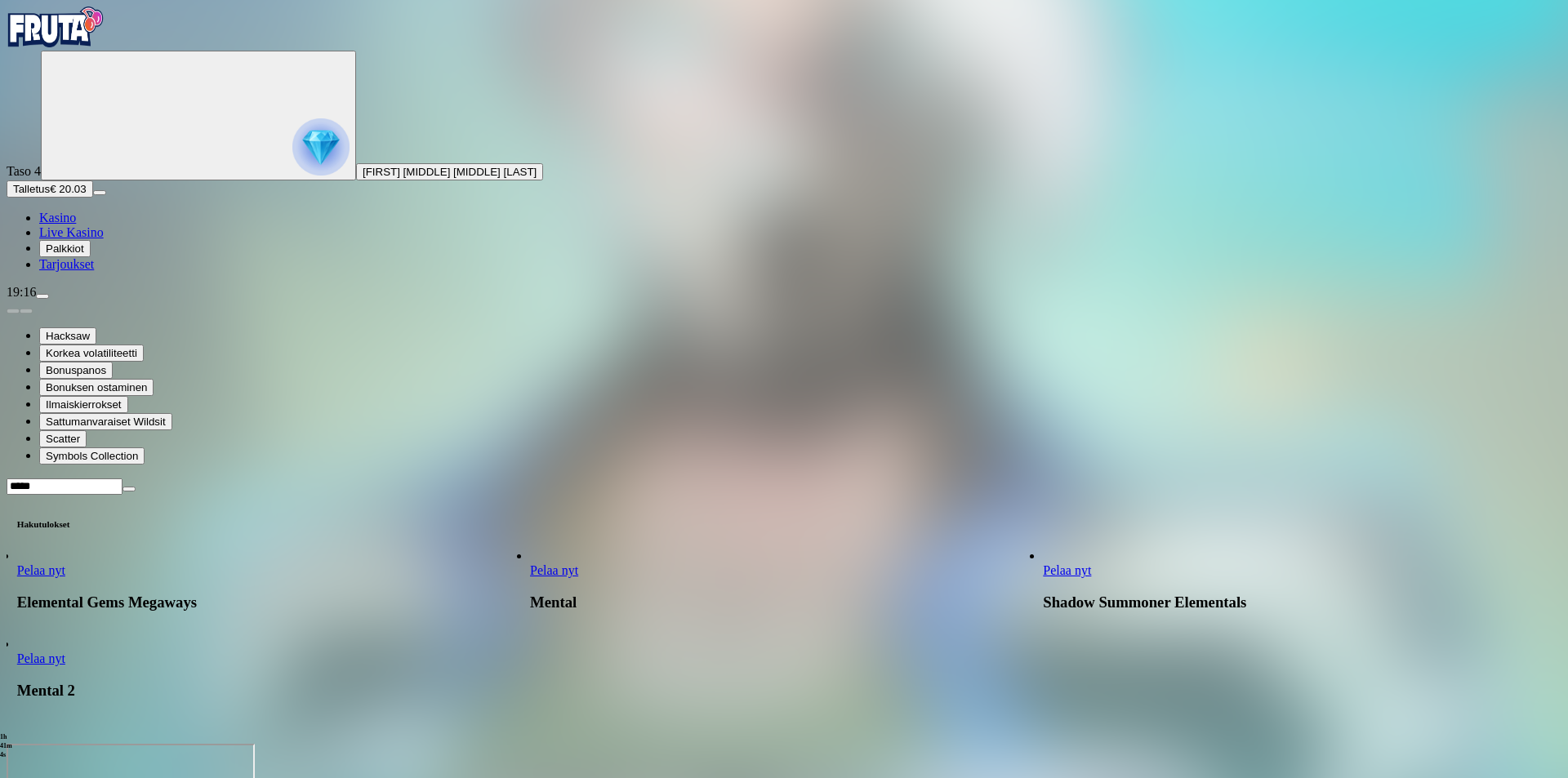 type on "*****" 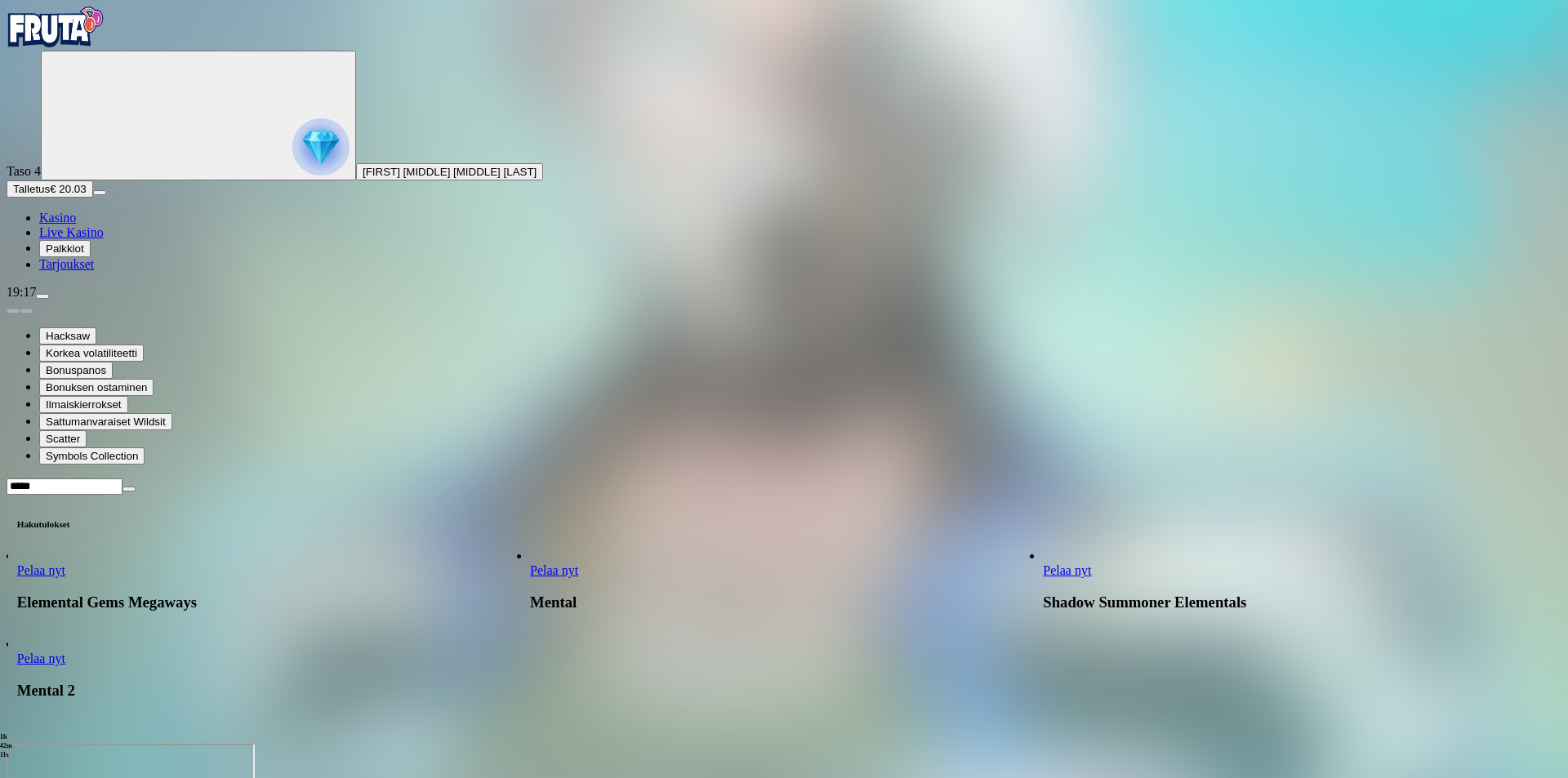 click on "Pelaa nyt" at bounding box center [41, 658] 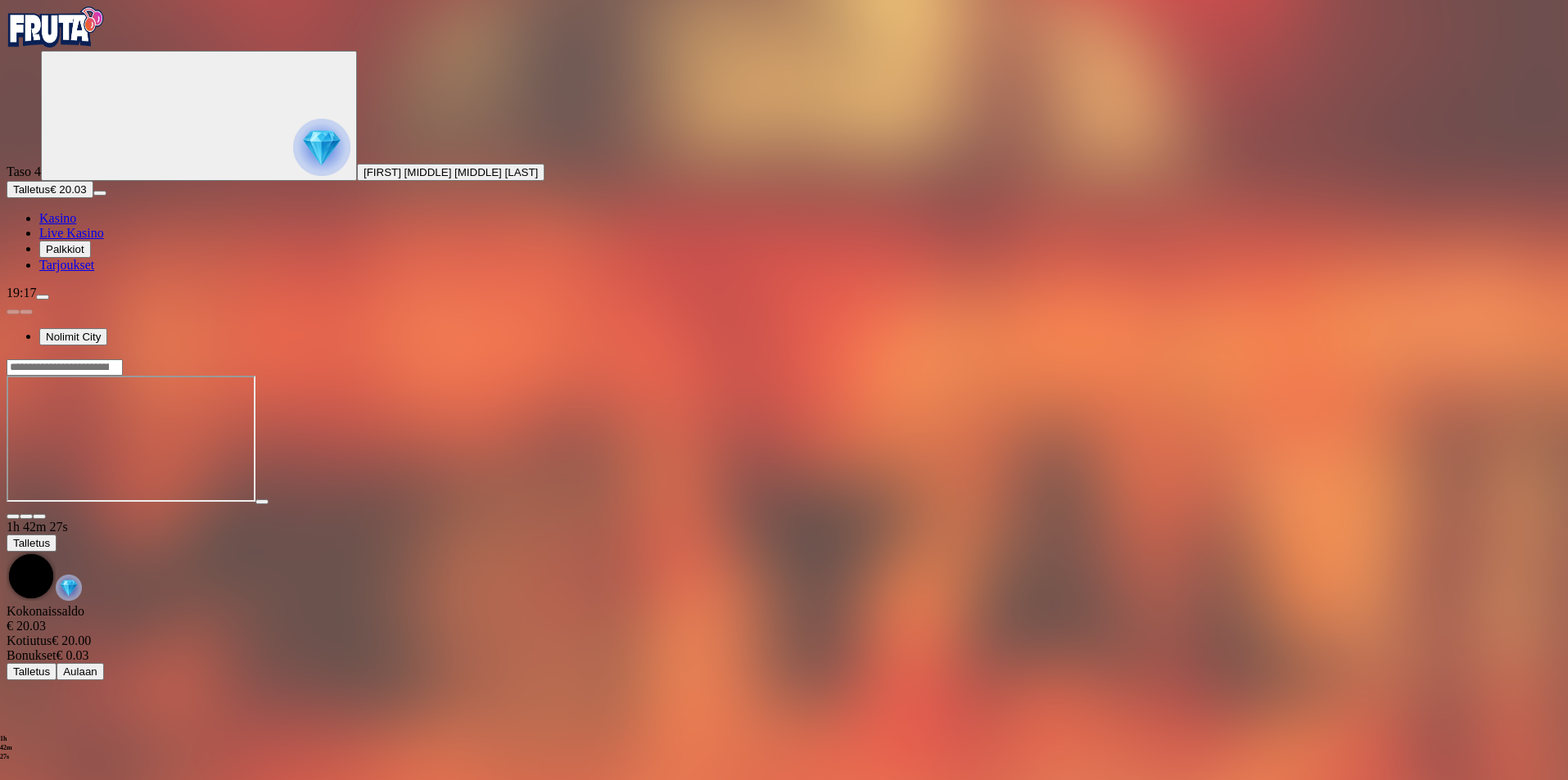 click at bounding box center [65, 367] 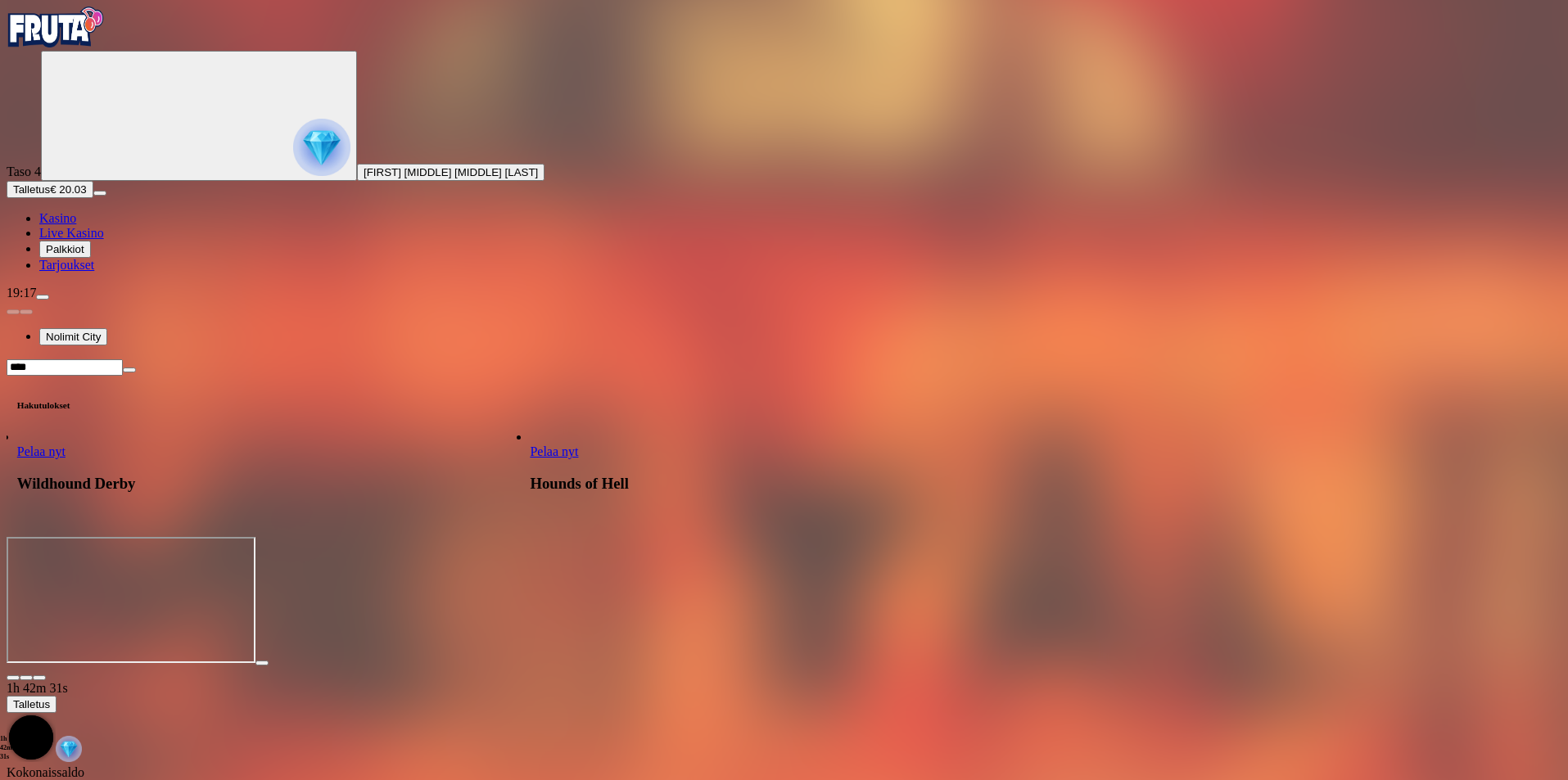 type on "****" 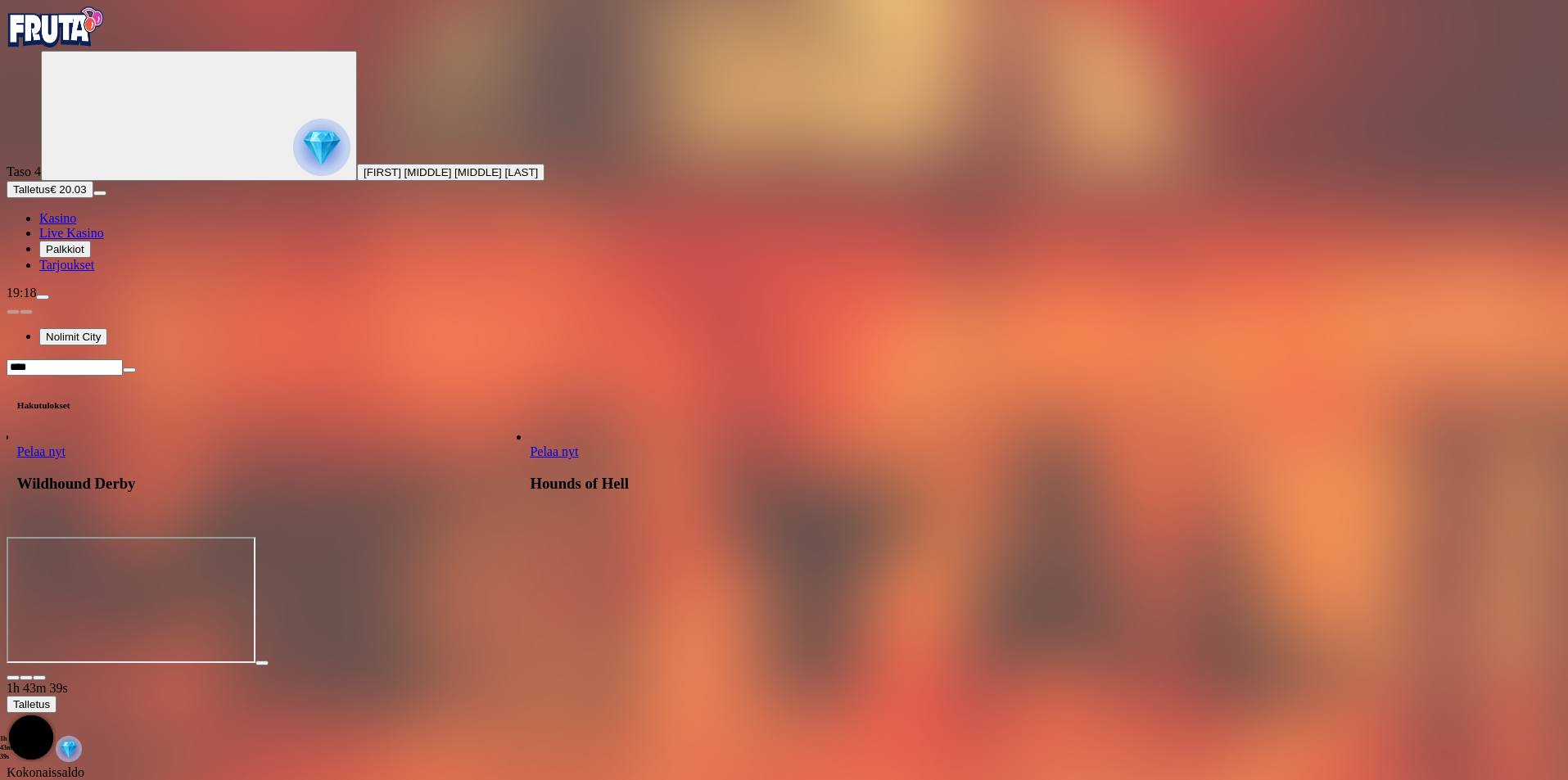 click on "Pelaa nyt" at bounding box center (554, 451) 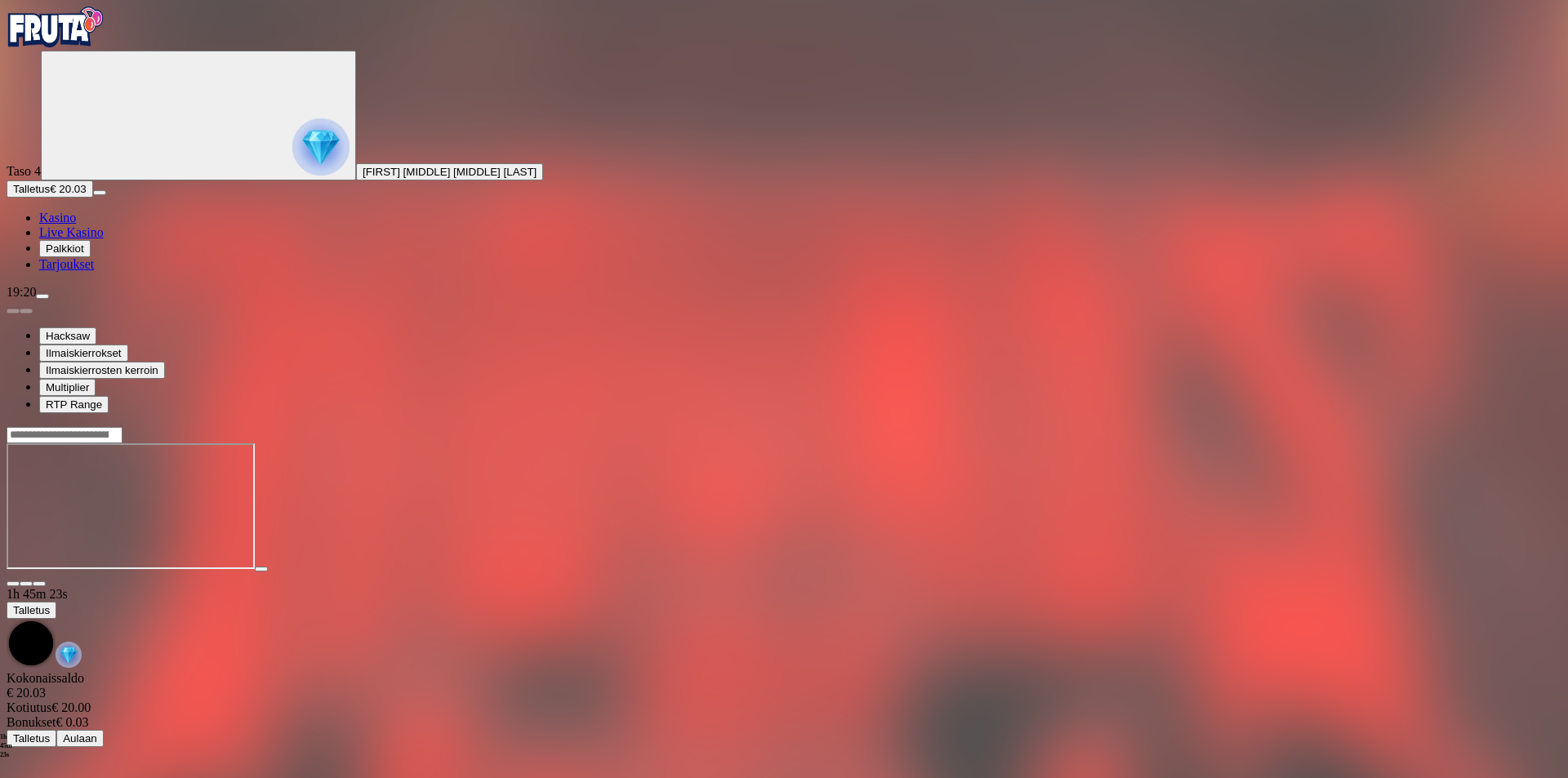 click 